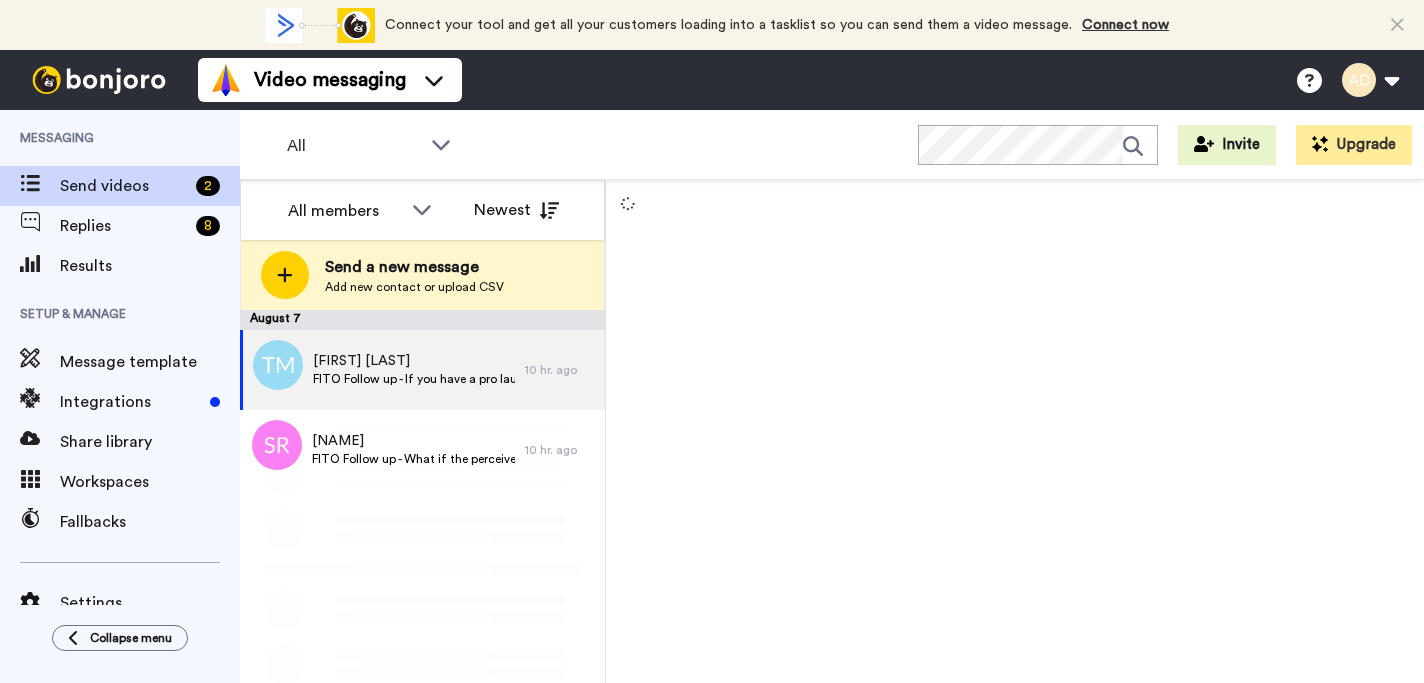 scroll, scrollTop: 0, scrollLeft: 0, axis: both 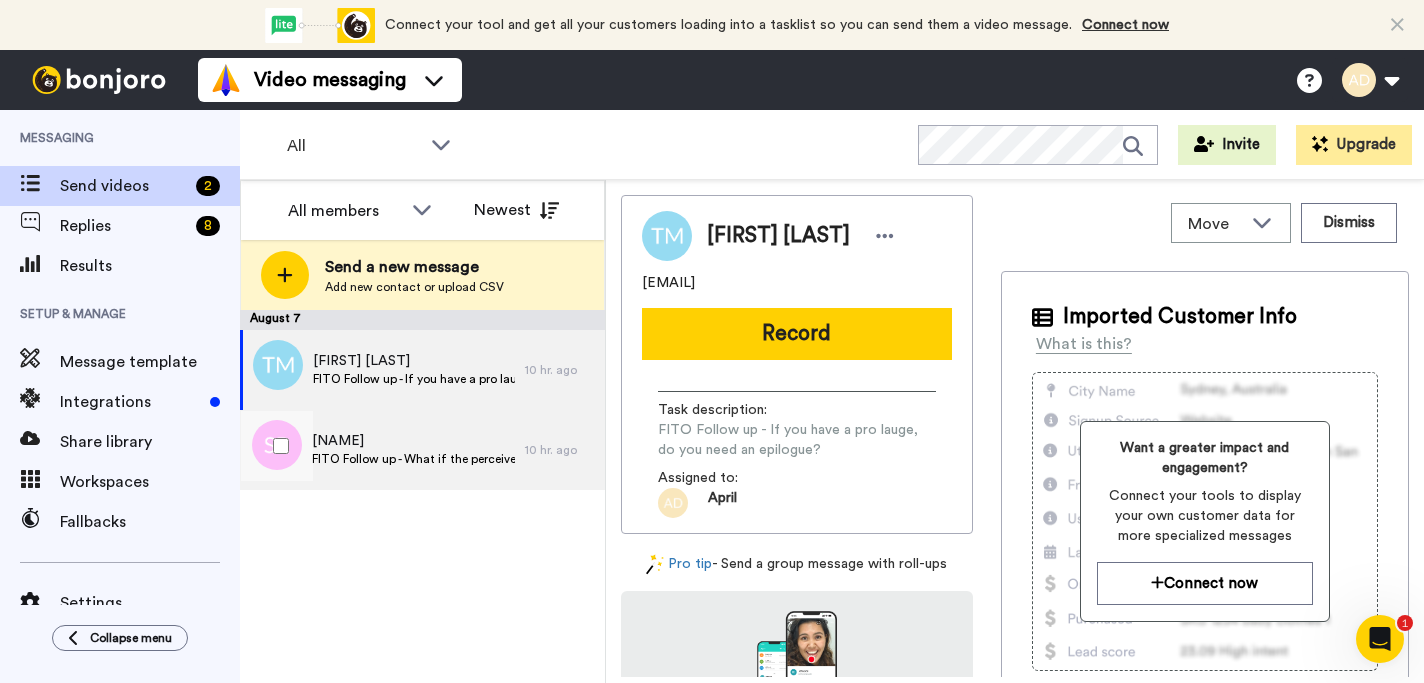 click on "FITO Follow up - What if the perceived inciting event  turns out to be a false alarm?" at bounding box center [413, 459] 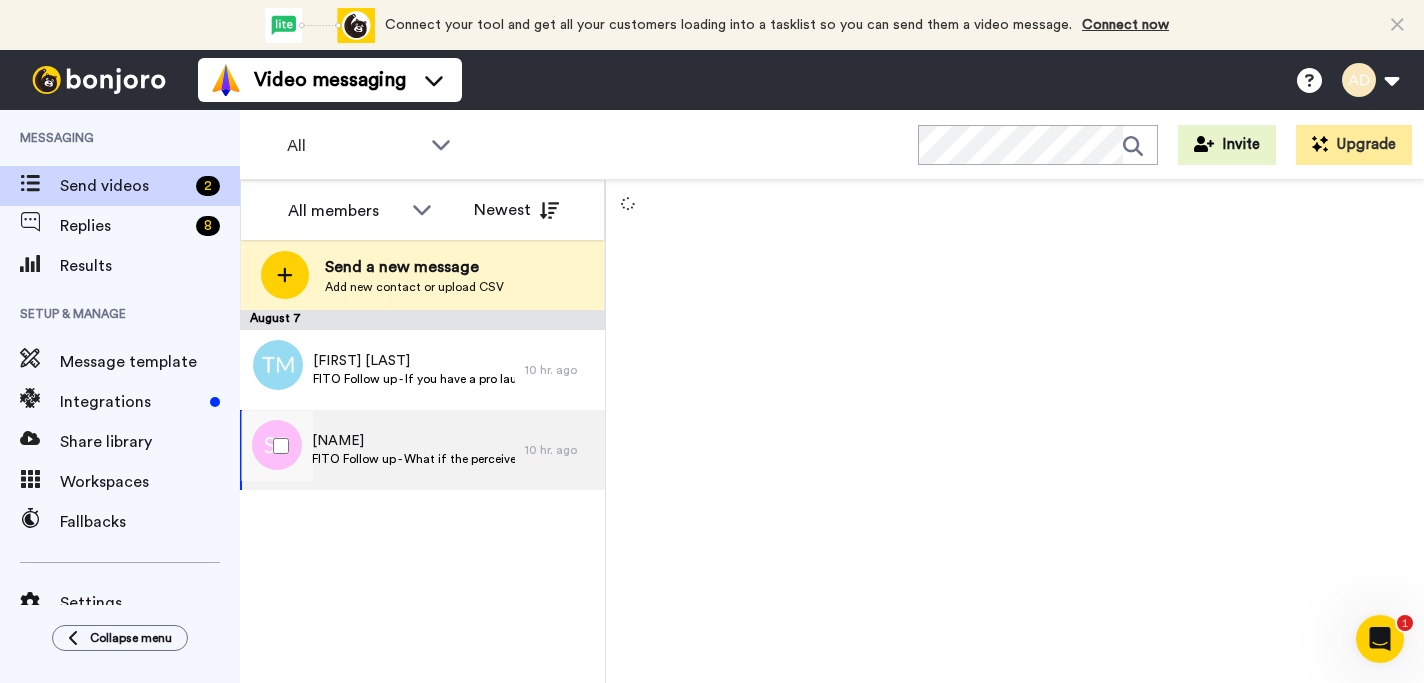 scroll, scrollTop: 0, scrollLeft: 0, axis: both 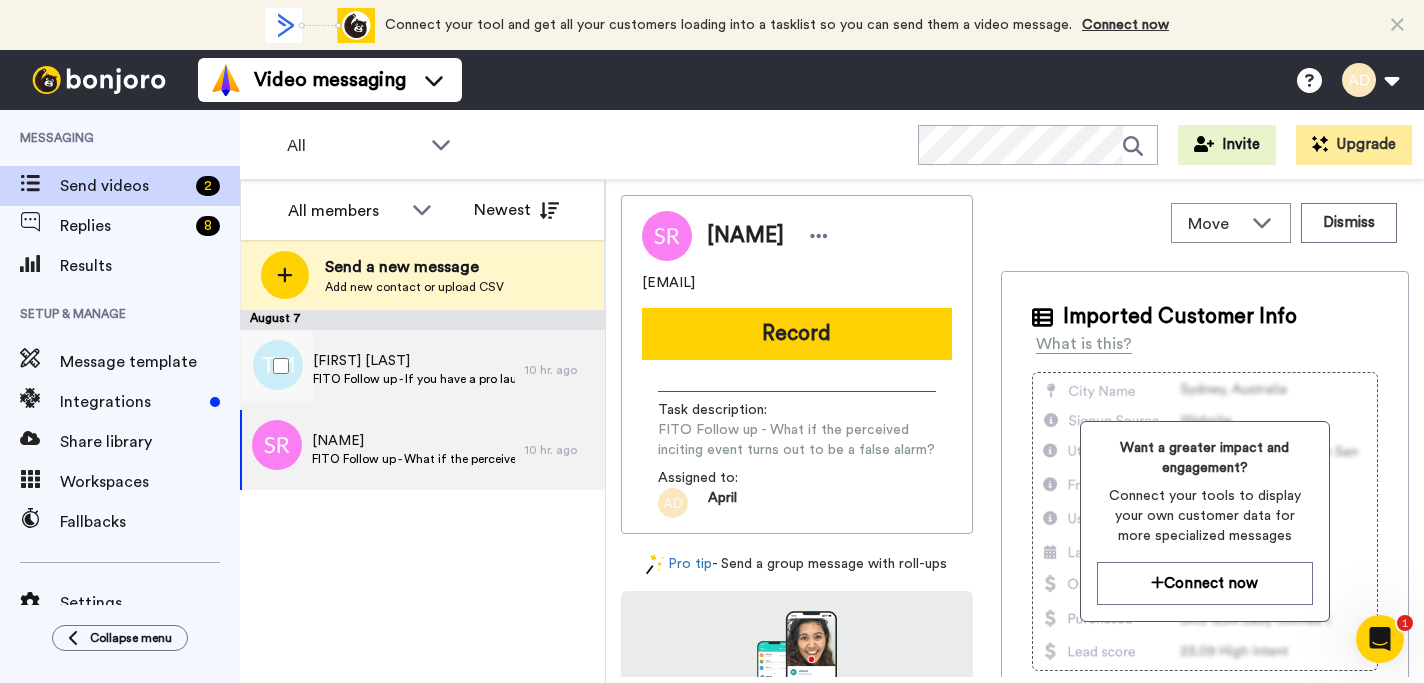 click on "[FIRST] [LAST]" at bounding box center (414, 361) 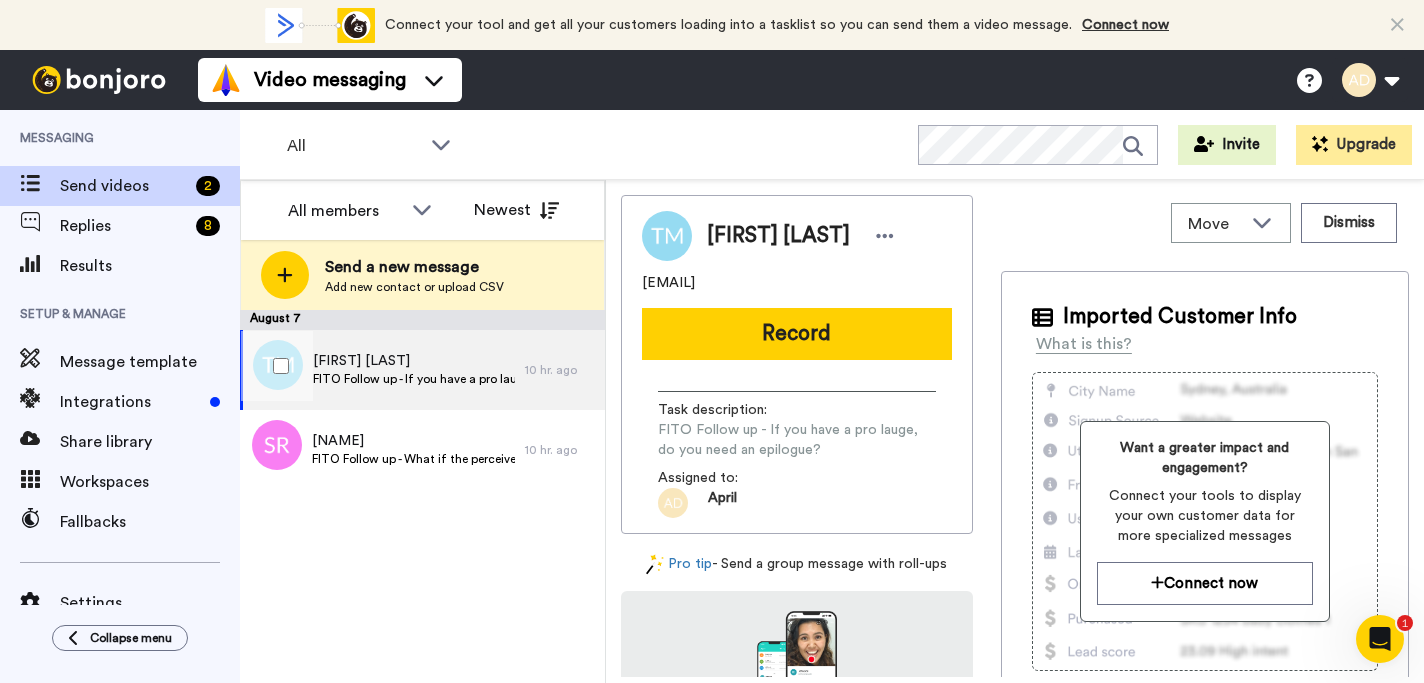 scroll, scrollTop: 0, scrollLeft: 0, axis: both 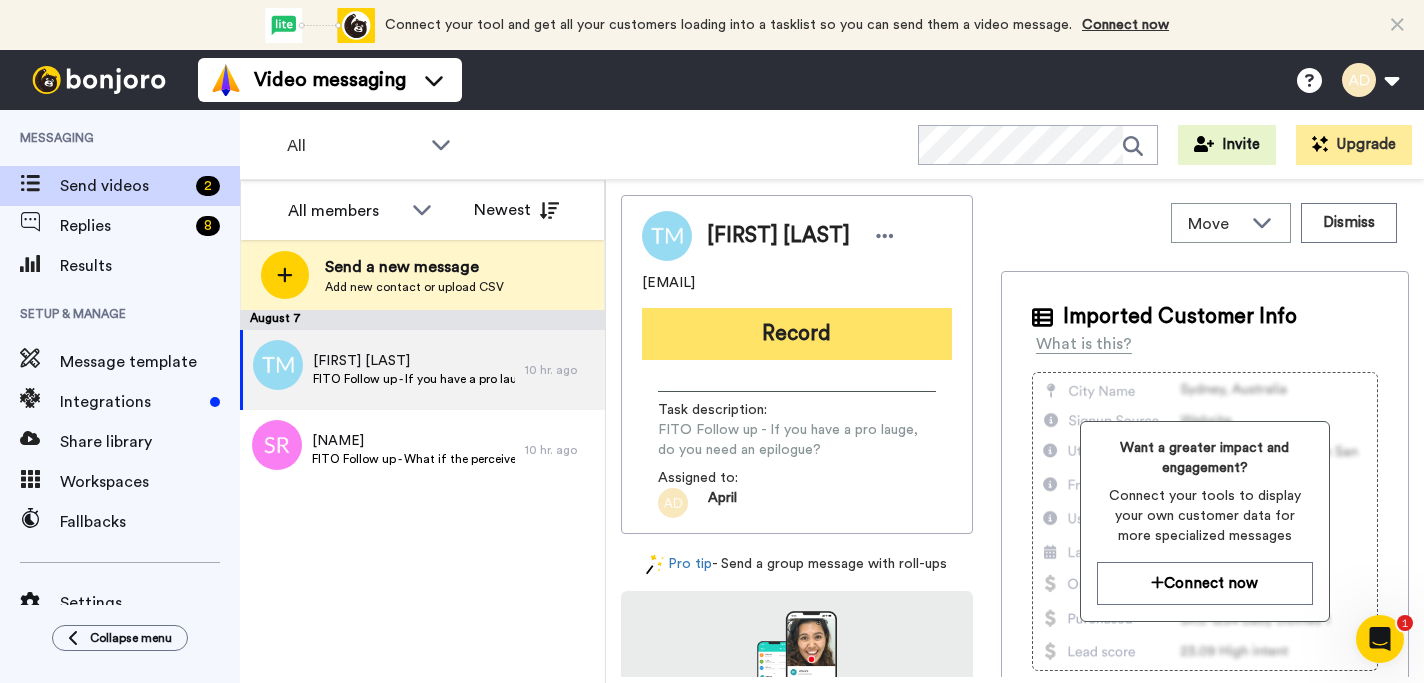 click on "Record" at bounding box center [797, 334] 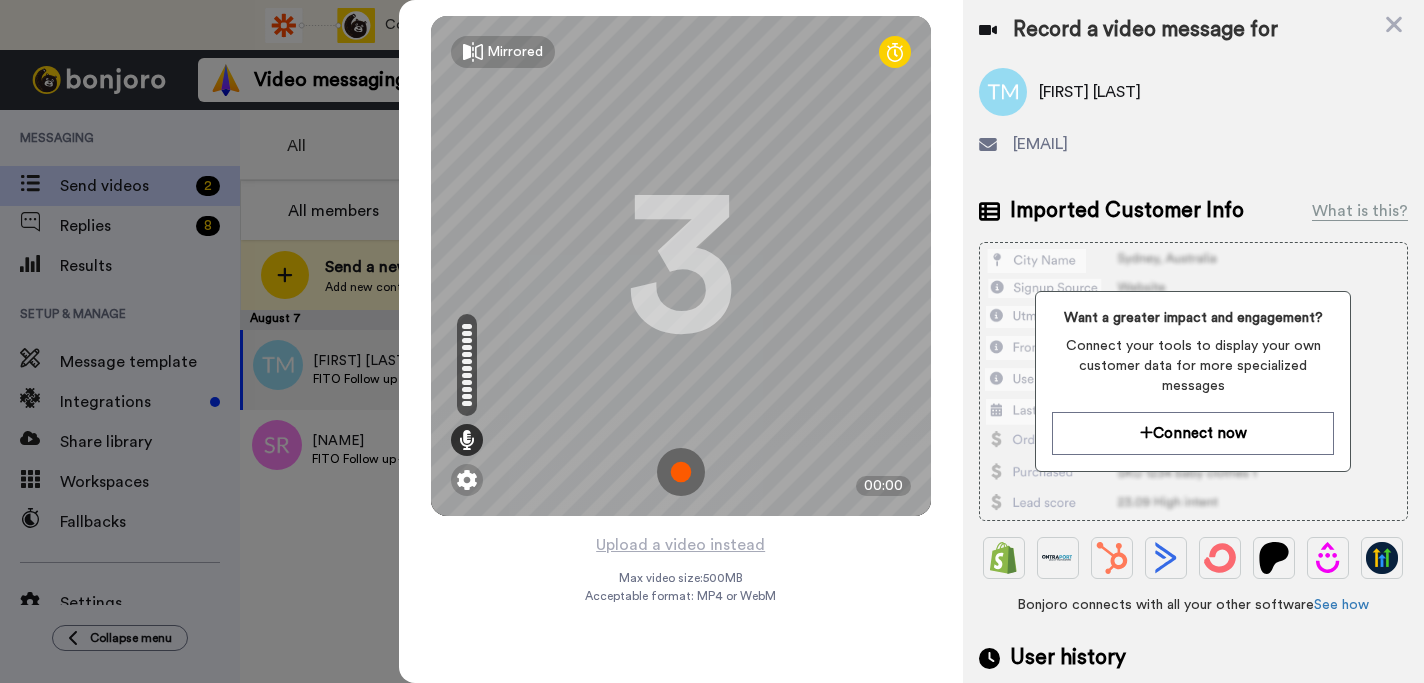 click at bounding box center (681, 472) 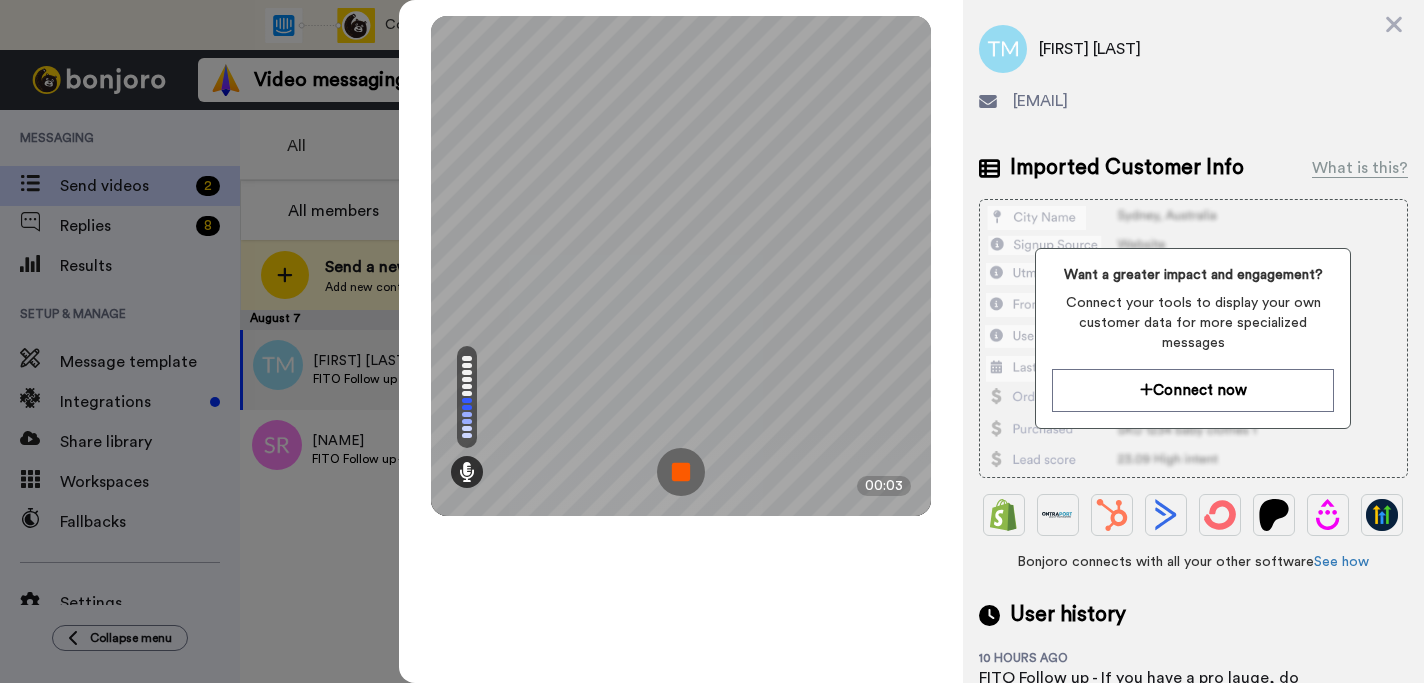 scroll, scrollTop: 34, scrollLeft: 0, axis: vertical 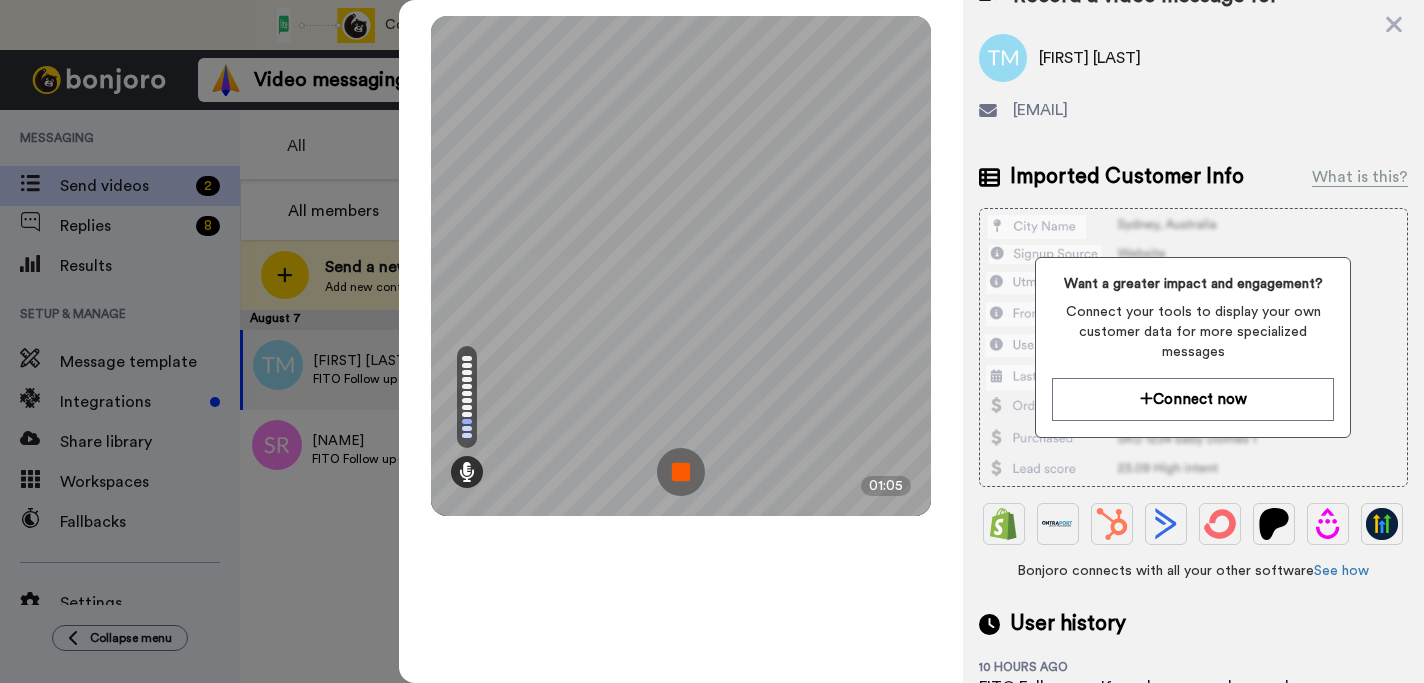 click at bounding box center (681, 472) 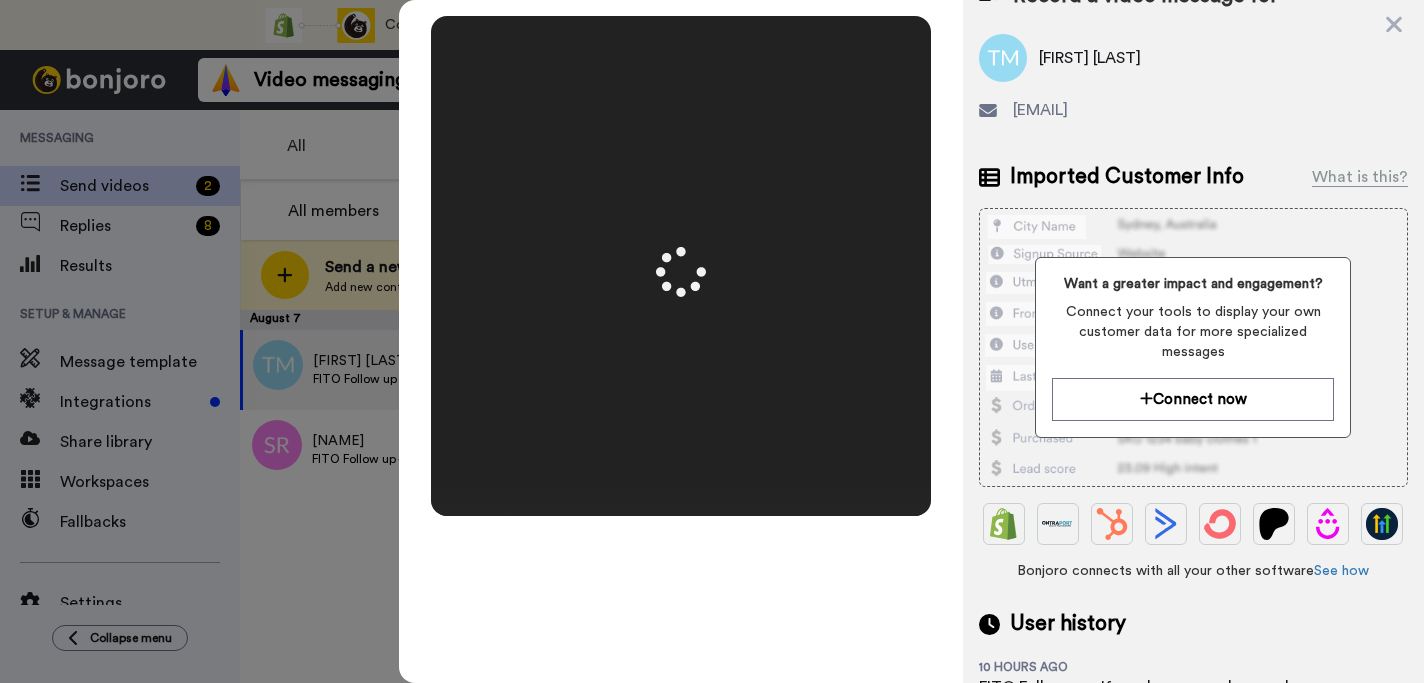 scroll, scrollTop: 0, scrollLeft: 0, axis: both 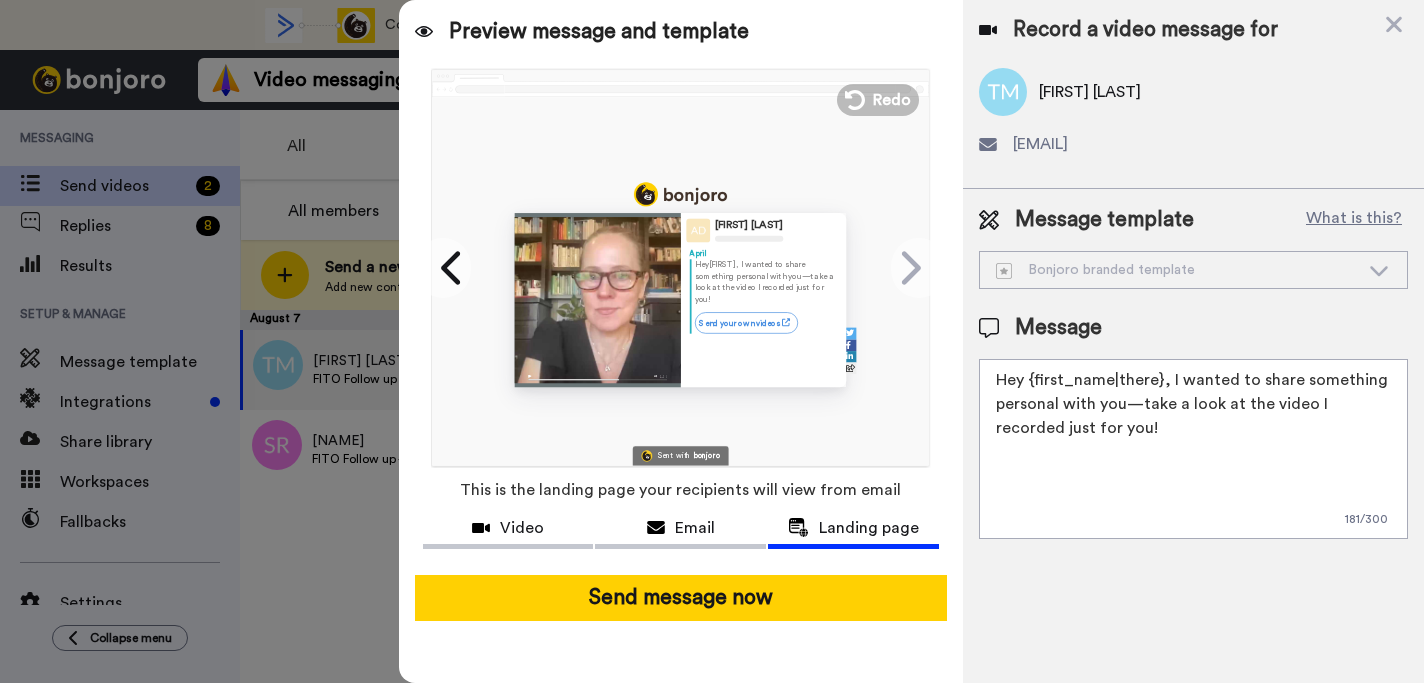 drag, startPoint x: 1166, startPoint y: 381, endPoint x: 1166, endPoint y: 418, distance: 37 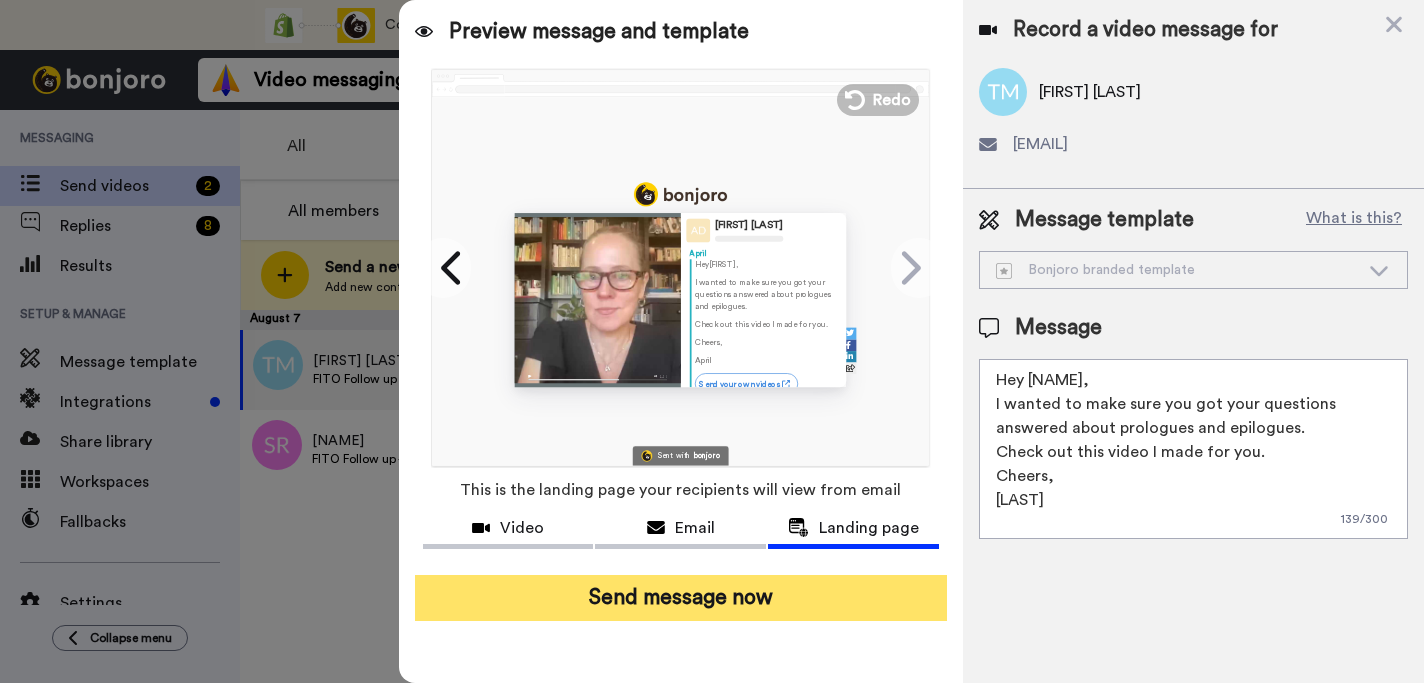 type on "Hey [NAME],
I wanted to make sure you got your questions answered about prologues and epilogues.
Check out this video I made for you.
Cheers,
[LAST]" 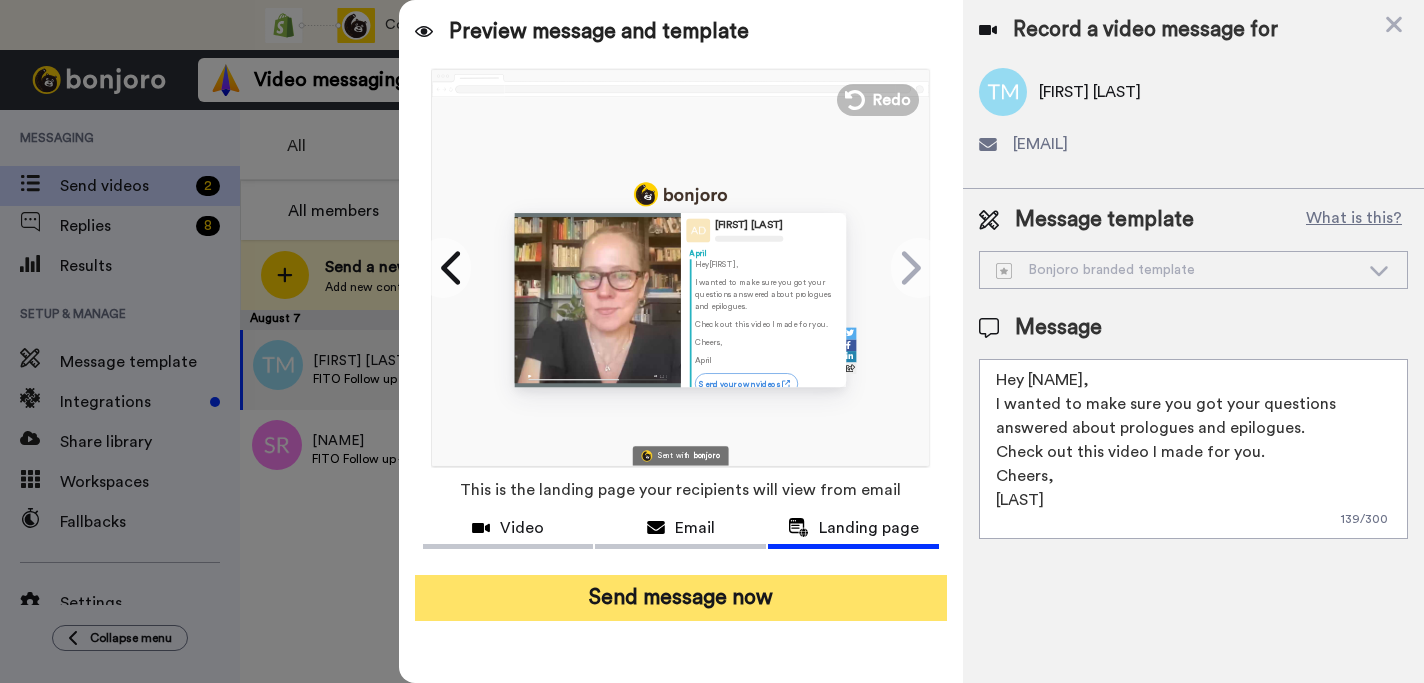 click on "Send message now" at bounding box center (681, 598) 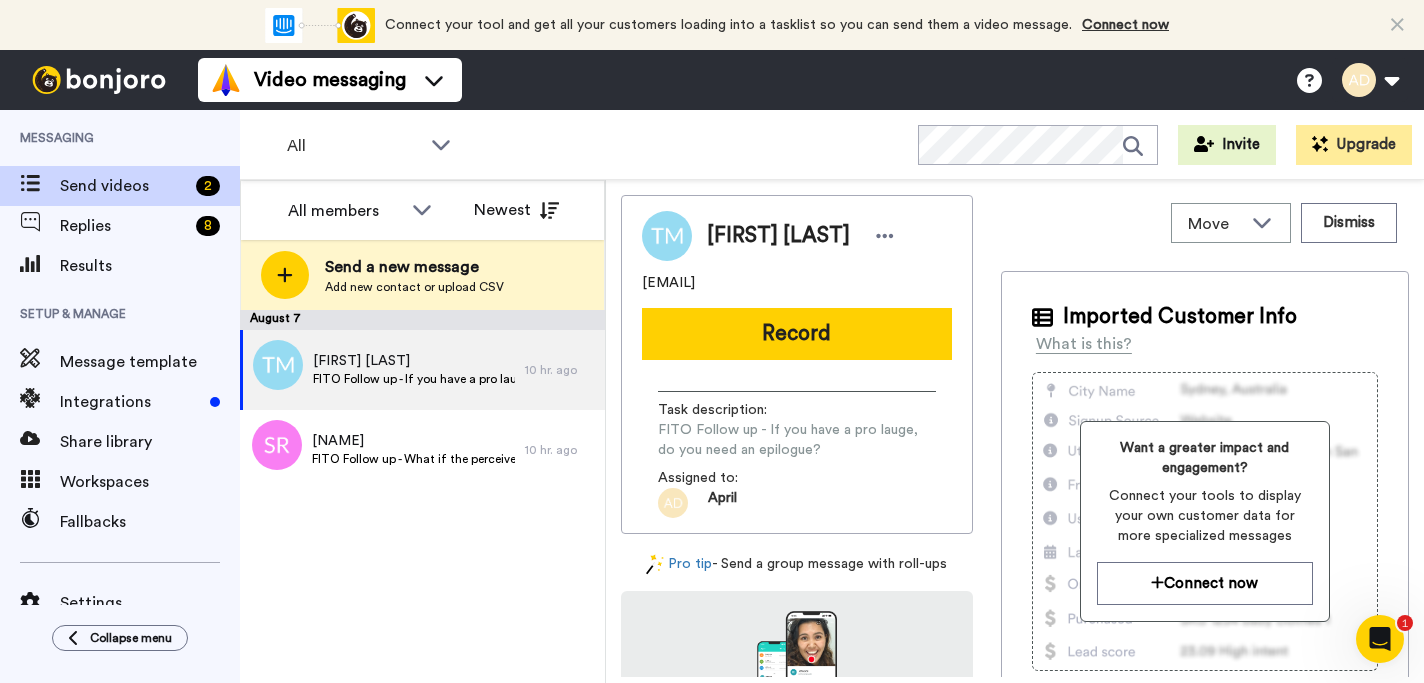 scroll, scrollTop: 0, scrollLeft: 0, axis: both 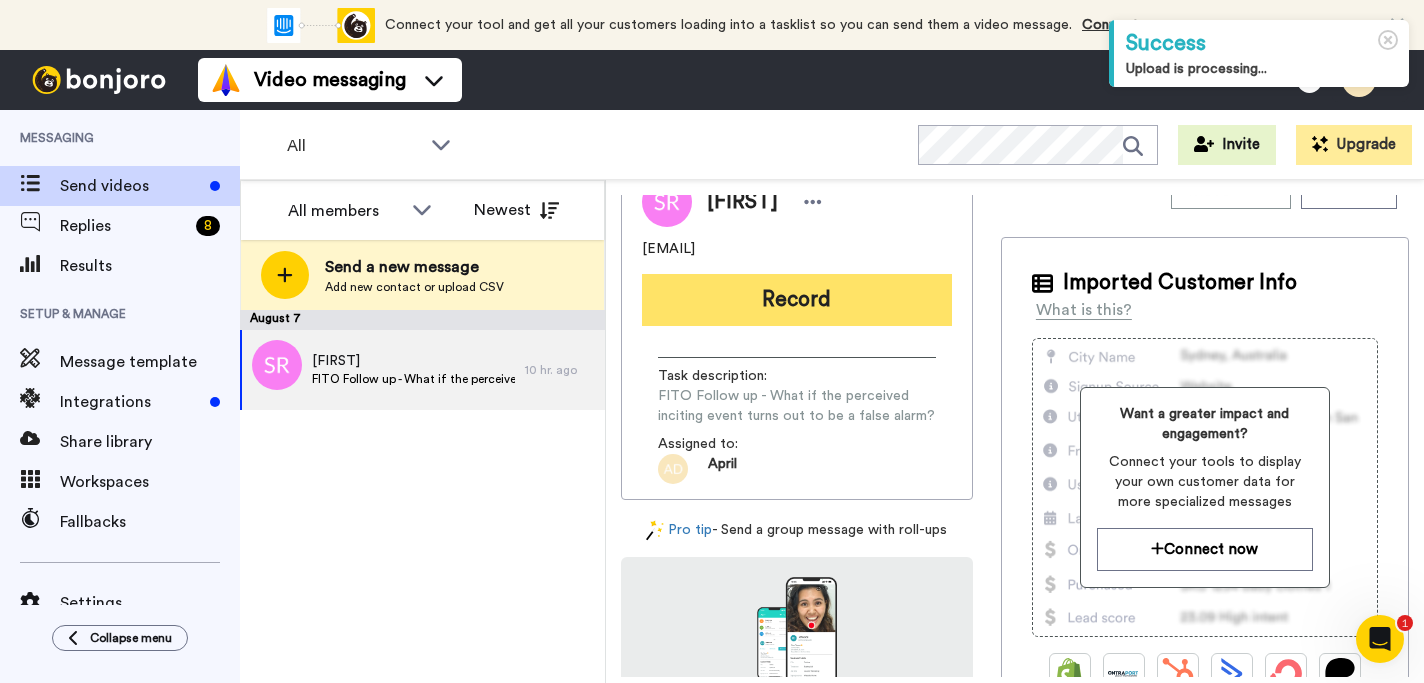 click on "Record" at bounding box center (797, 300) 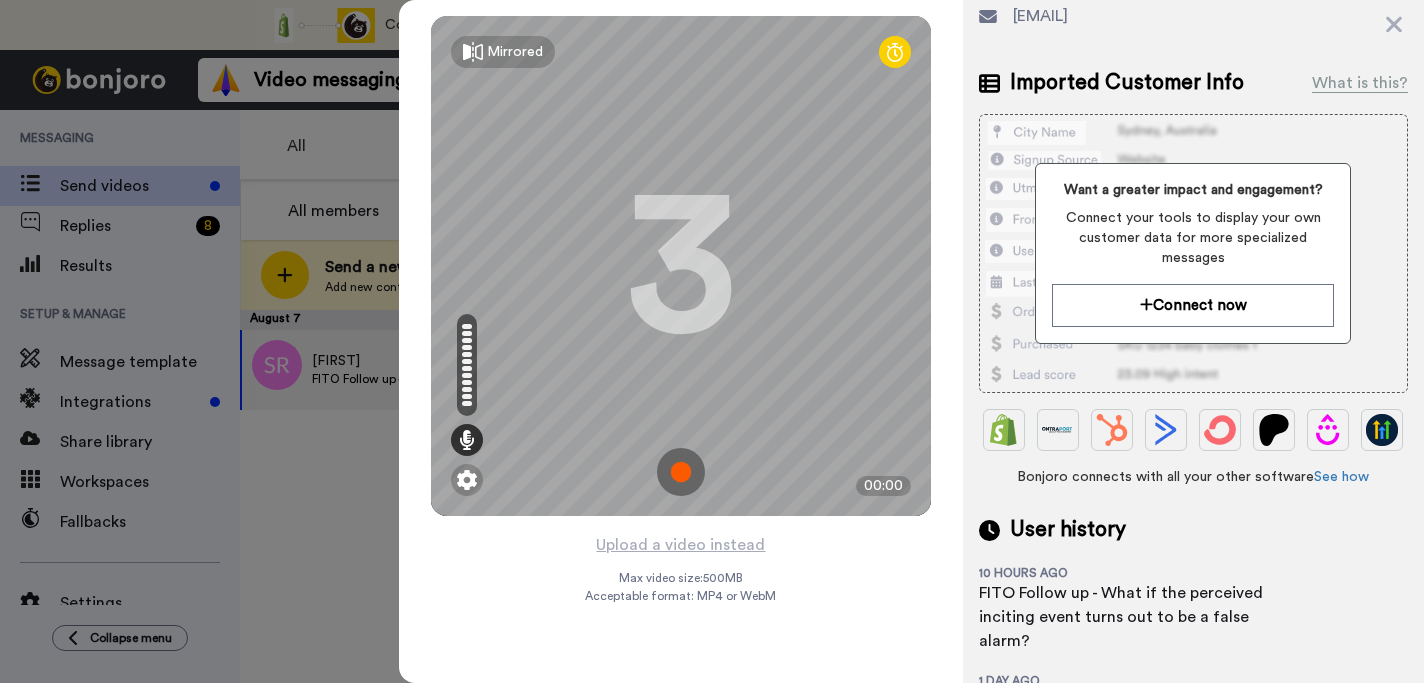 scroll, scrollTop: 128, scrollLeft: 0, axis: vertical 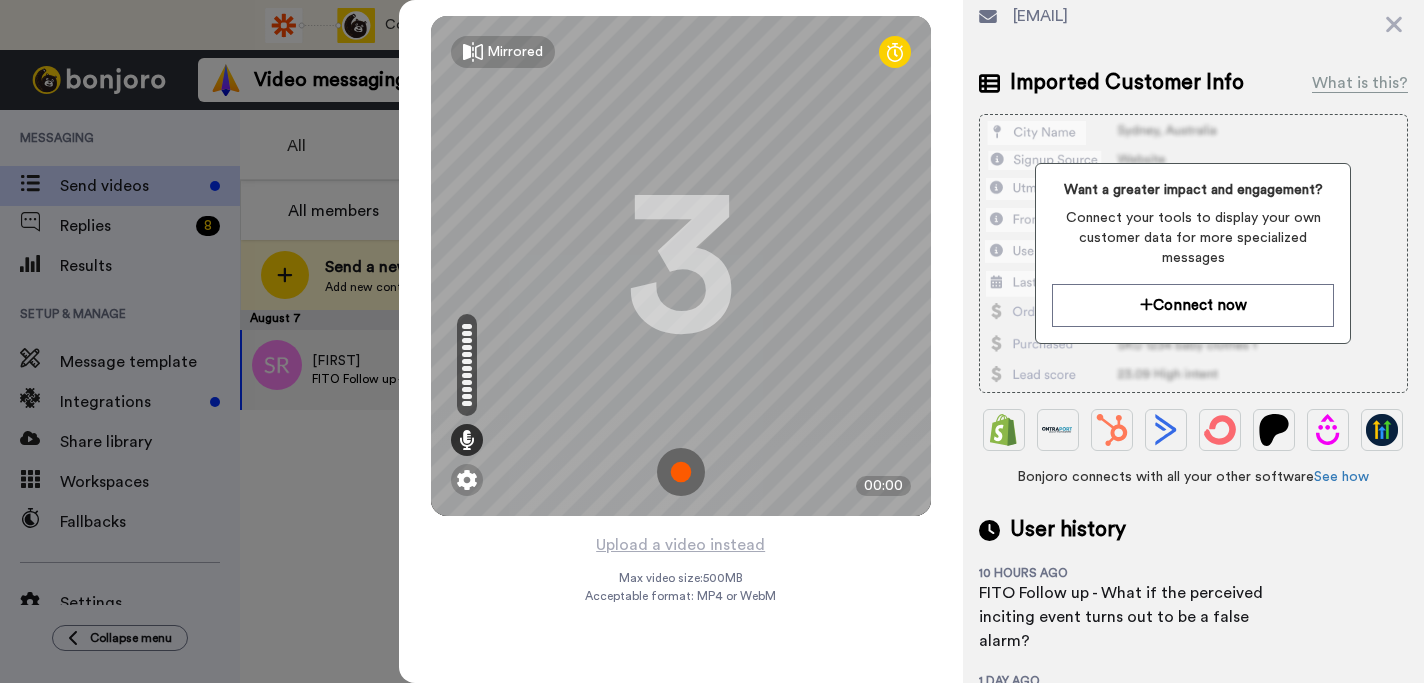 click at bounding box center [681, 472] 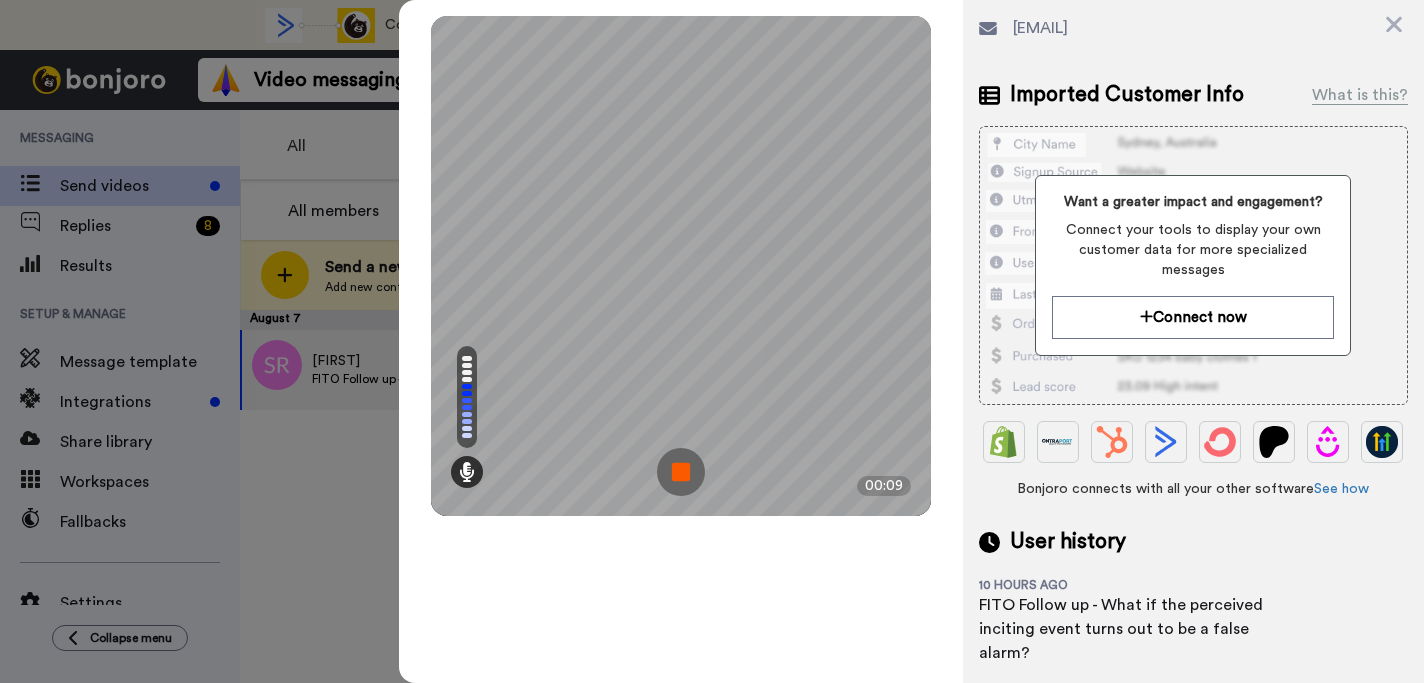 scroll, scrollTop: 121, scrollLeft: 0, axis: vertical 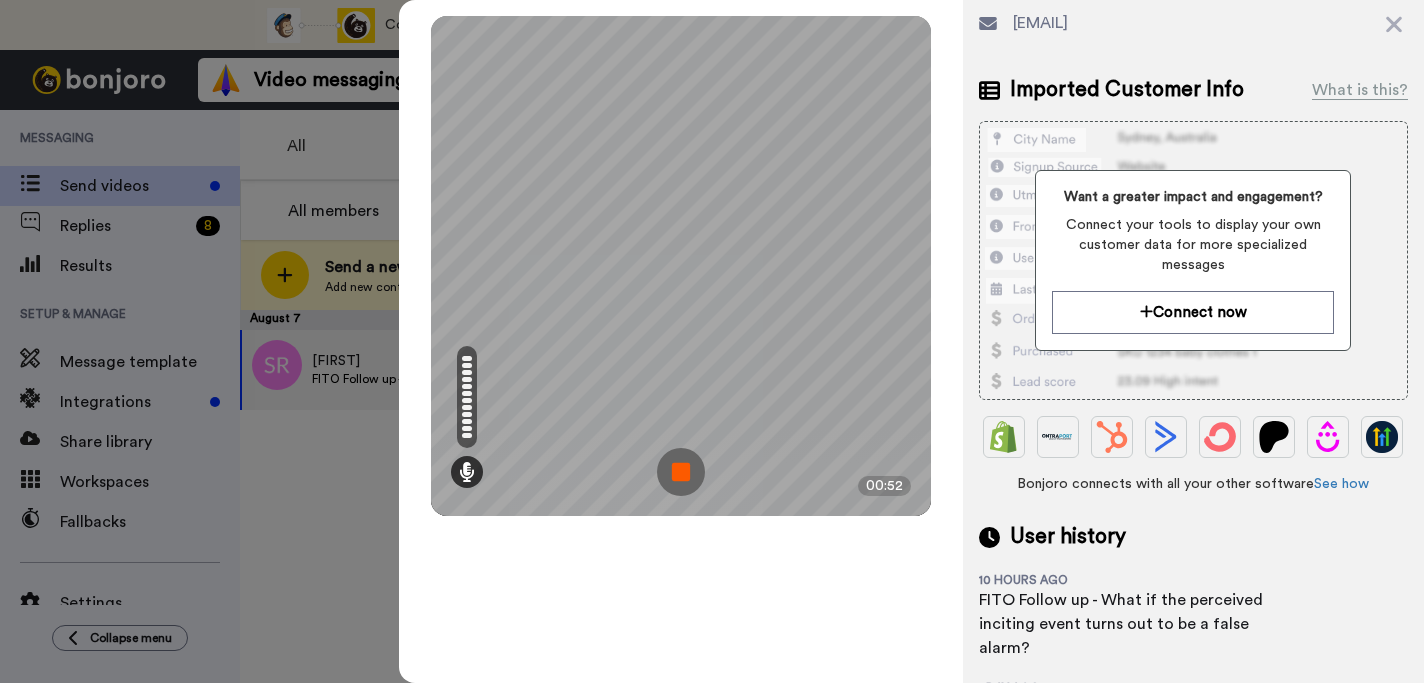 click at bounding box center [681, 472] 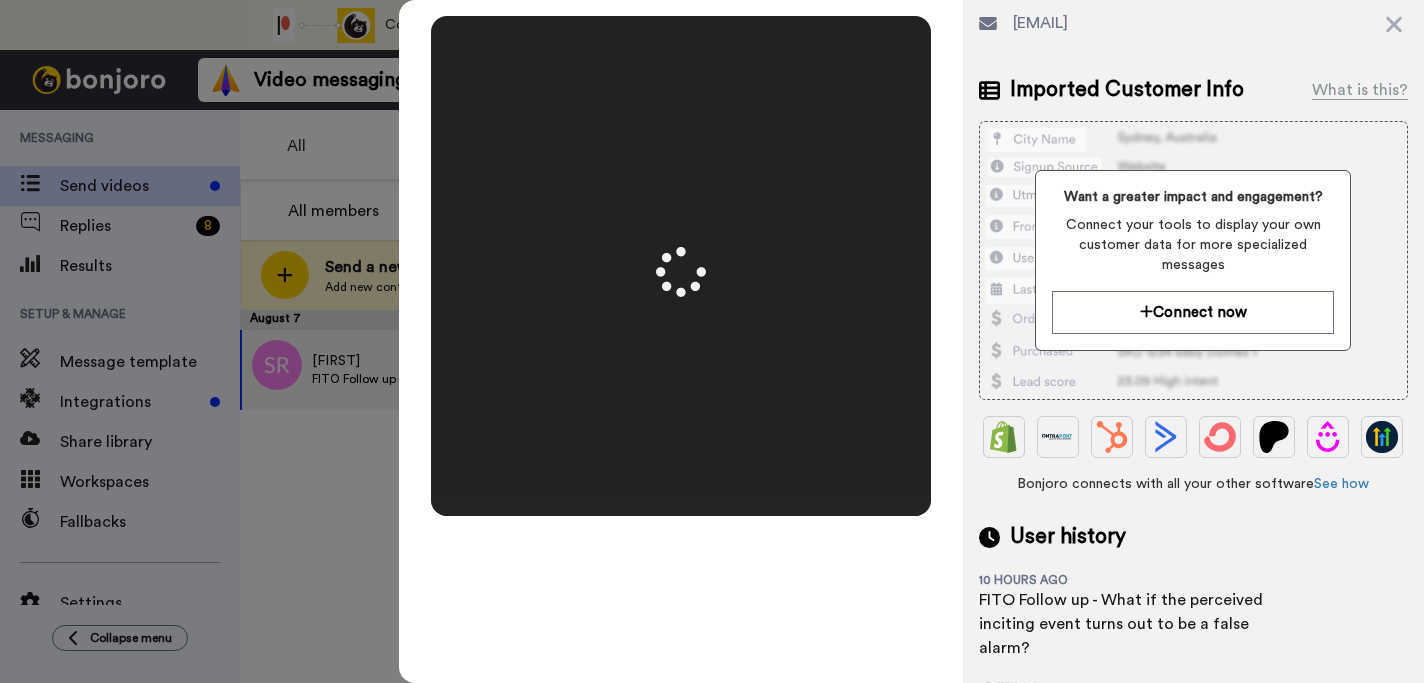 scroll, scrollTop: 0, scrollLeft: 0, axis: both 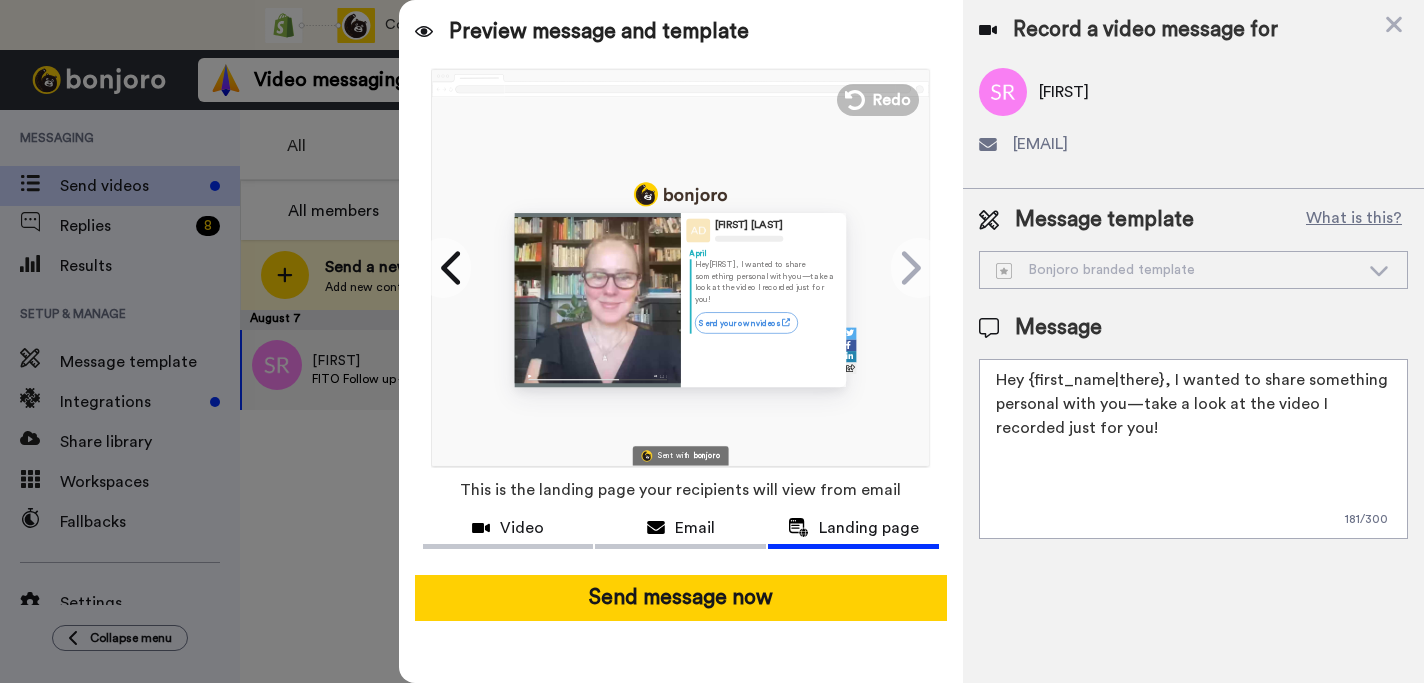 click on "Bonjoro branded template" at bounding box center (1177, 270) 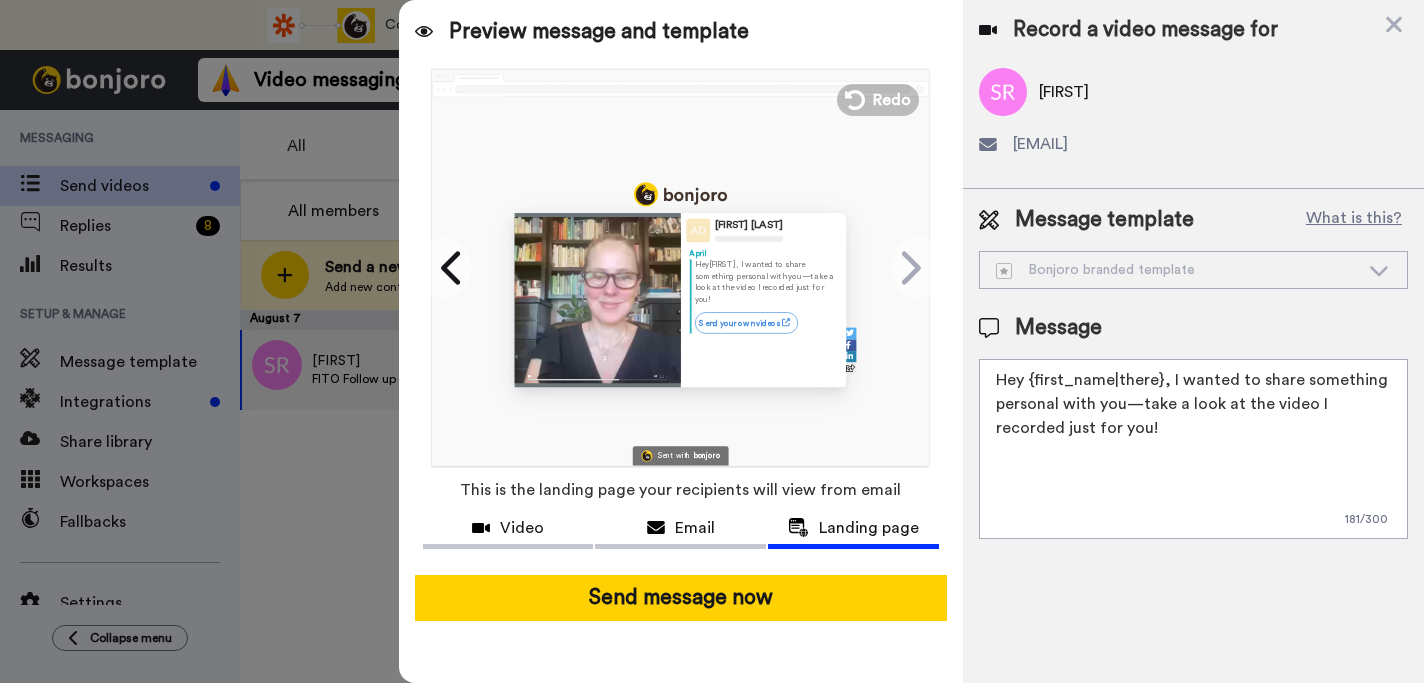 click 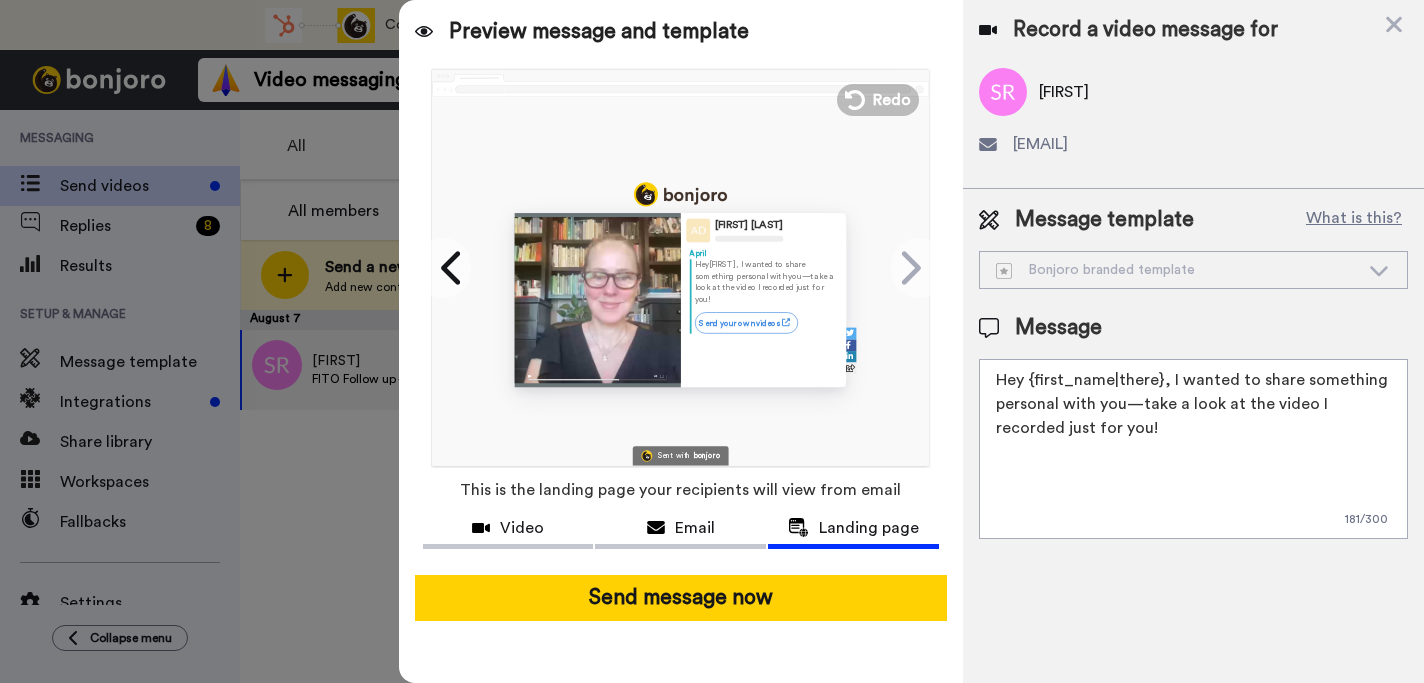 drag, startPoint x: 1164, startPoint y: 386, endPoint x: 1146, endPoint y: 424, distance: 42.047592 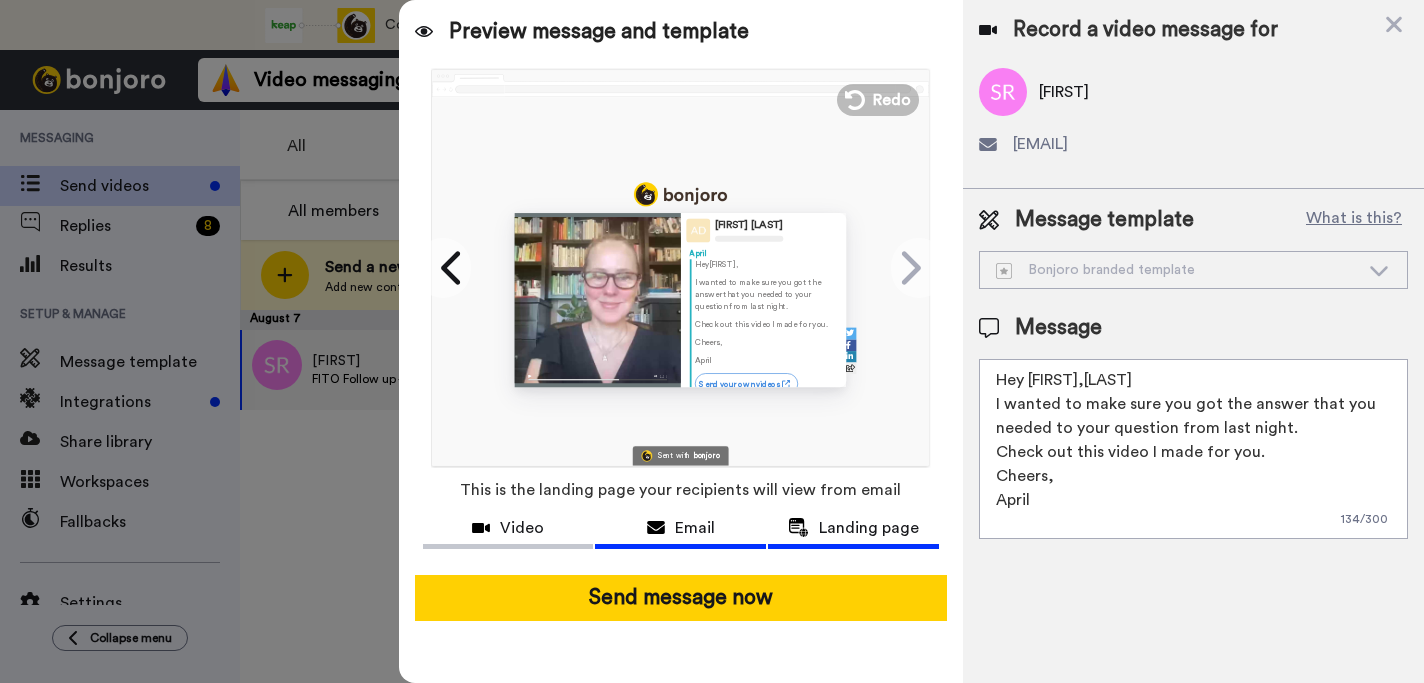 type on "Hey {first_name|there},
I wanted to make sure you got the answer that you needed to your question from last night.
Check out this video I made for you.
Cheers,
April" 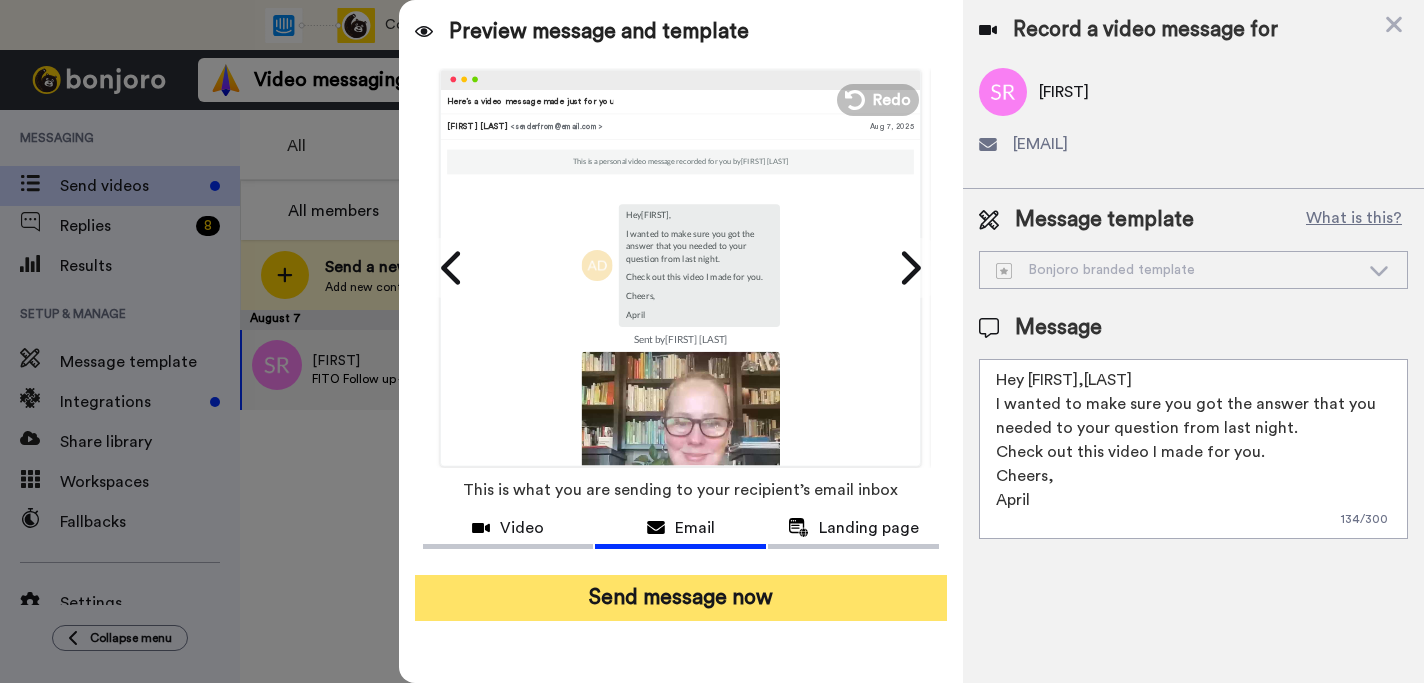 click on "Send message now" at bounding box center (681, 598) 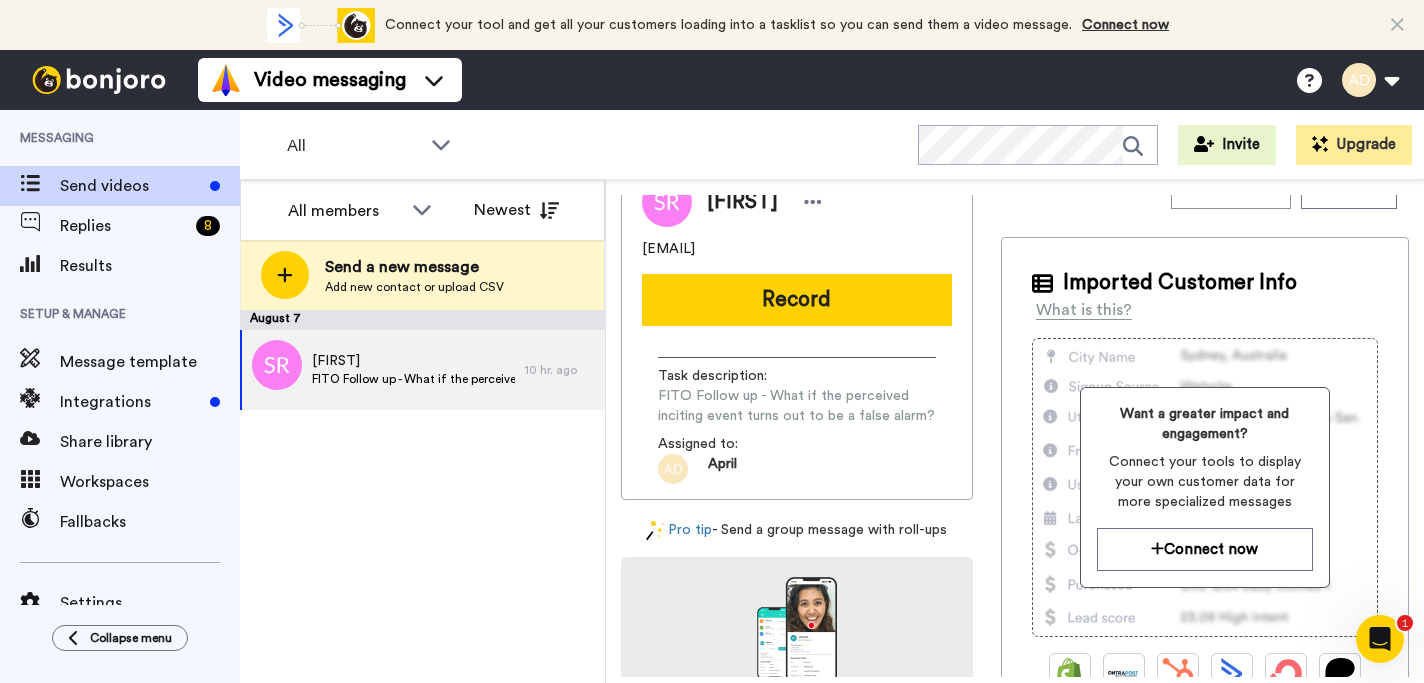 scroll, scrollTop: 0, scrollLeft: 0, axis: both 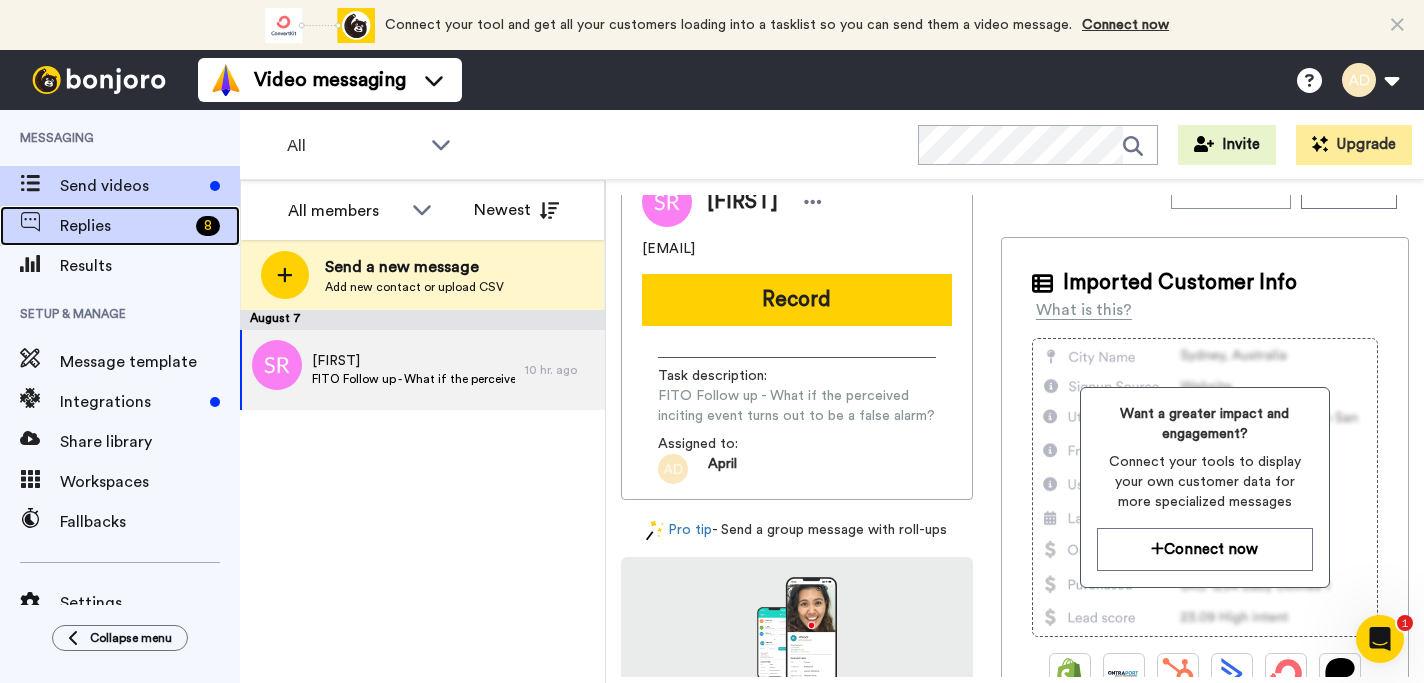 click on "Replies" at bounding box center [124, 226] 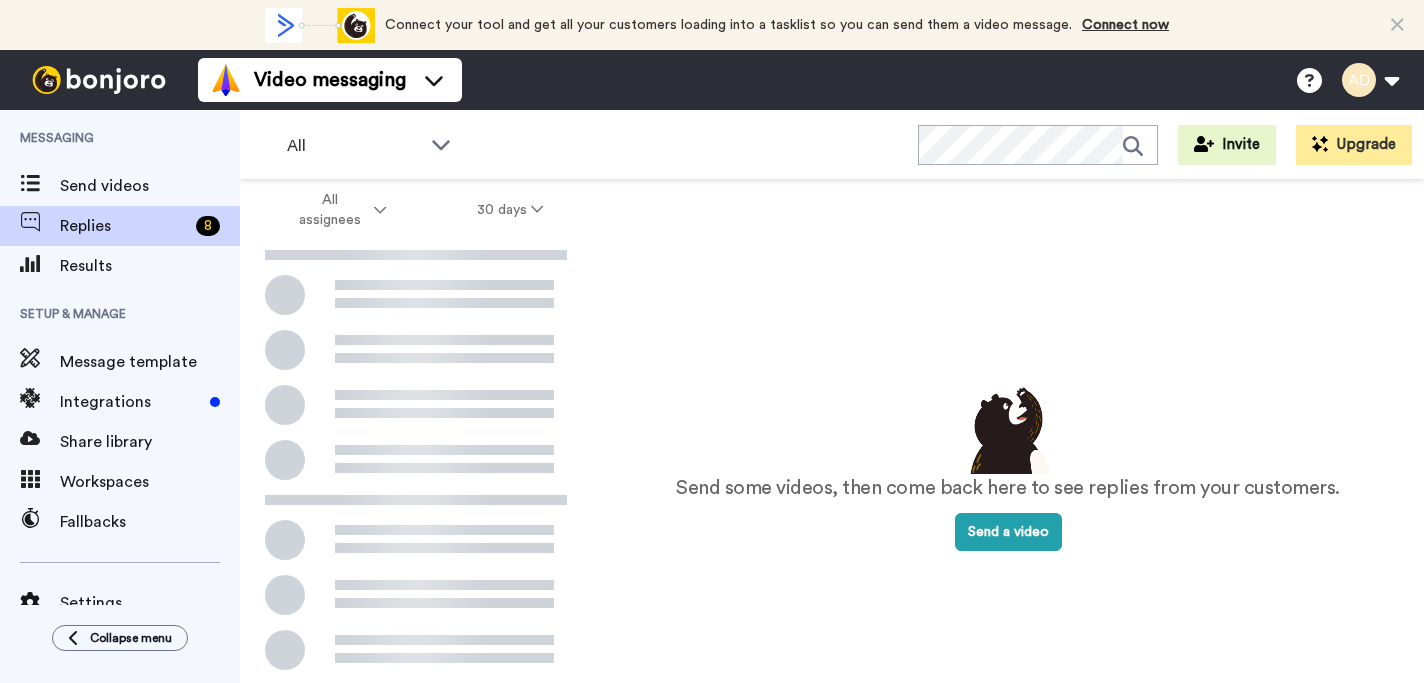 scroll, scrollTop: 0, scrollLeft: 0, axis: both 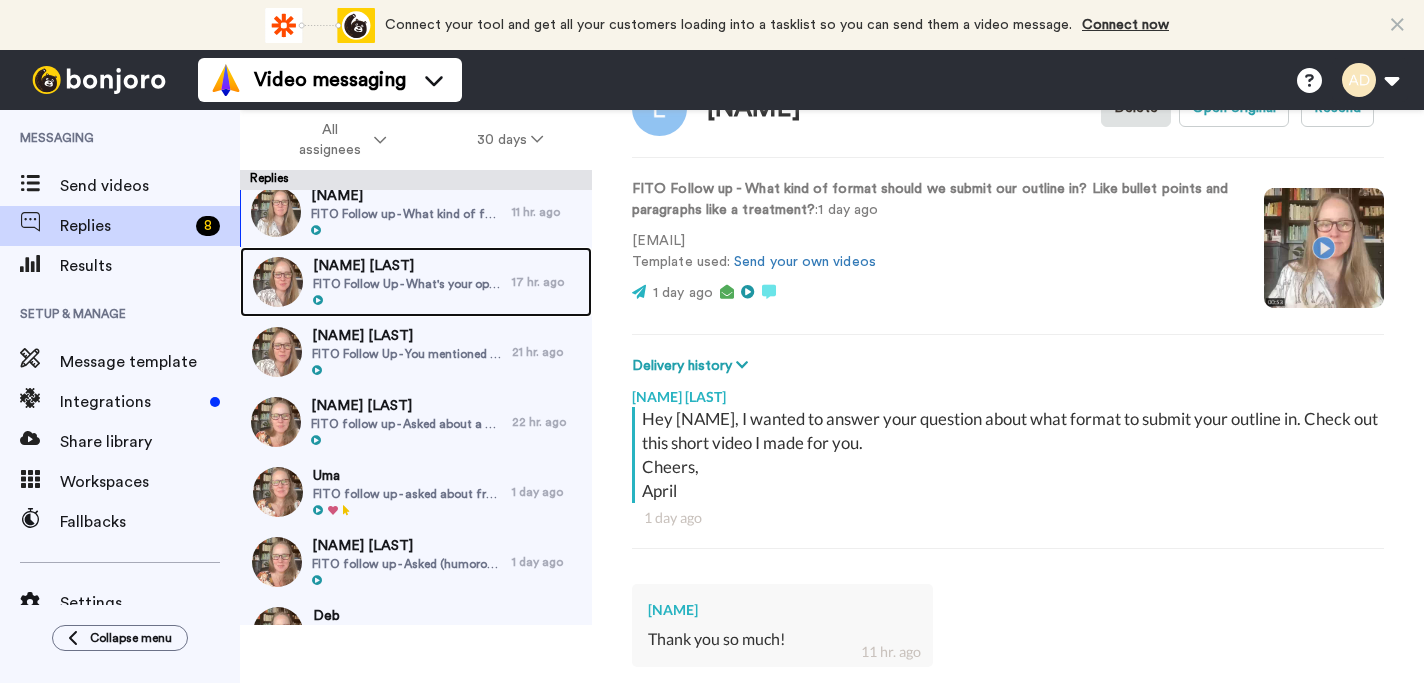 click on "FITO Follow Up -  What's your opinion on Story Grid?" at bounding box center [407, 284] 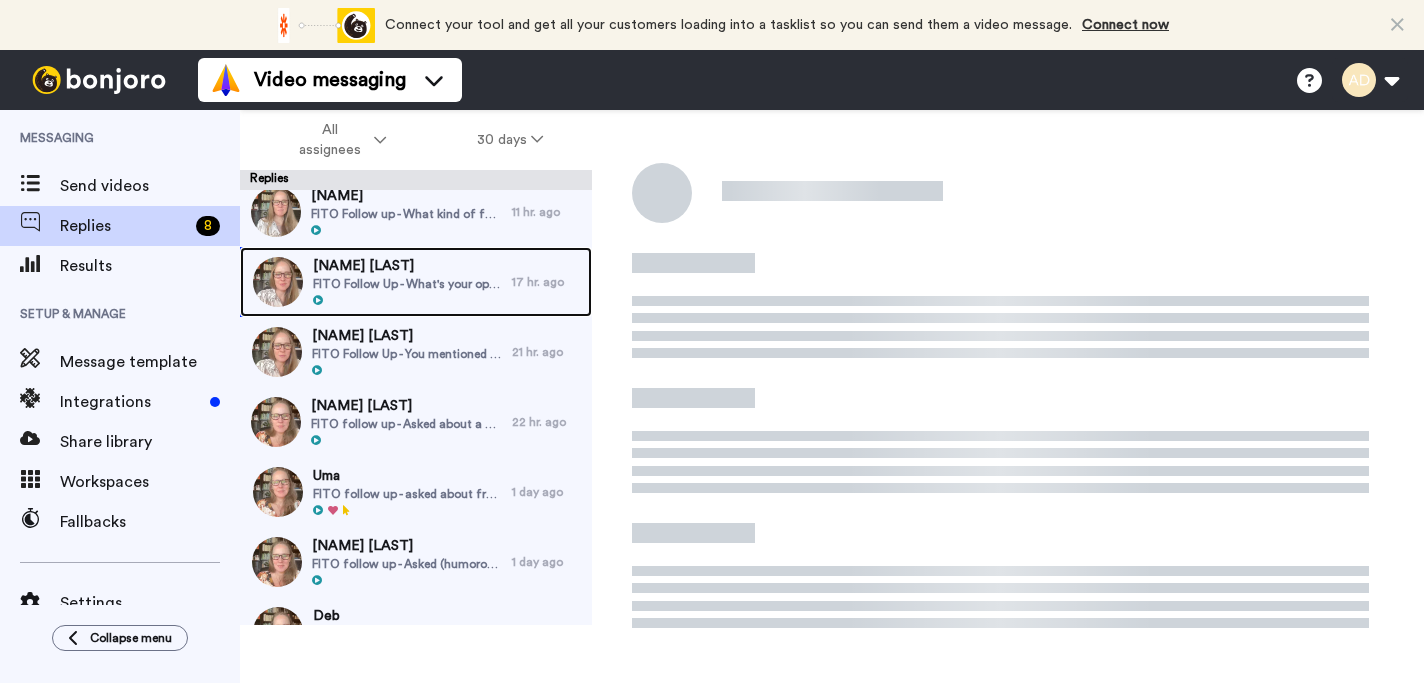 scroll, scrollTop: 9, scrollLeft: 0, axis: vertical 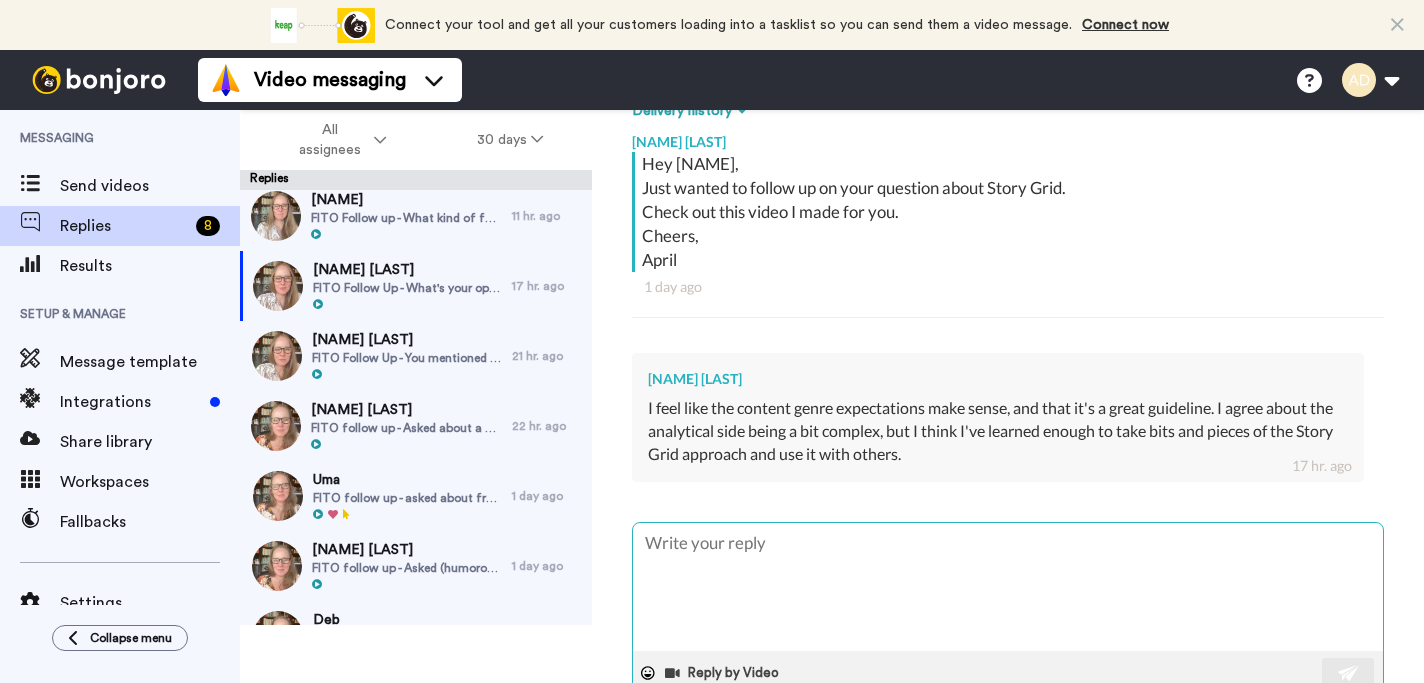 click at bounding box center [1008, 587] 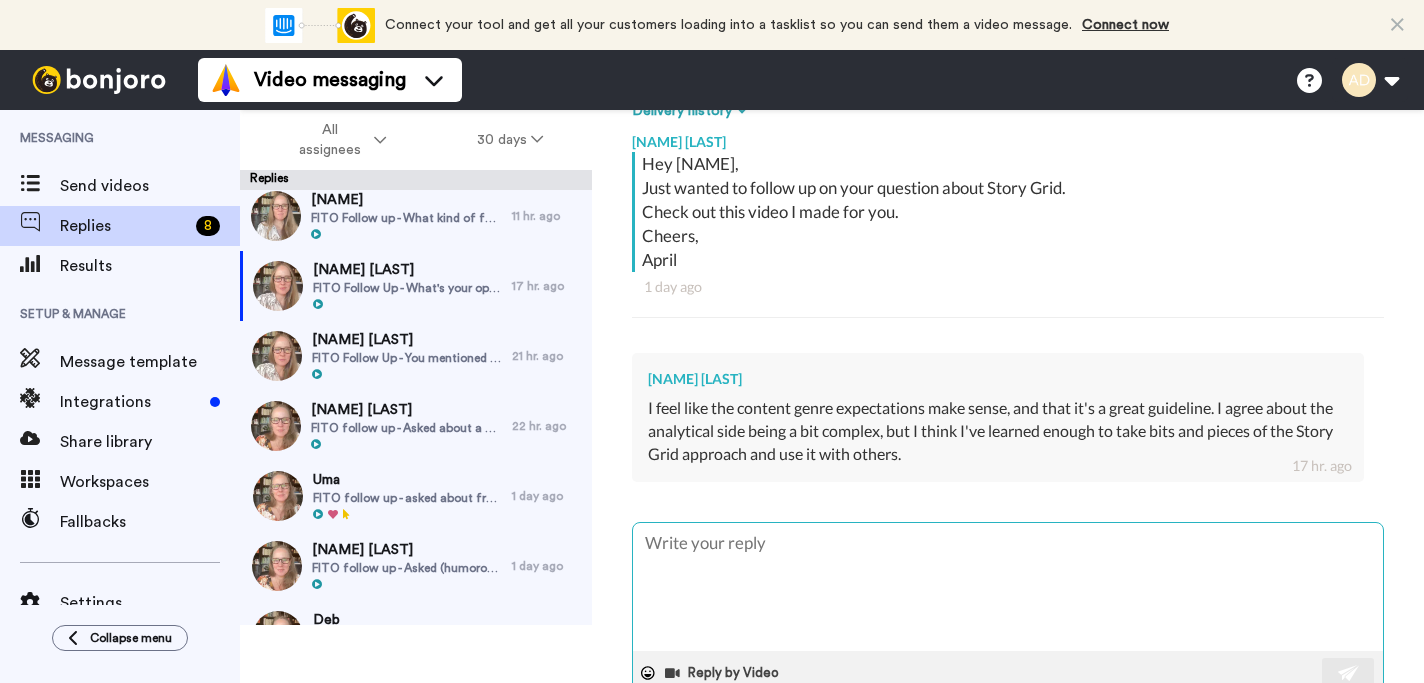 type on "x" 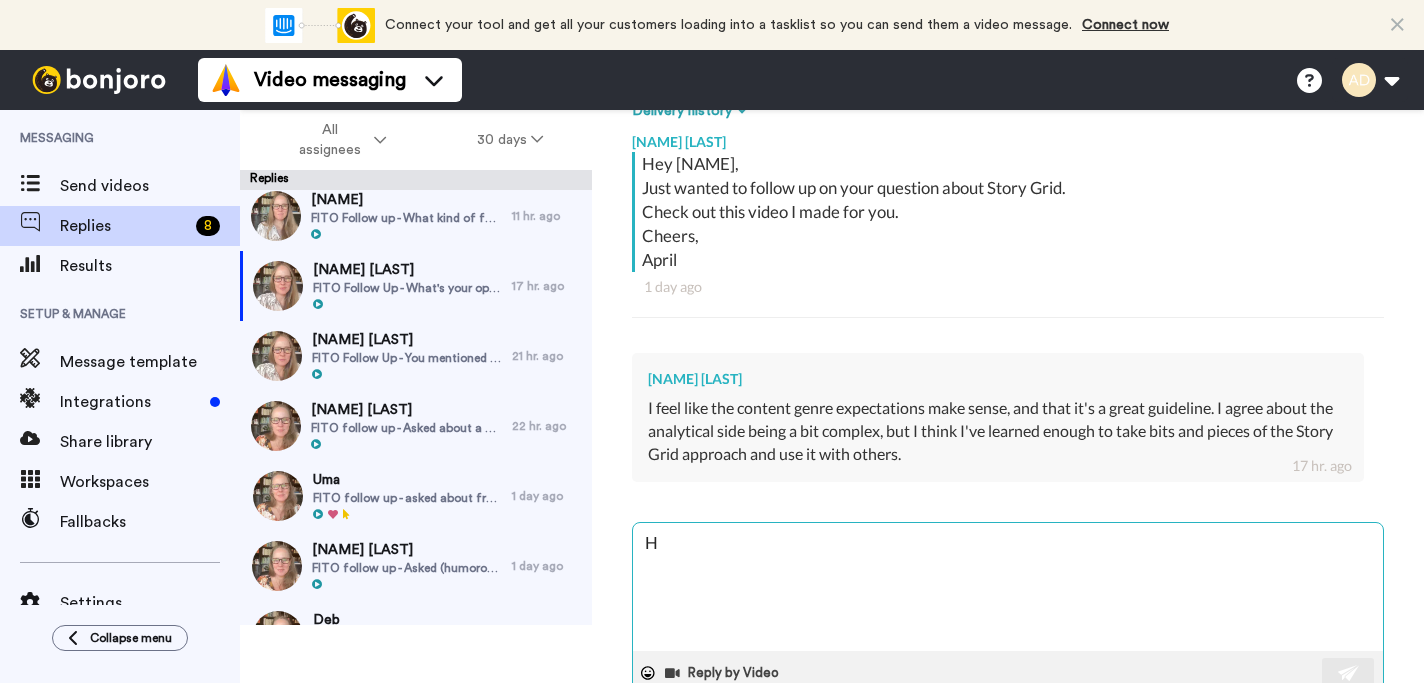 type on "x" 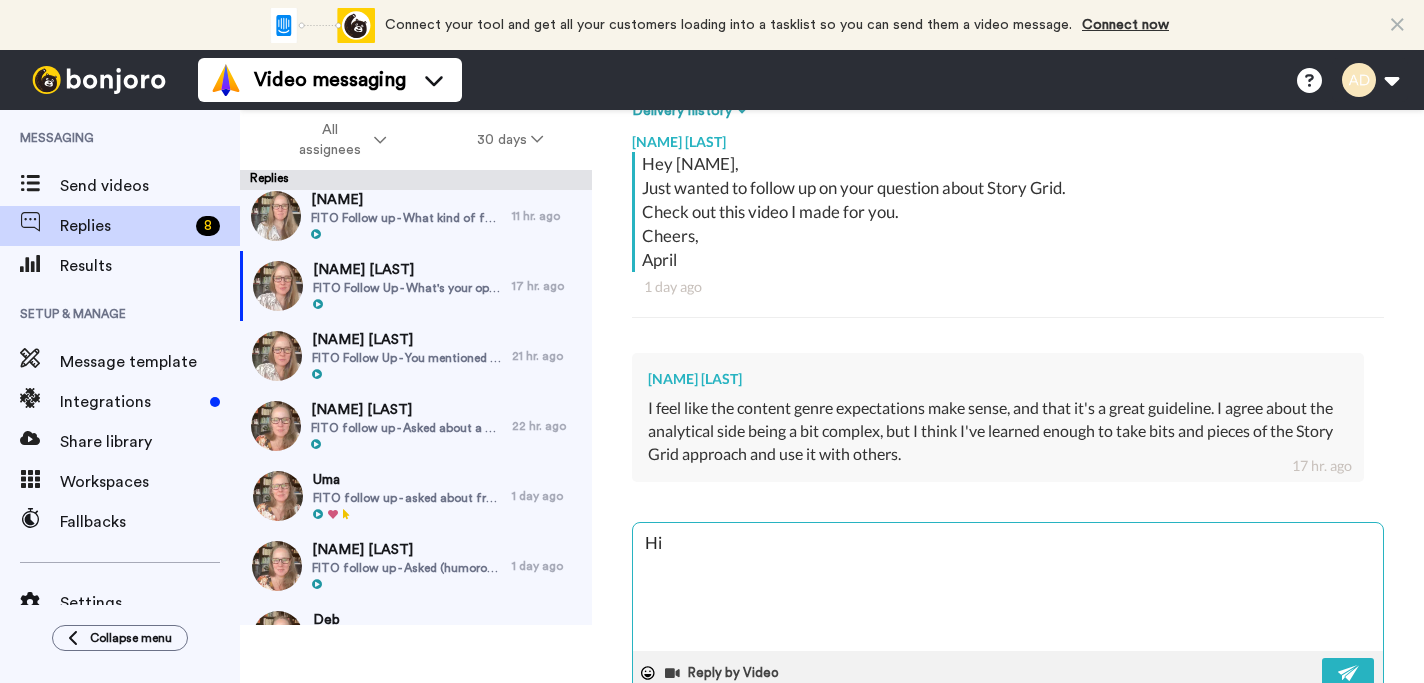 type on "x" 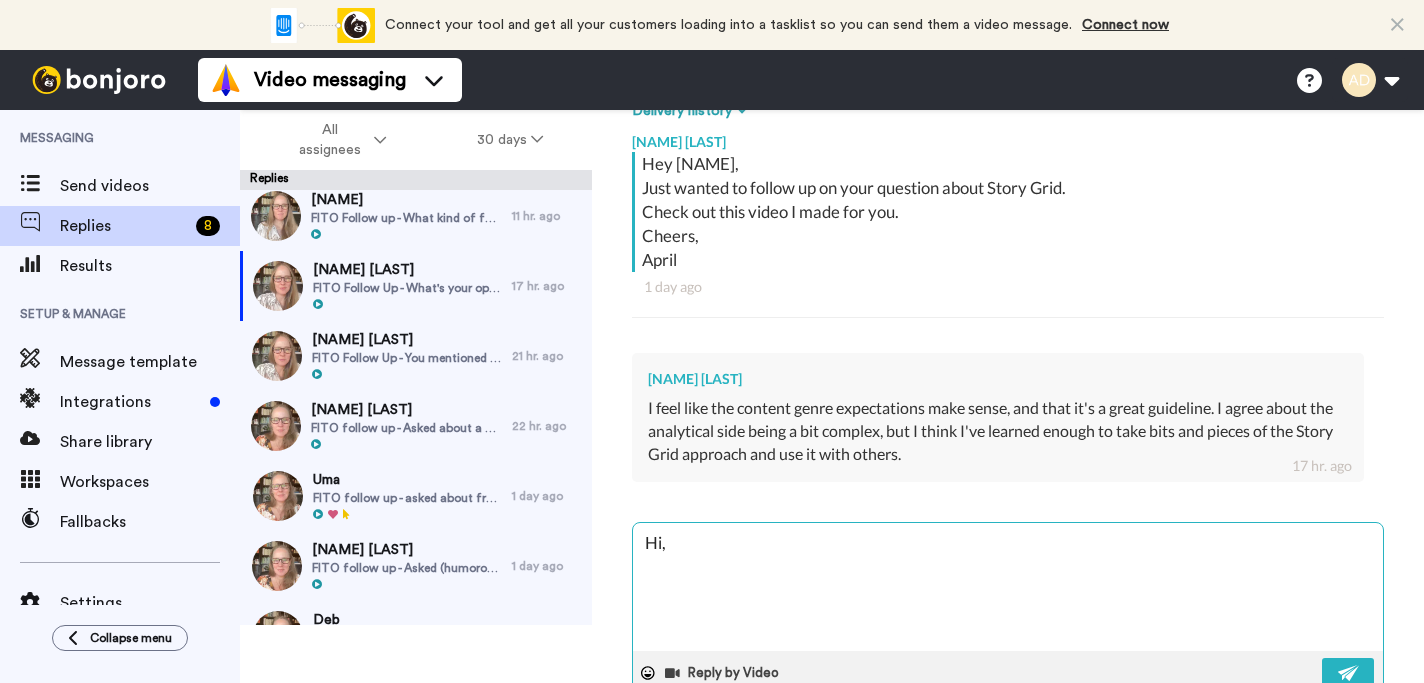 type on "x" 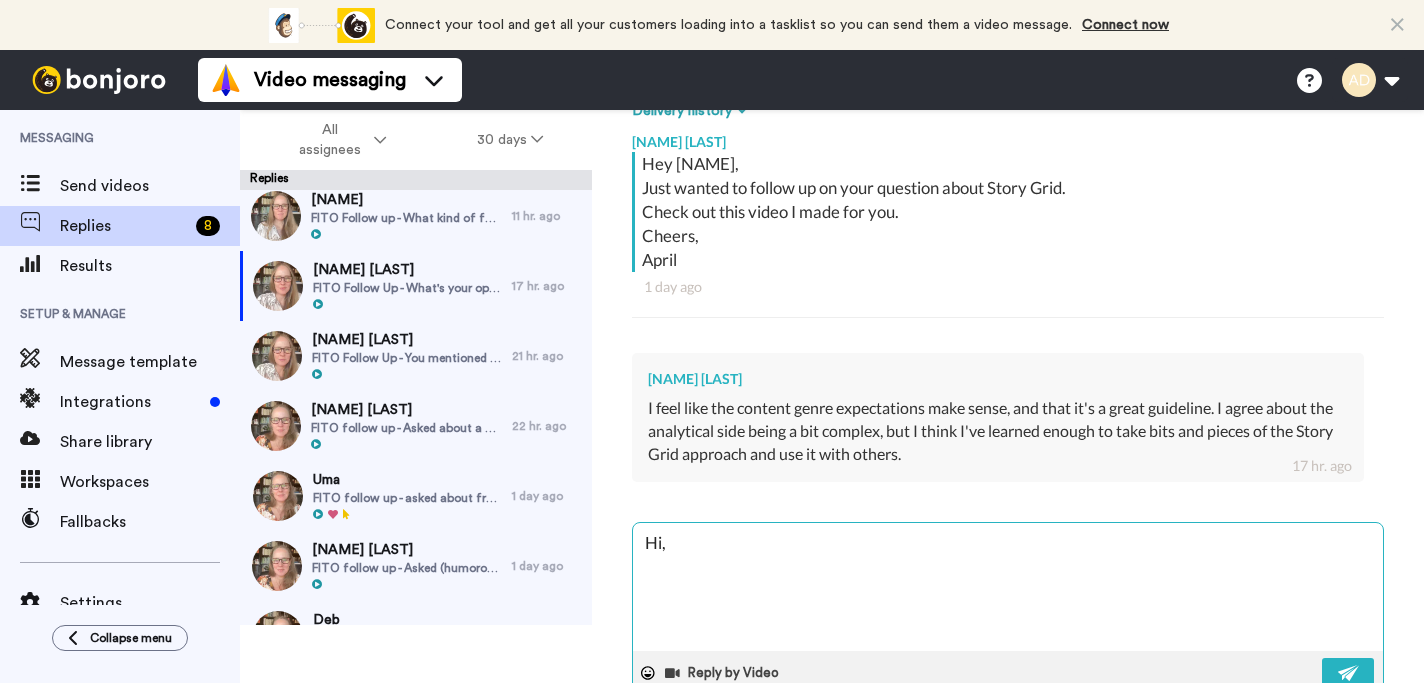 type on "x" 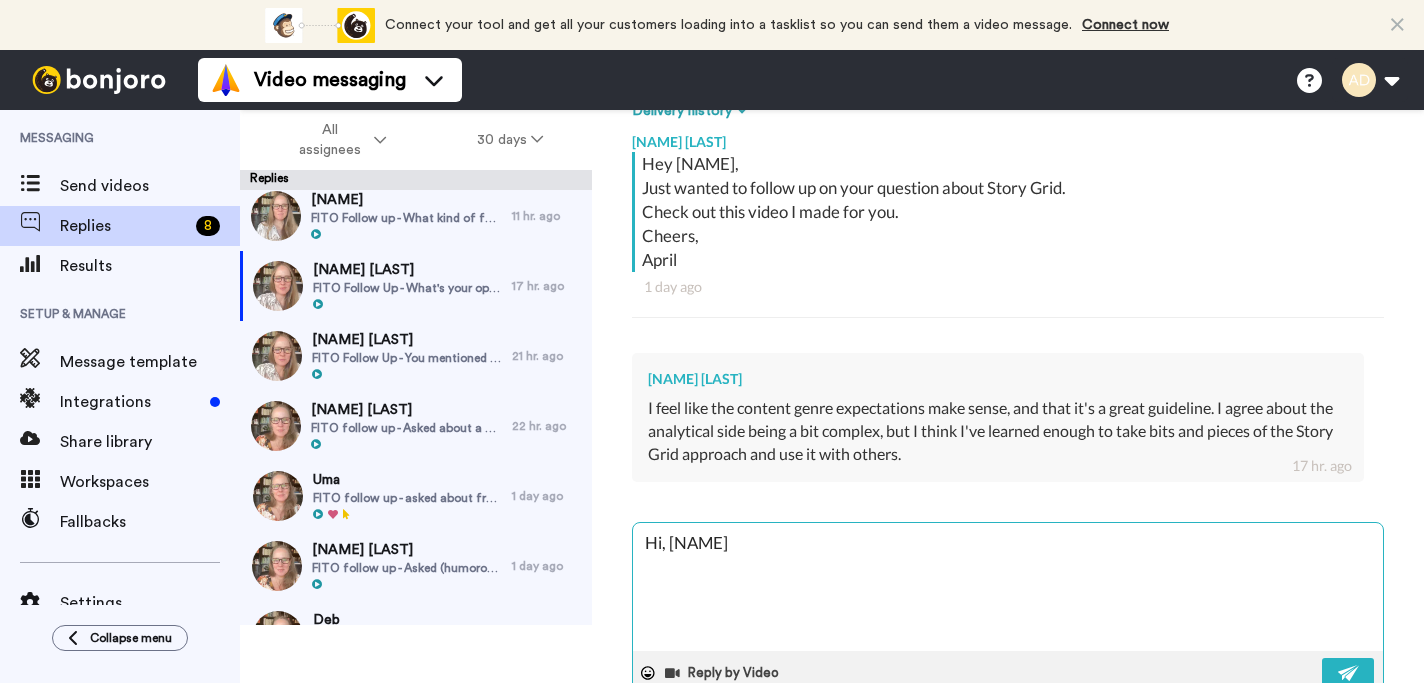 type on "x" 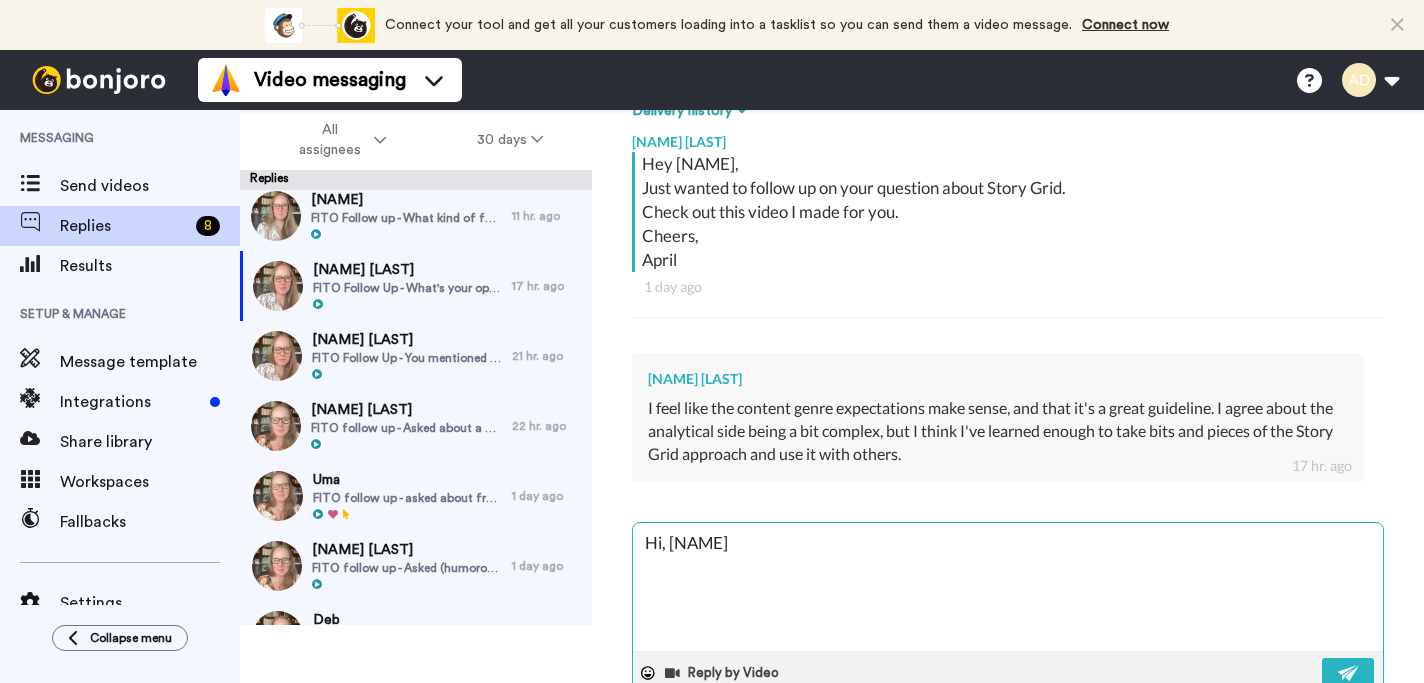 type on "x" 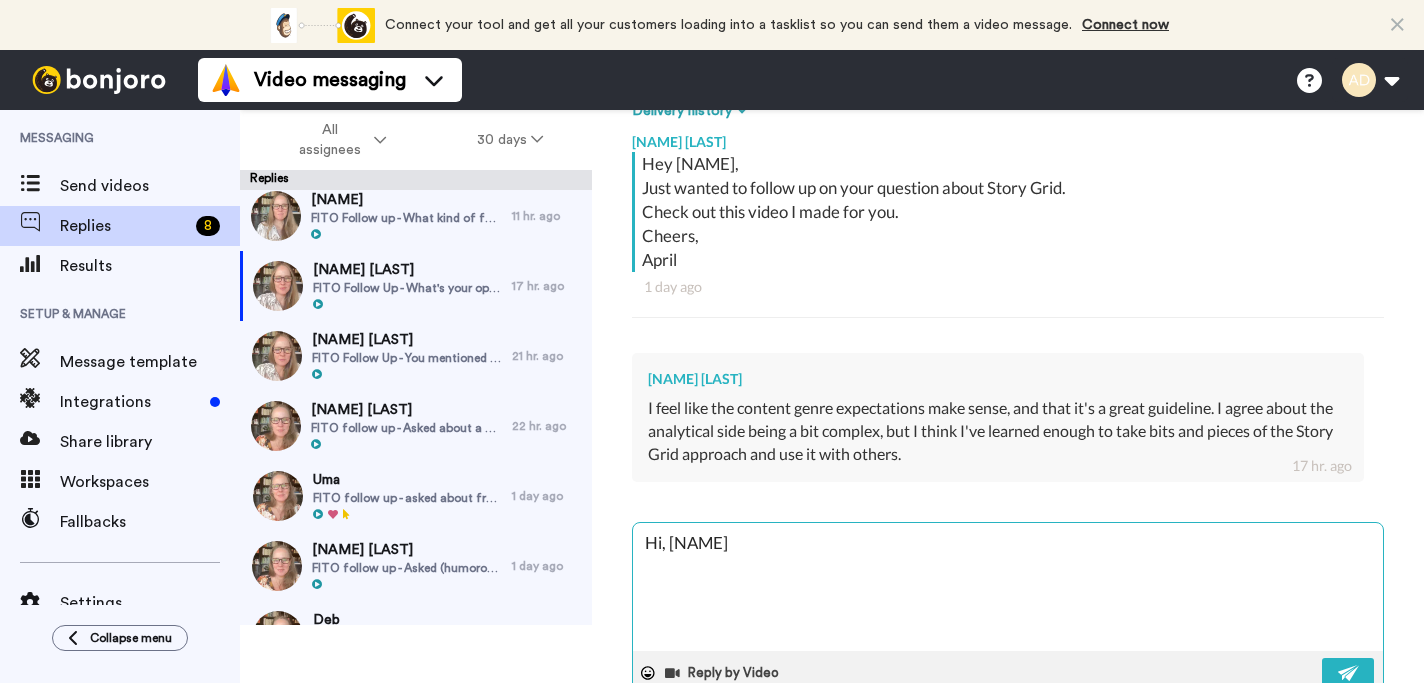 type on "x" 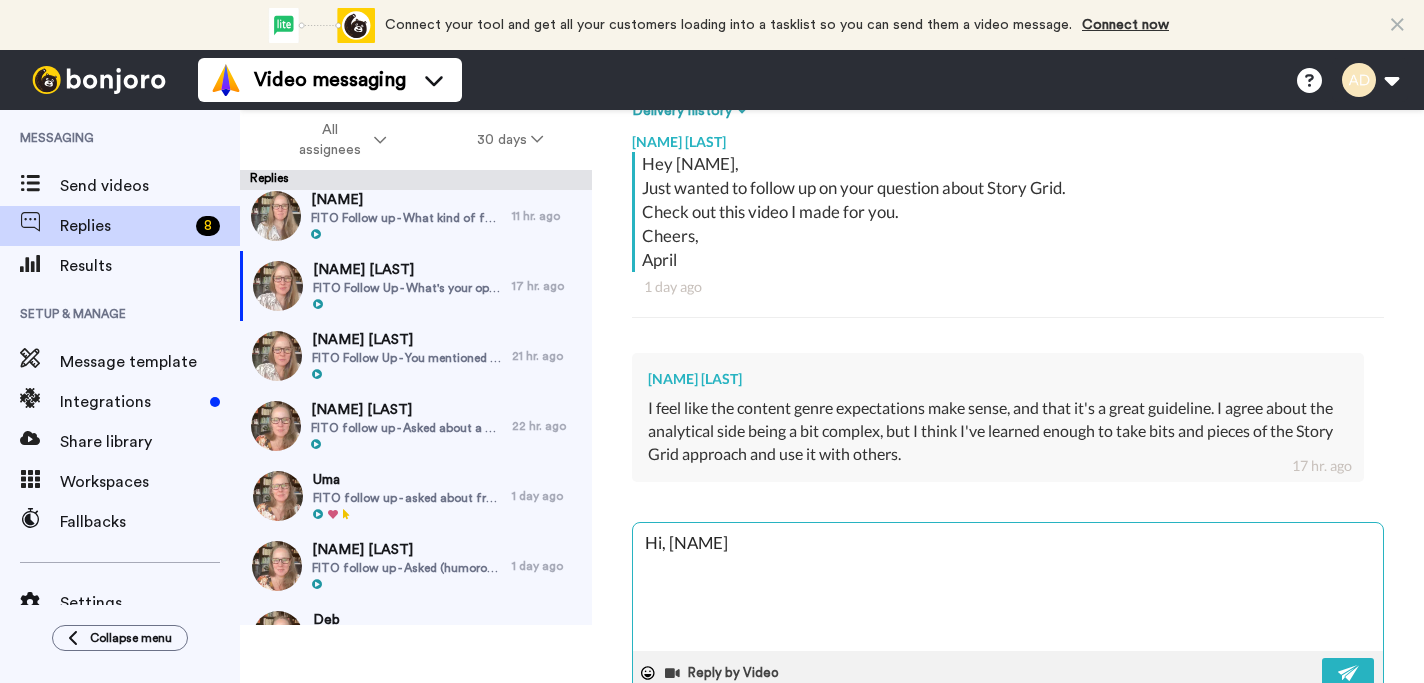 type on "x" 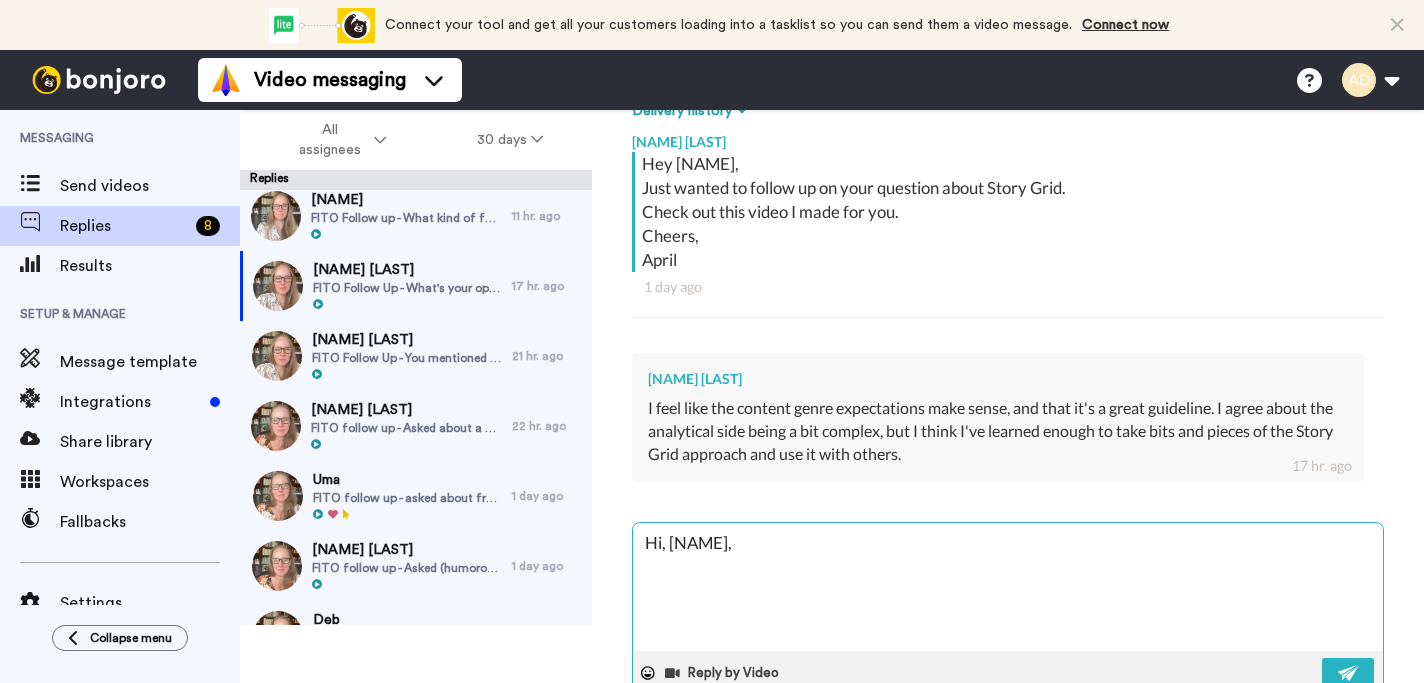 type on "x" 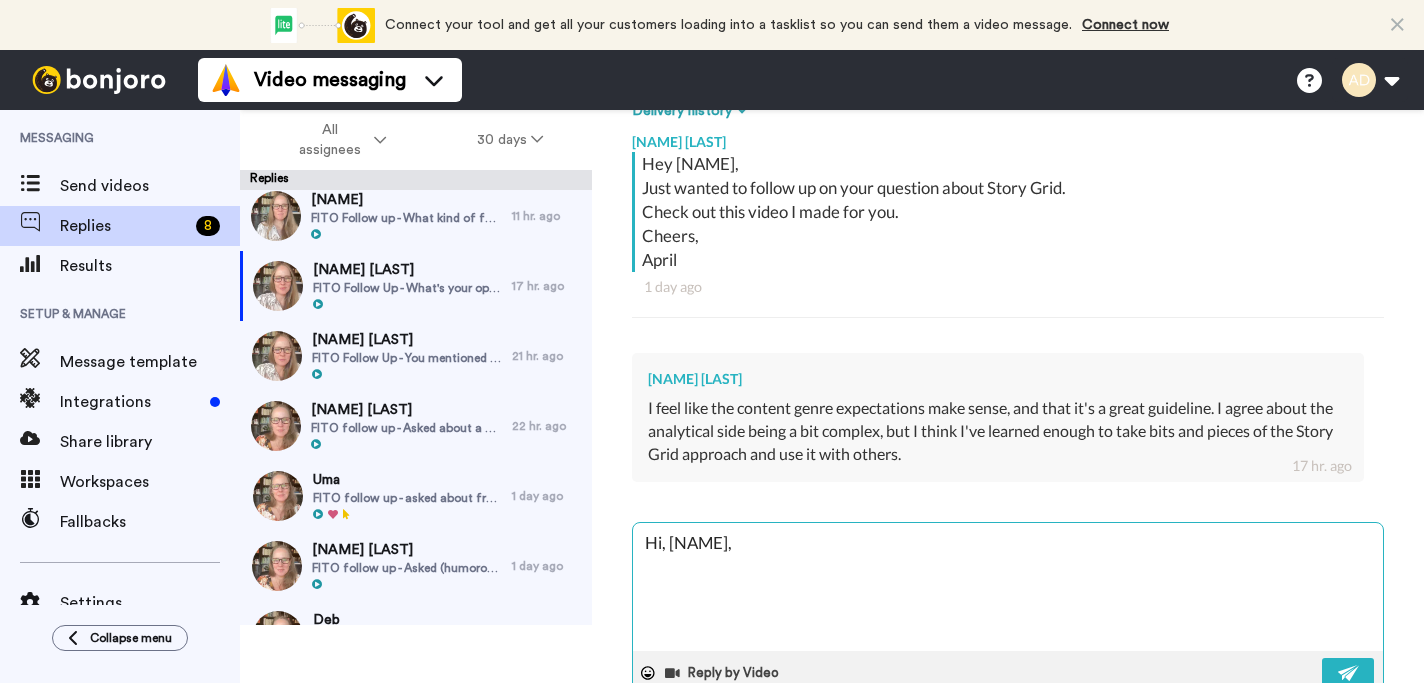 type on "x" 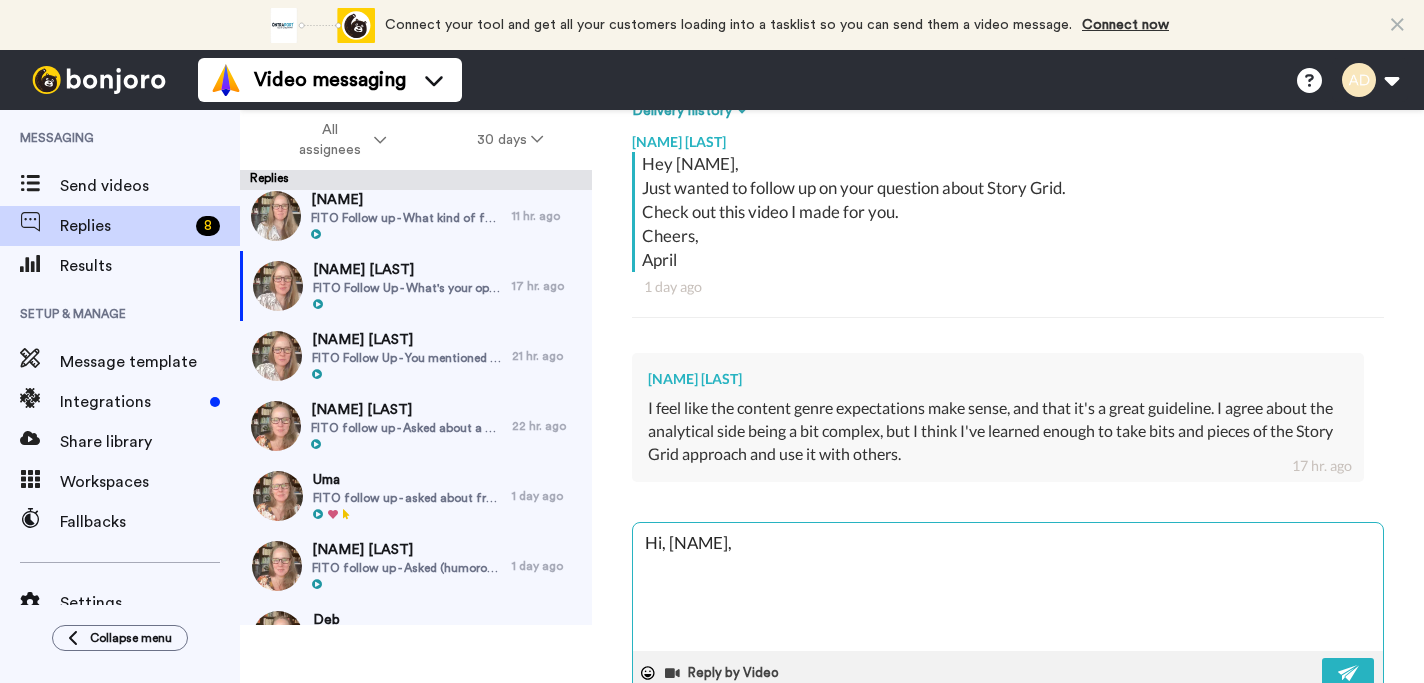 type on "x" 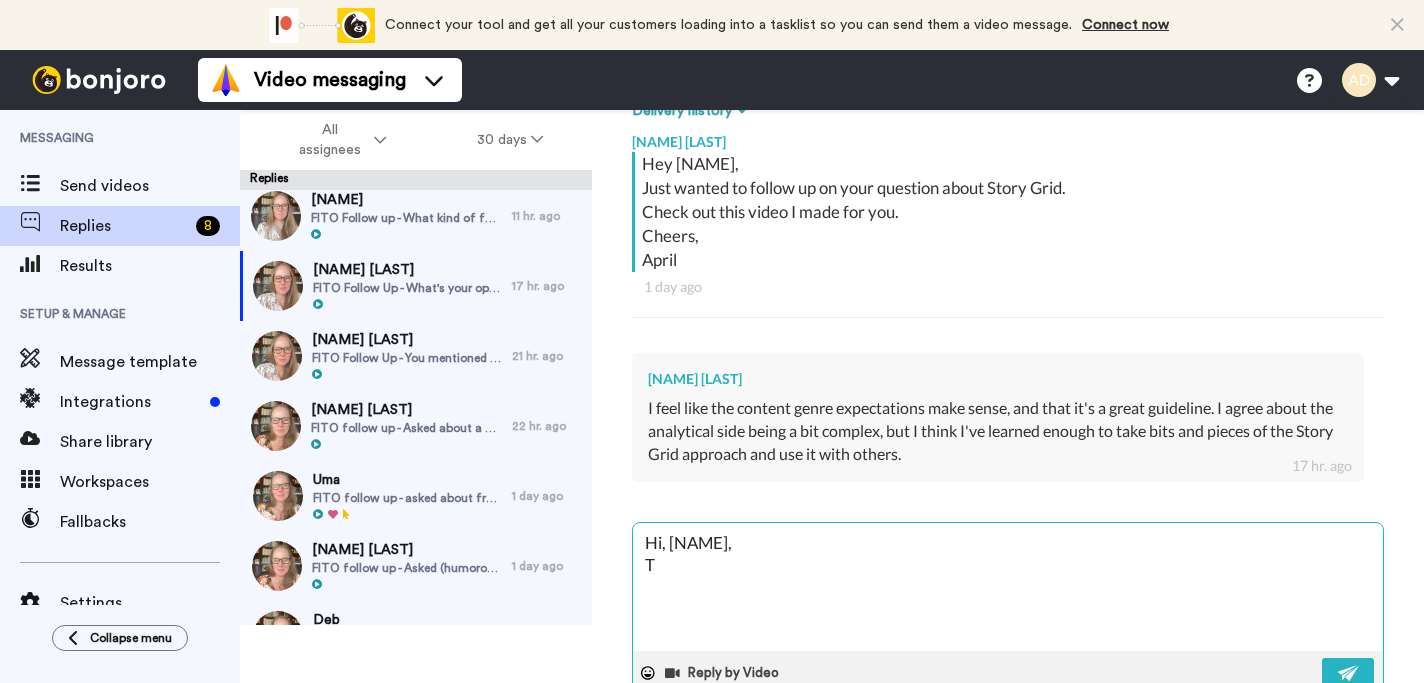 type on "x" 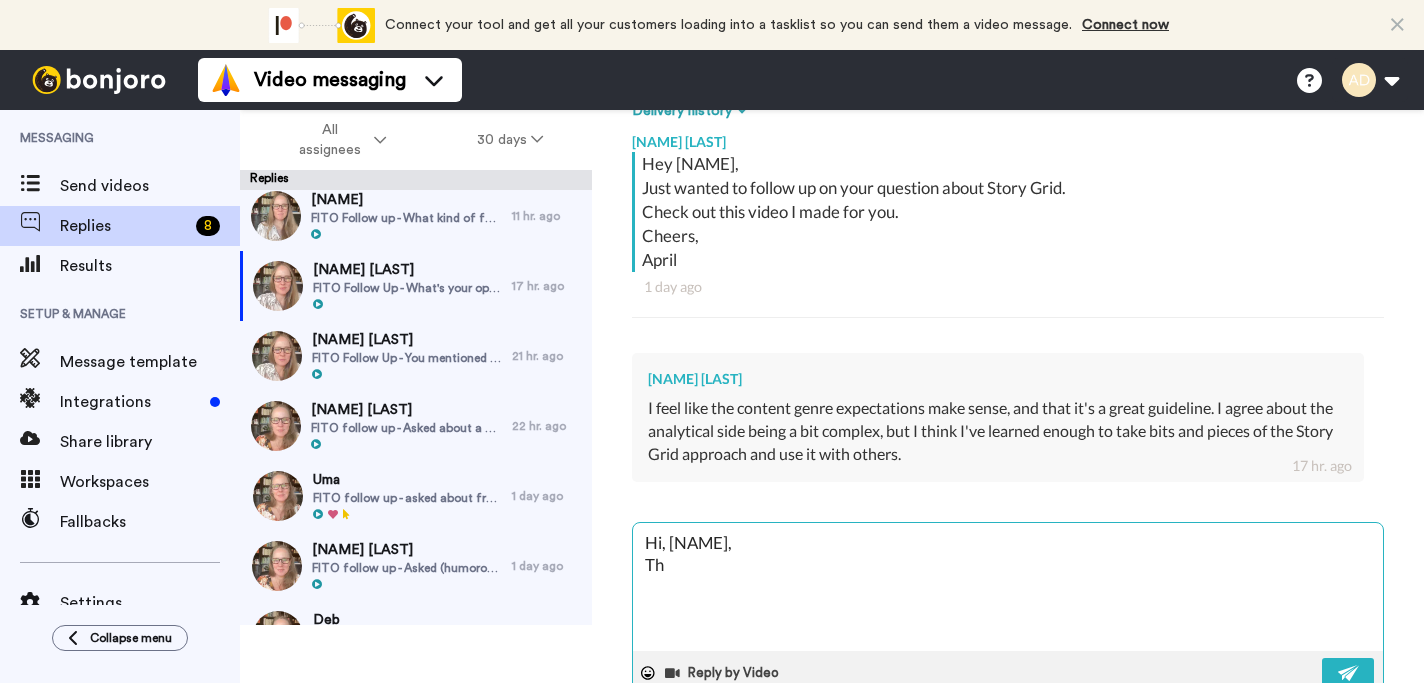 type on "x" 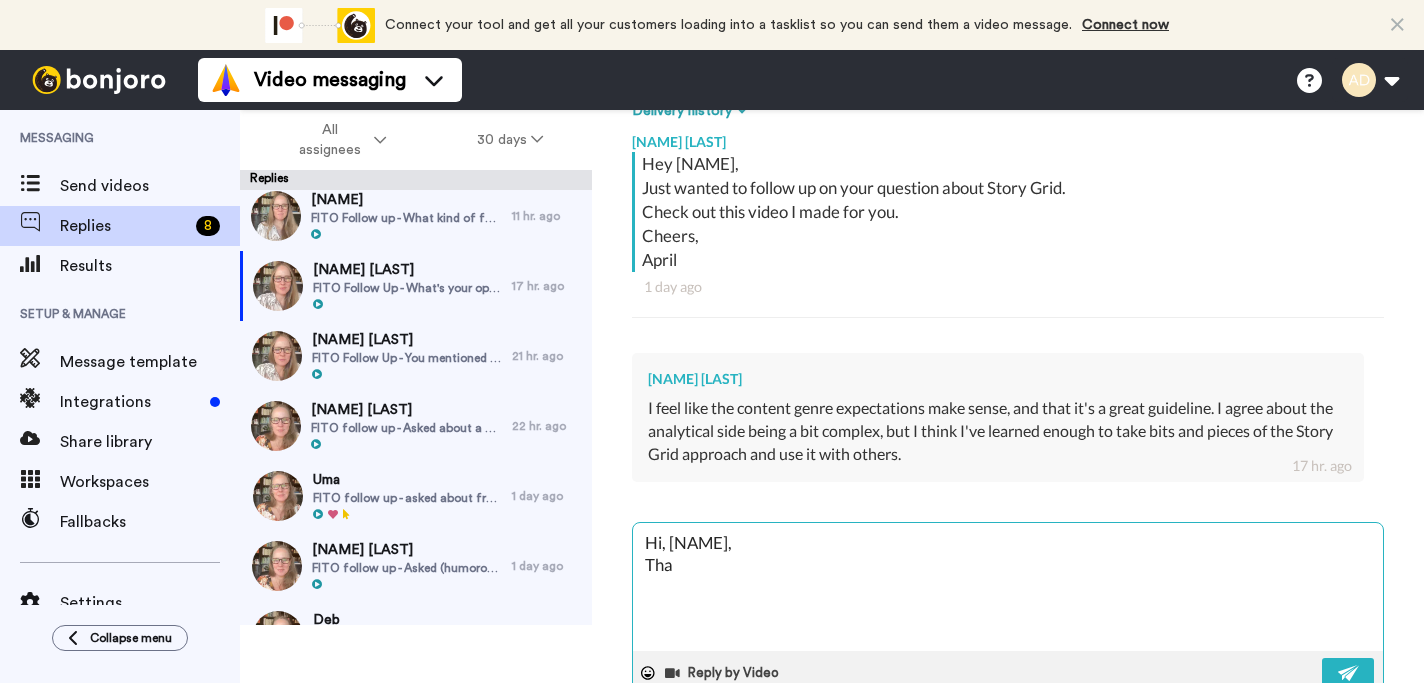 type on "x" 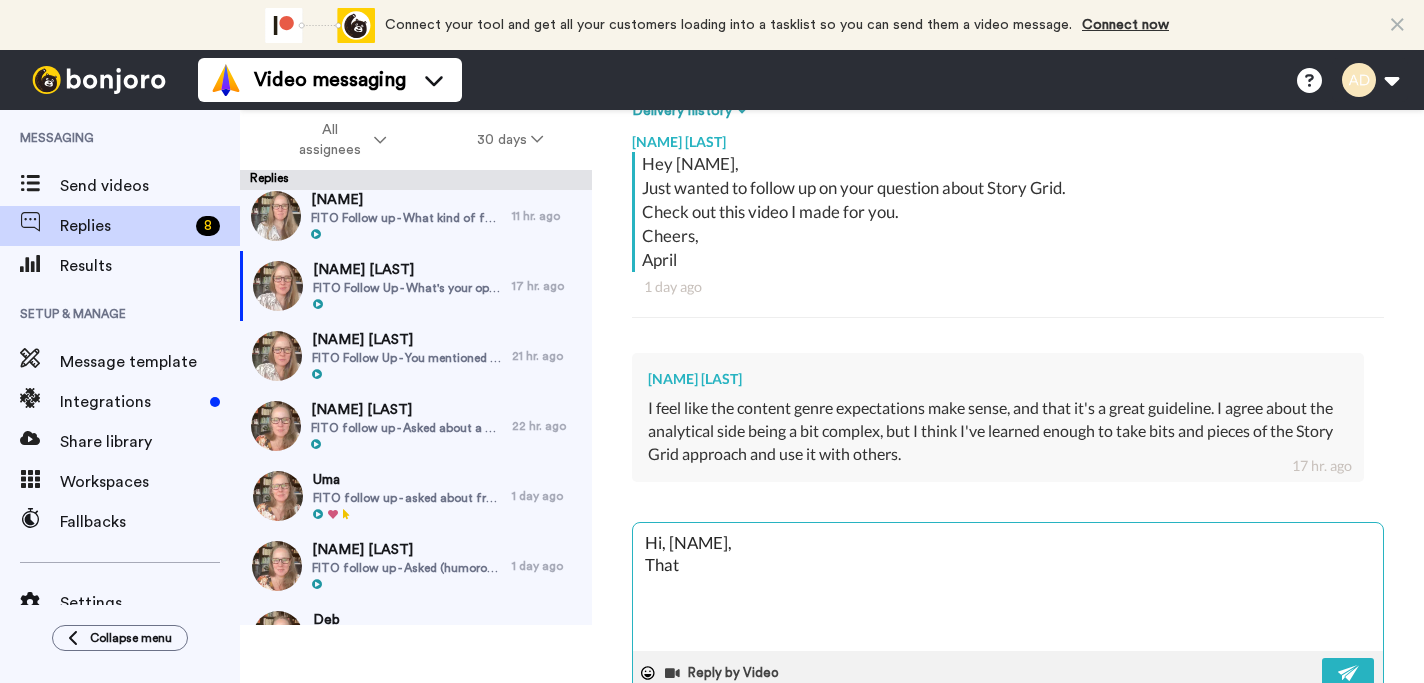 type on "x" 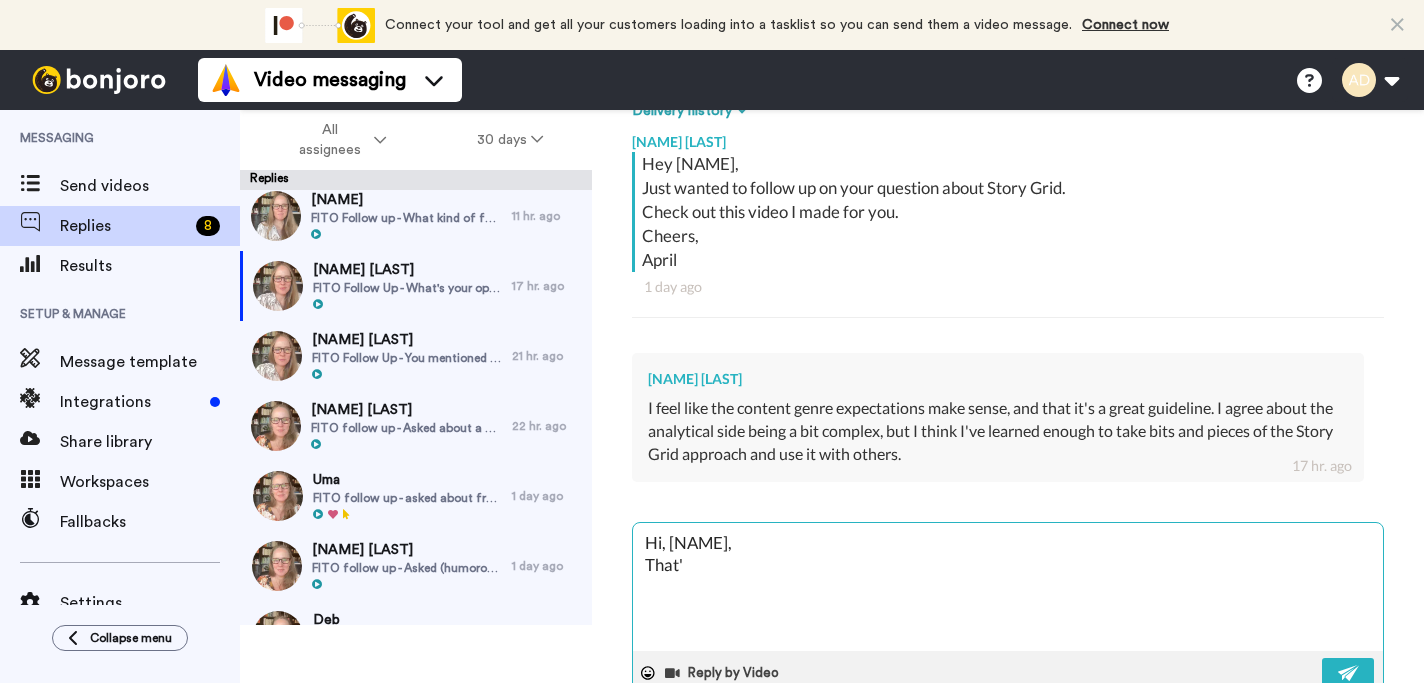 type on "x" 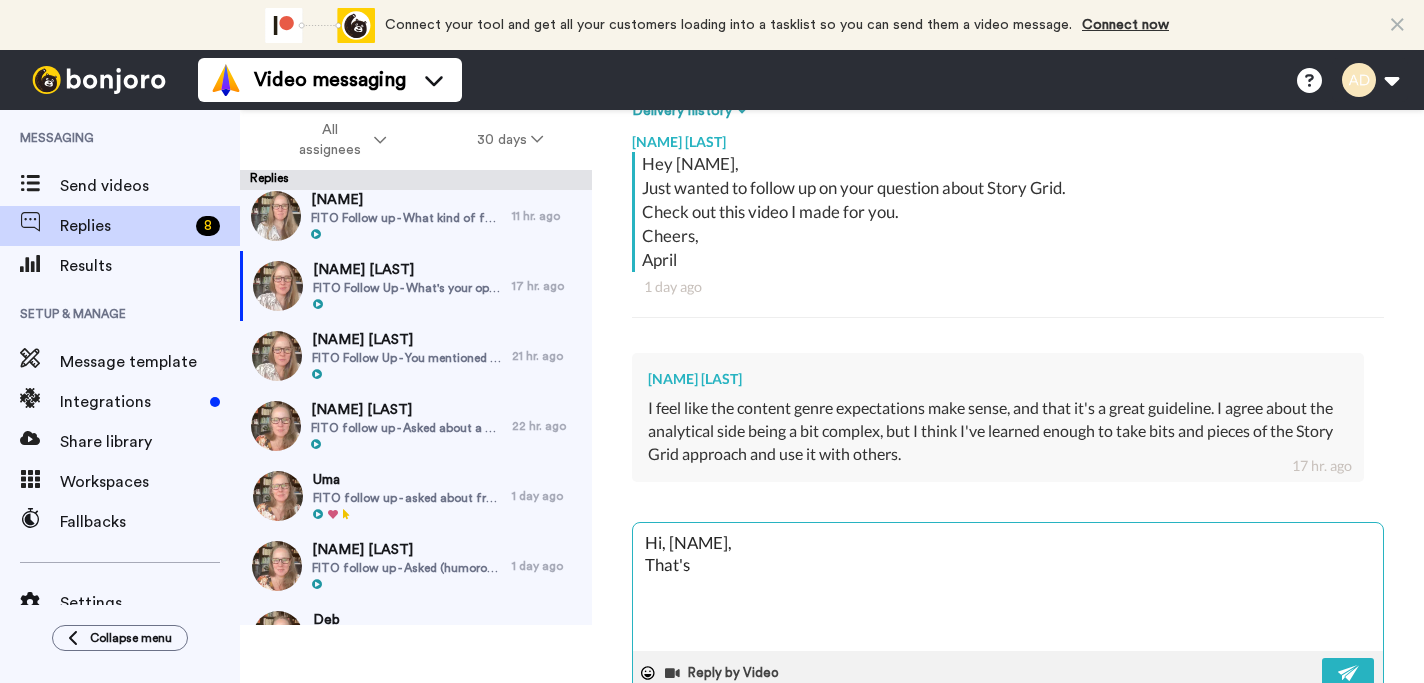 type on "x" 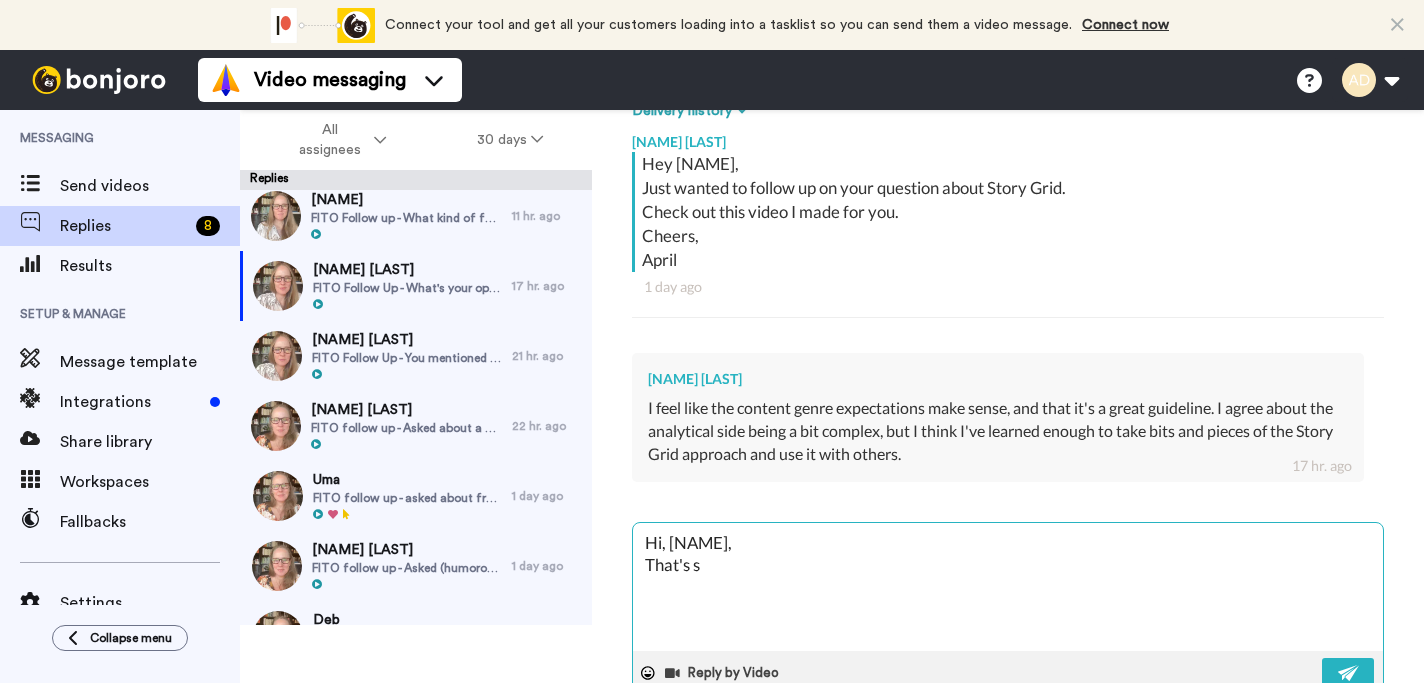type on "x" 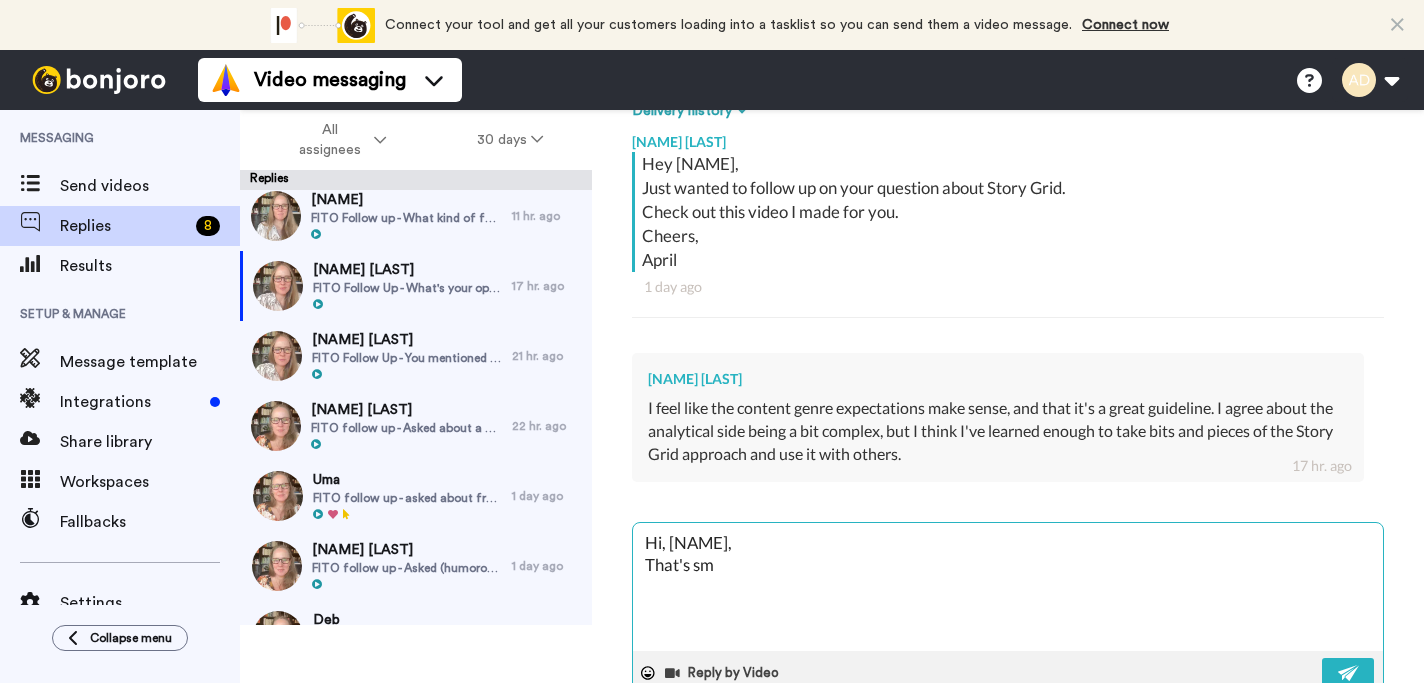 type on "x" 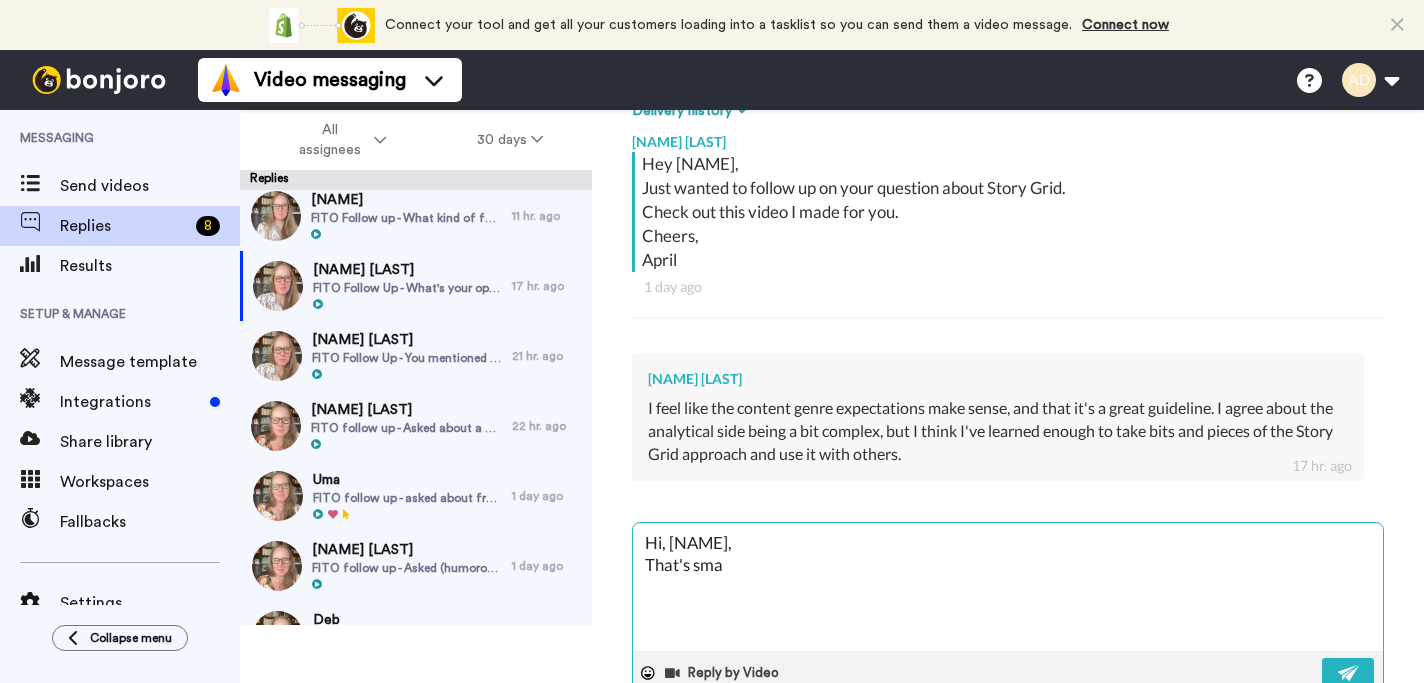 type on "x" 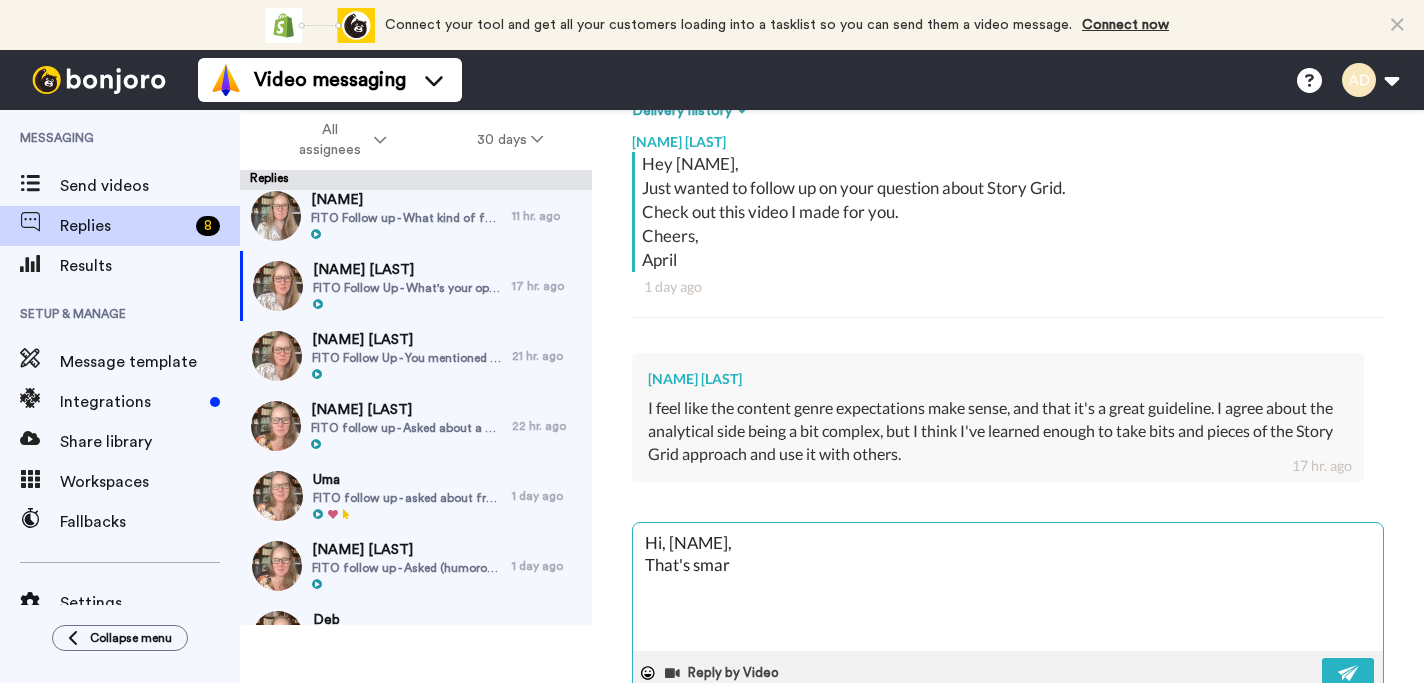 type on "x" 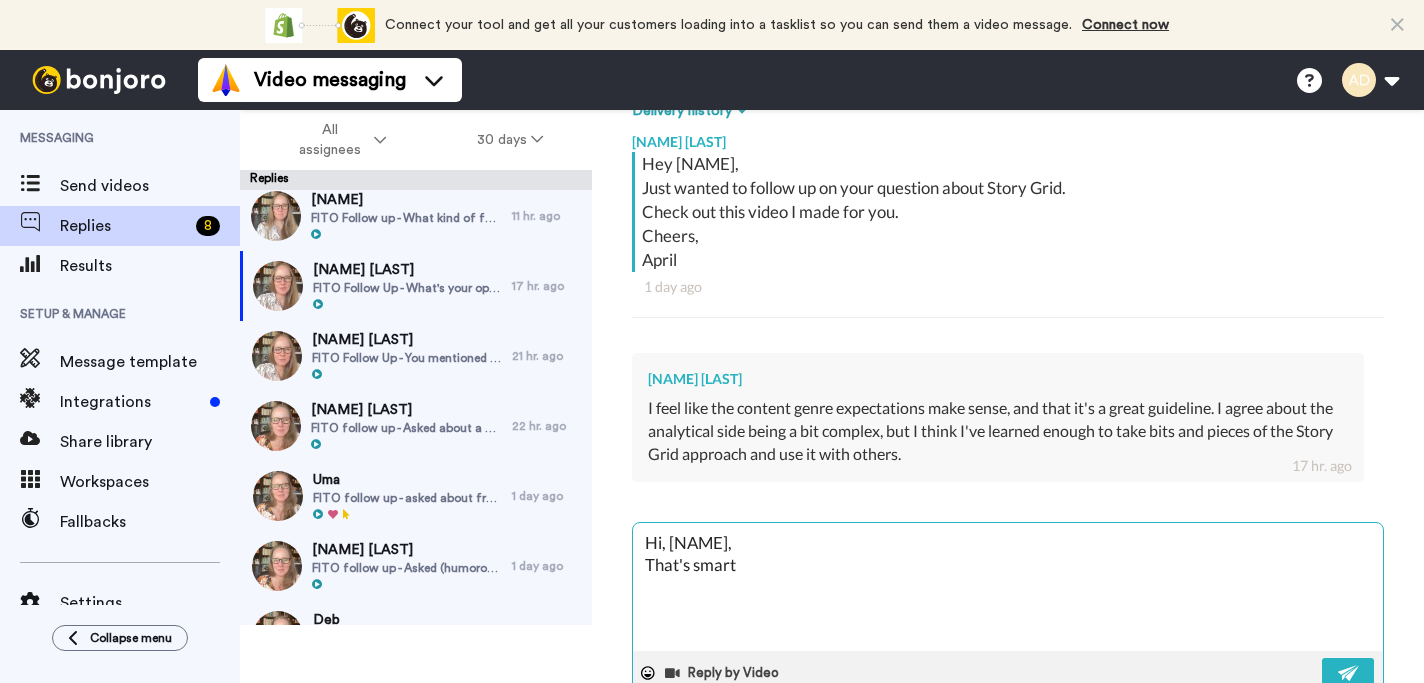 type on "x" 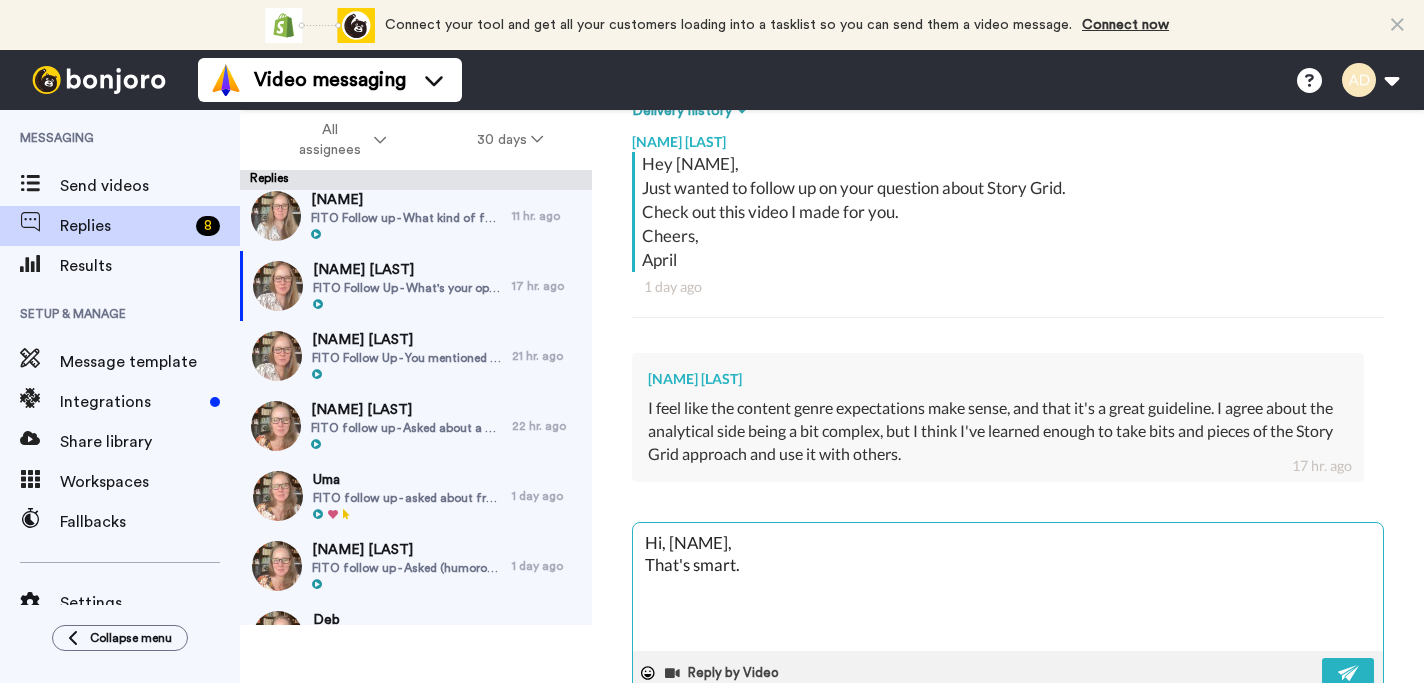 type on "x" 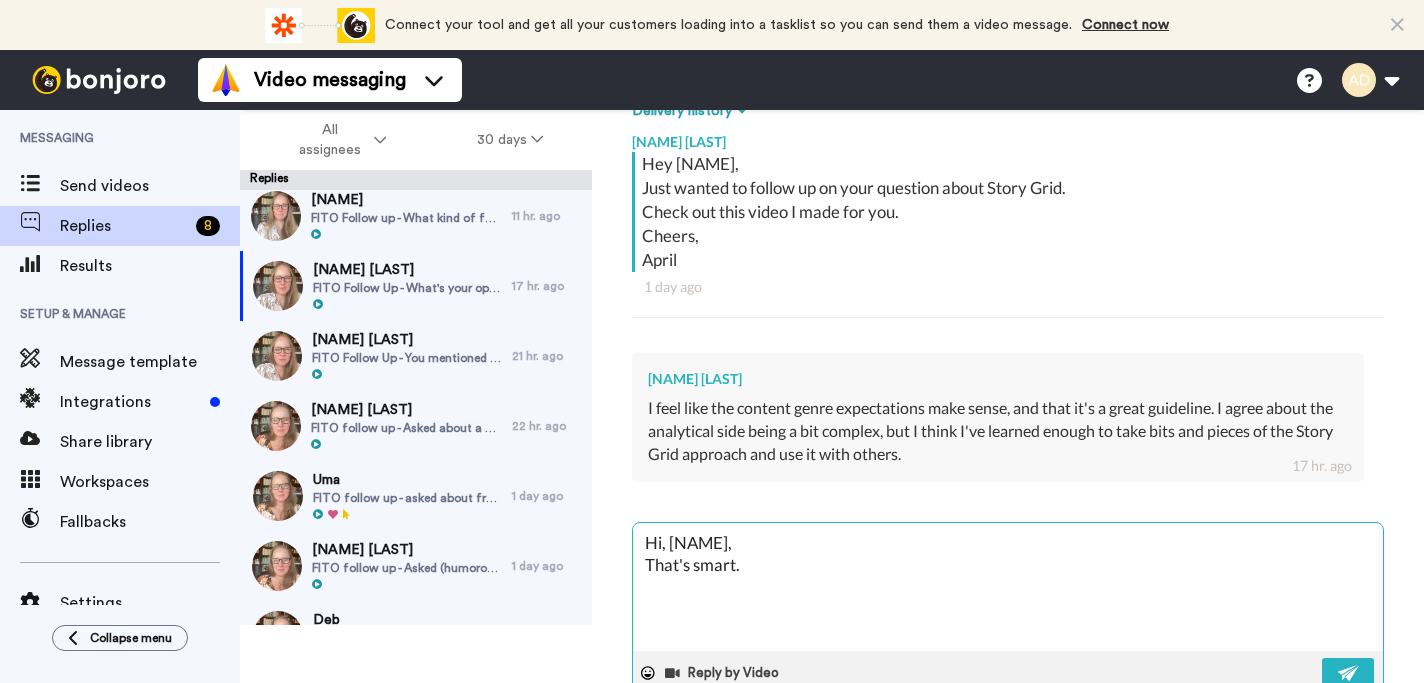 type on "x" 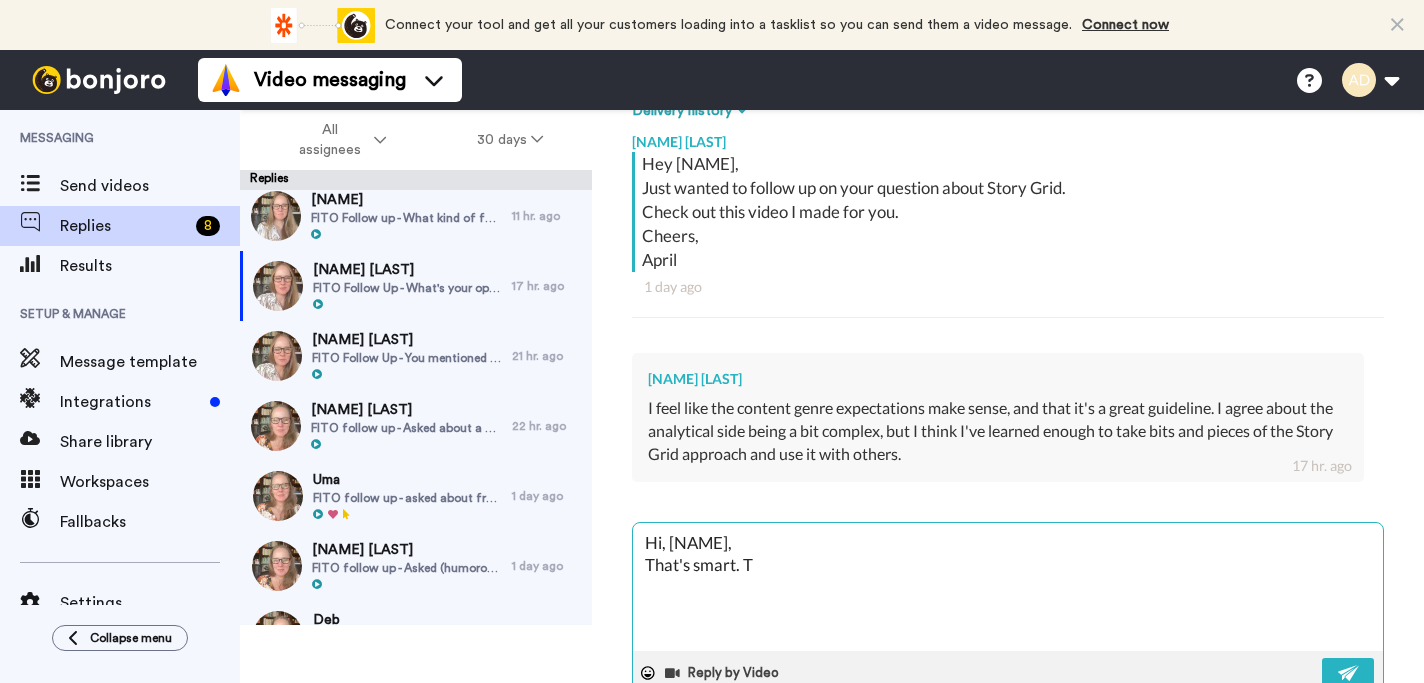 type on "x" 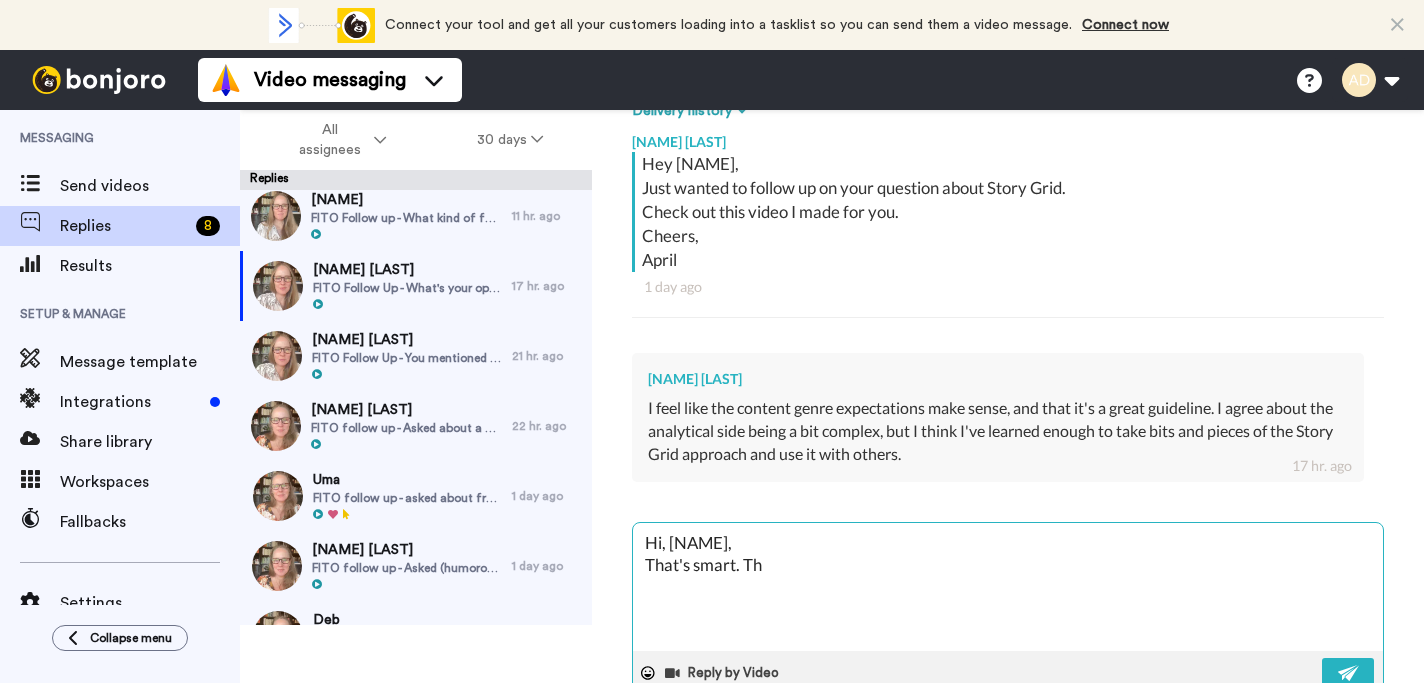 type on "x" 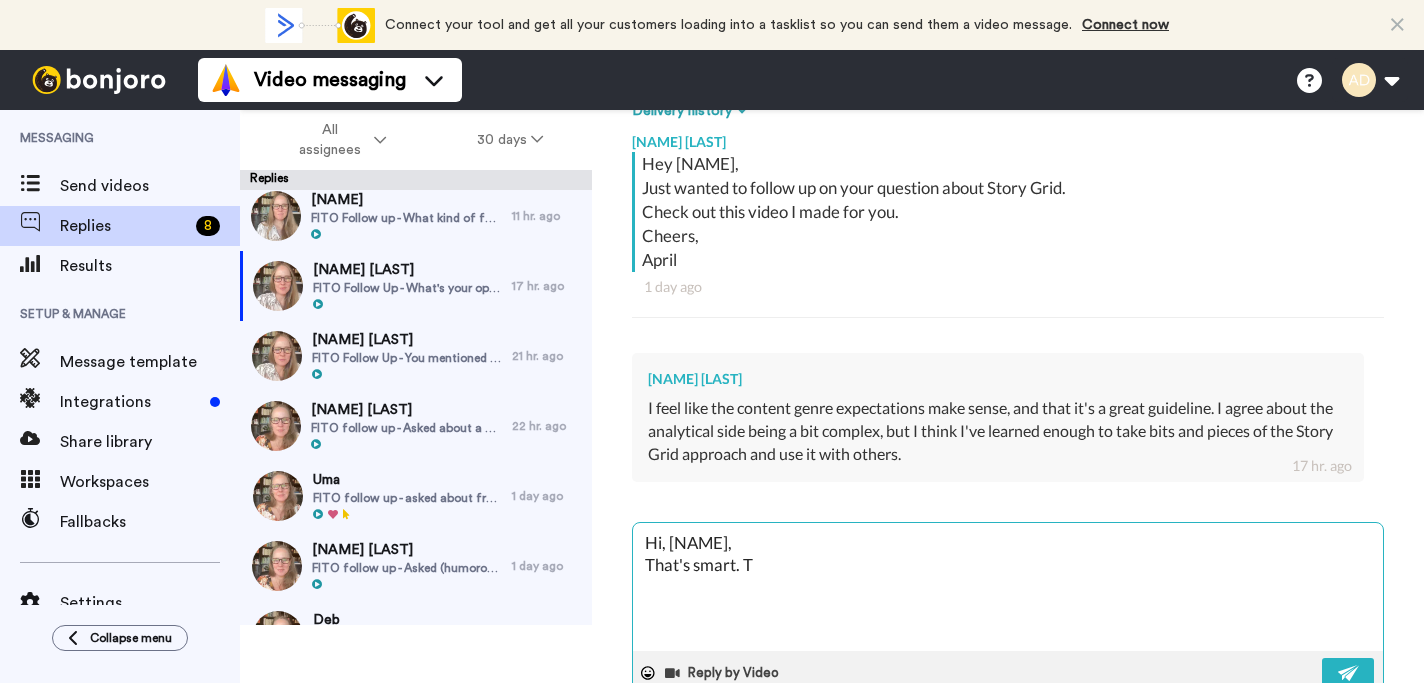 type on "x" 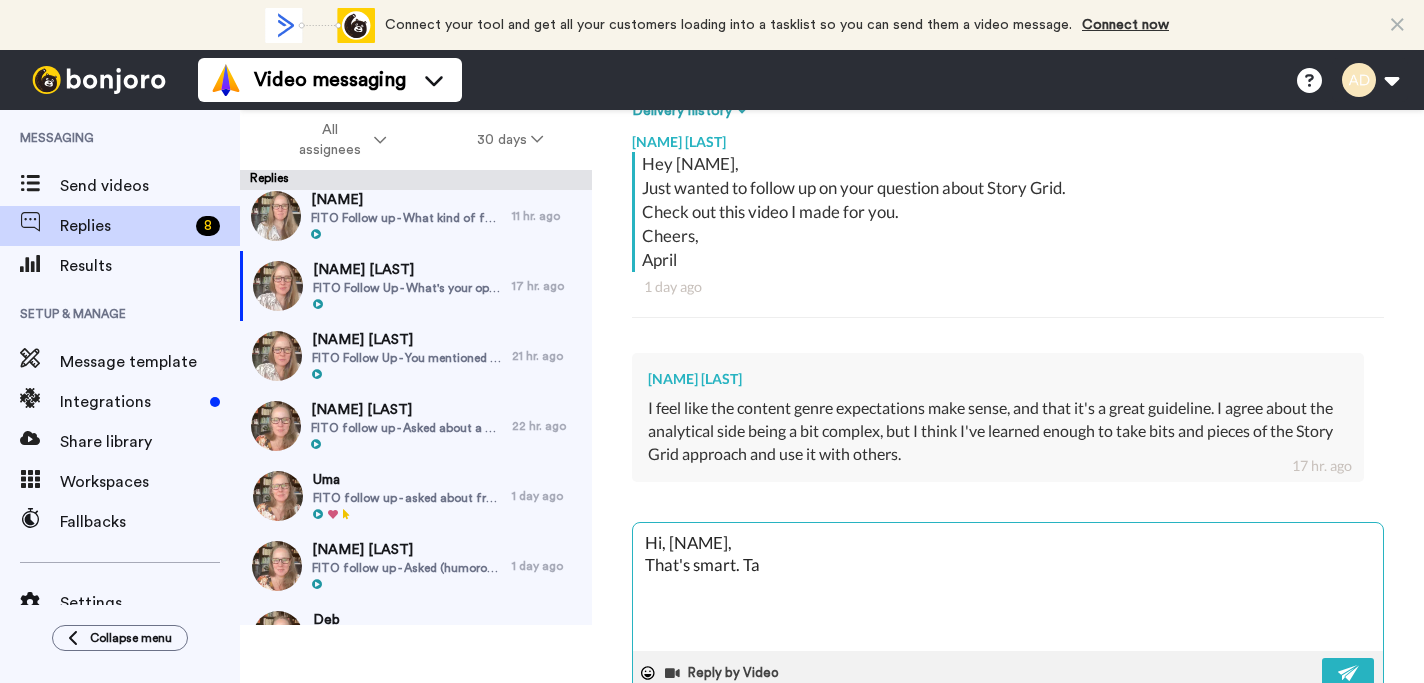 type on "x" 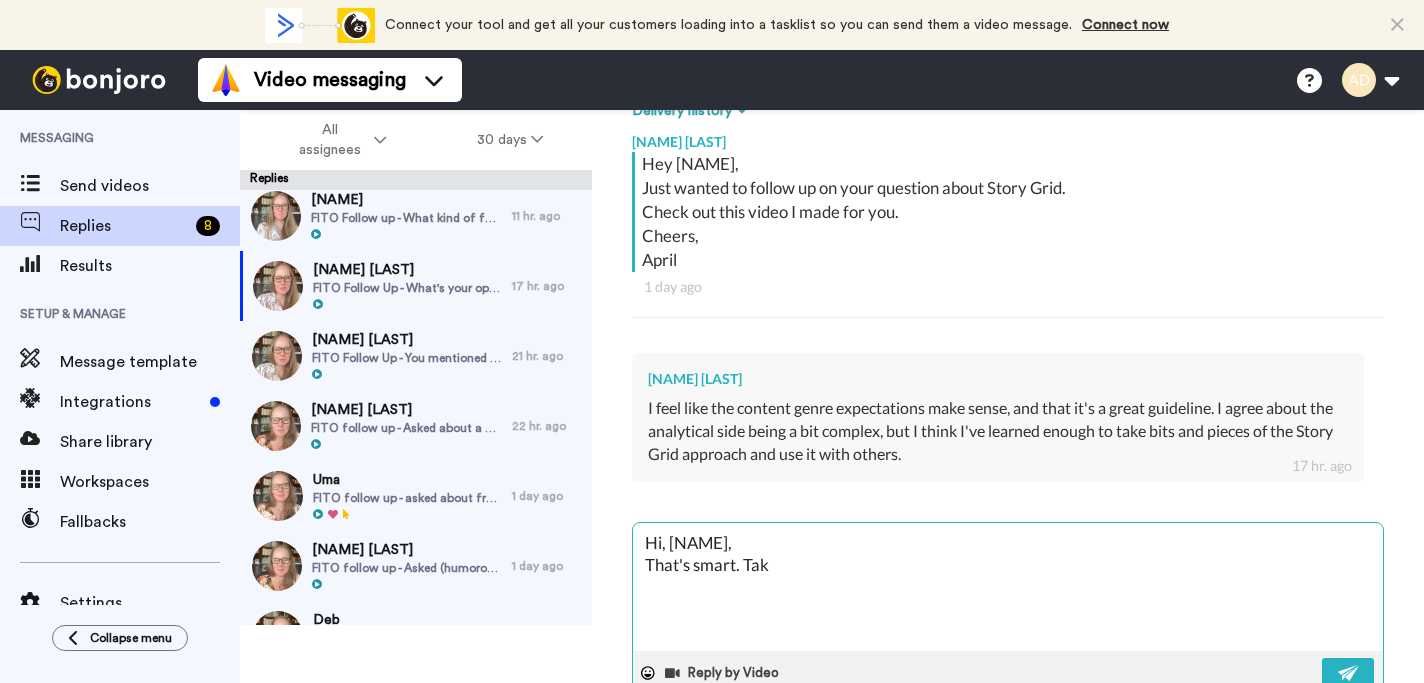 type on "x" 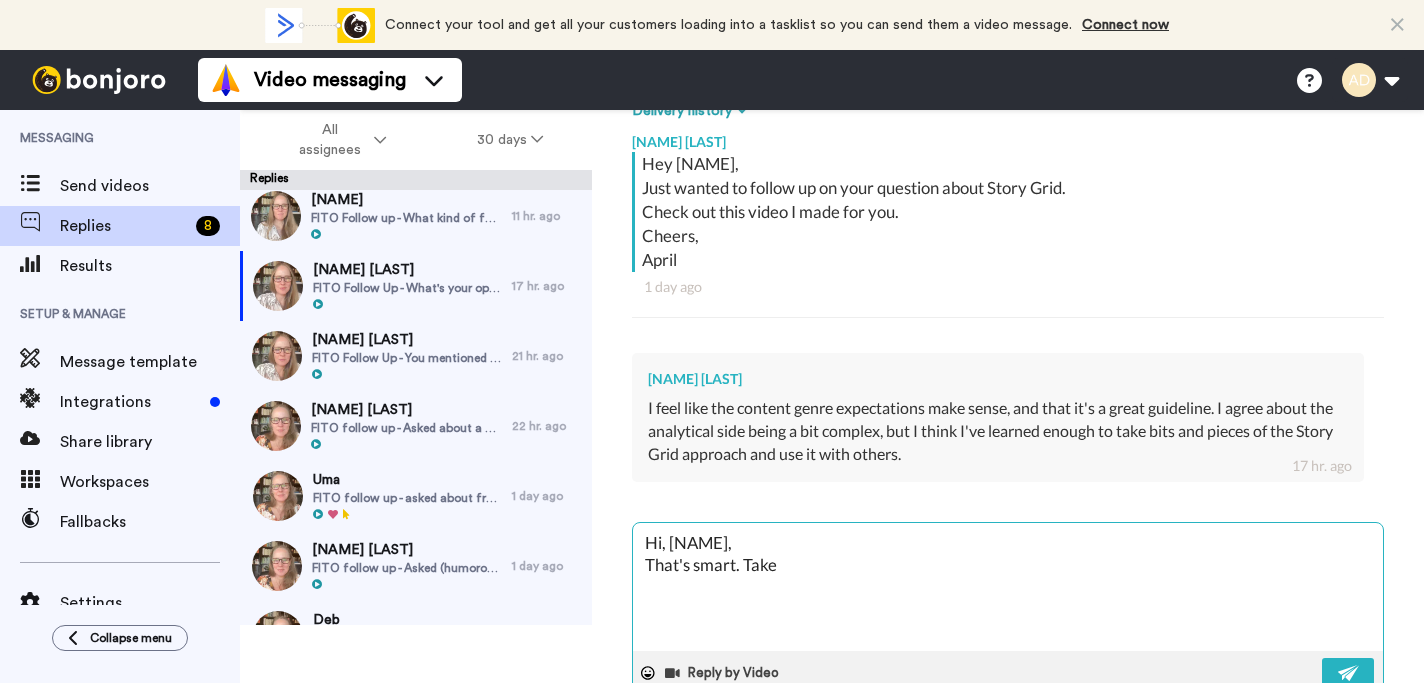 type on "x" 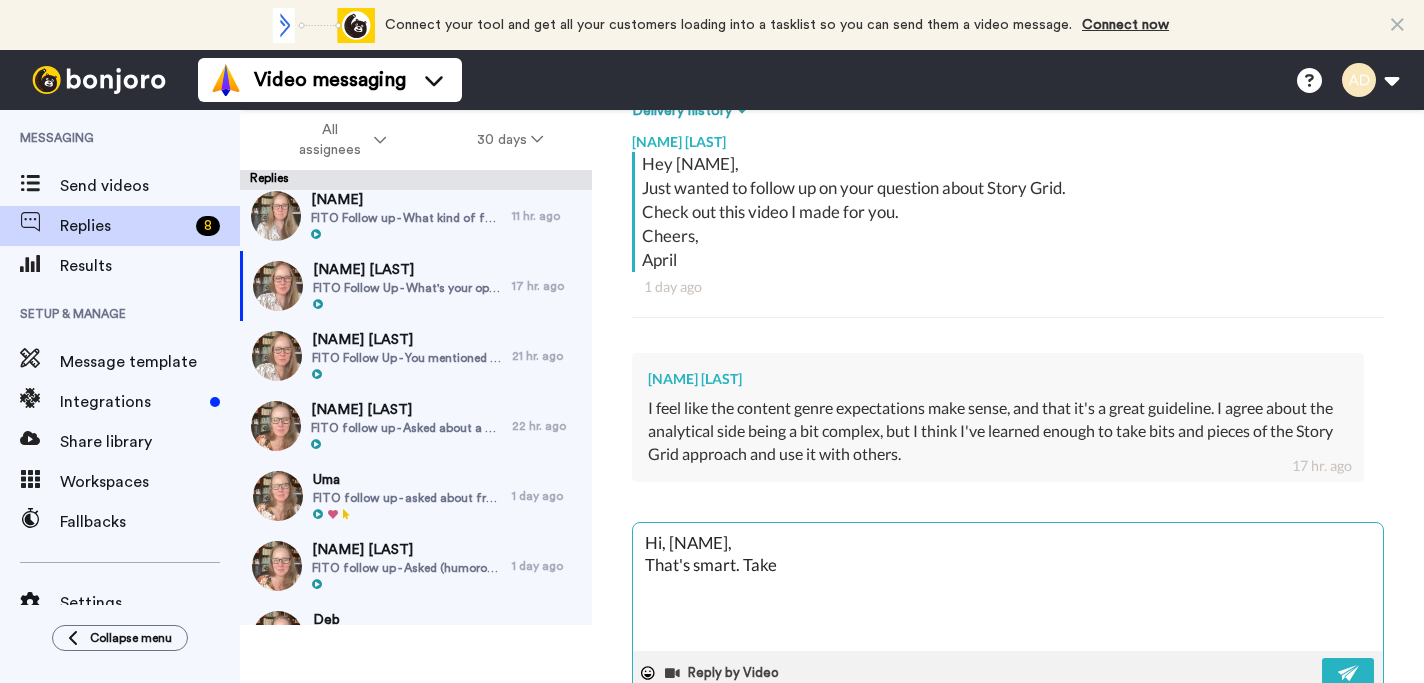 type on "x" 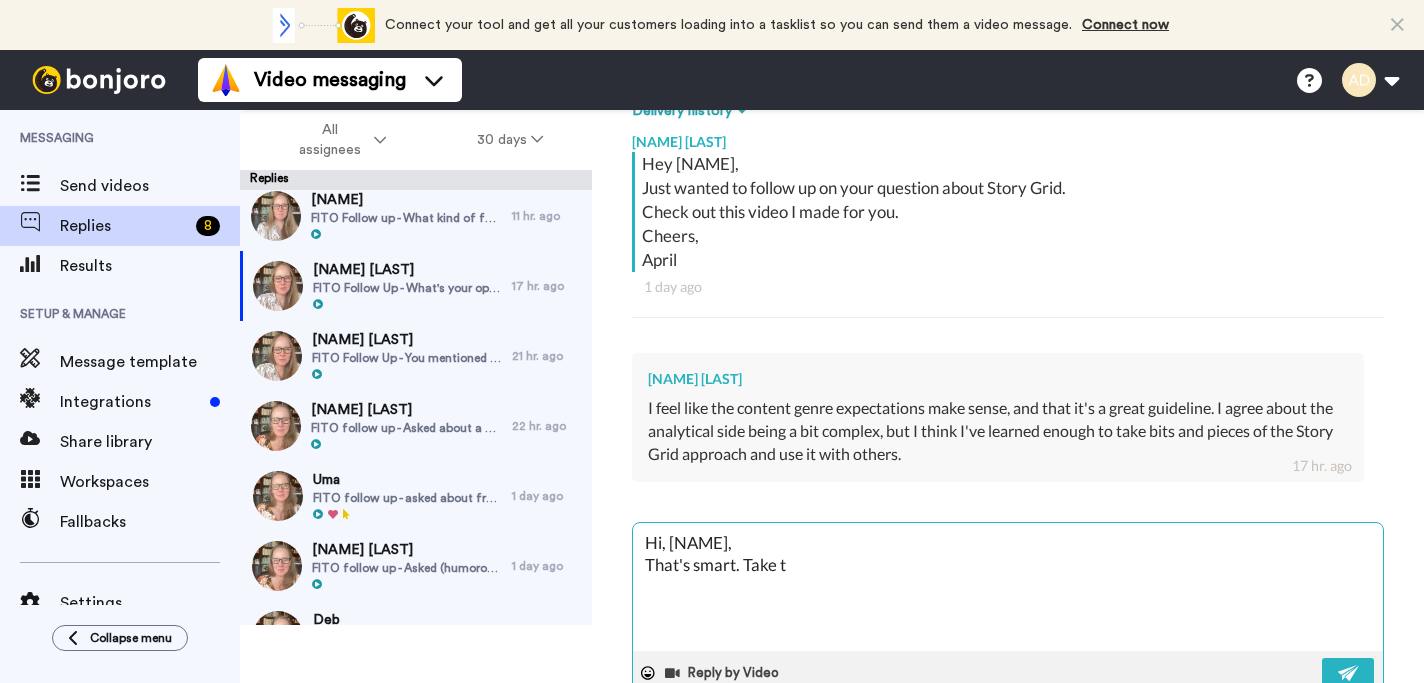 type on "x" 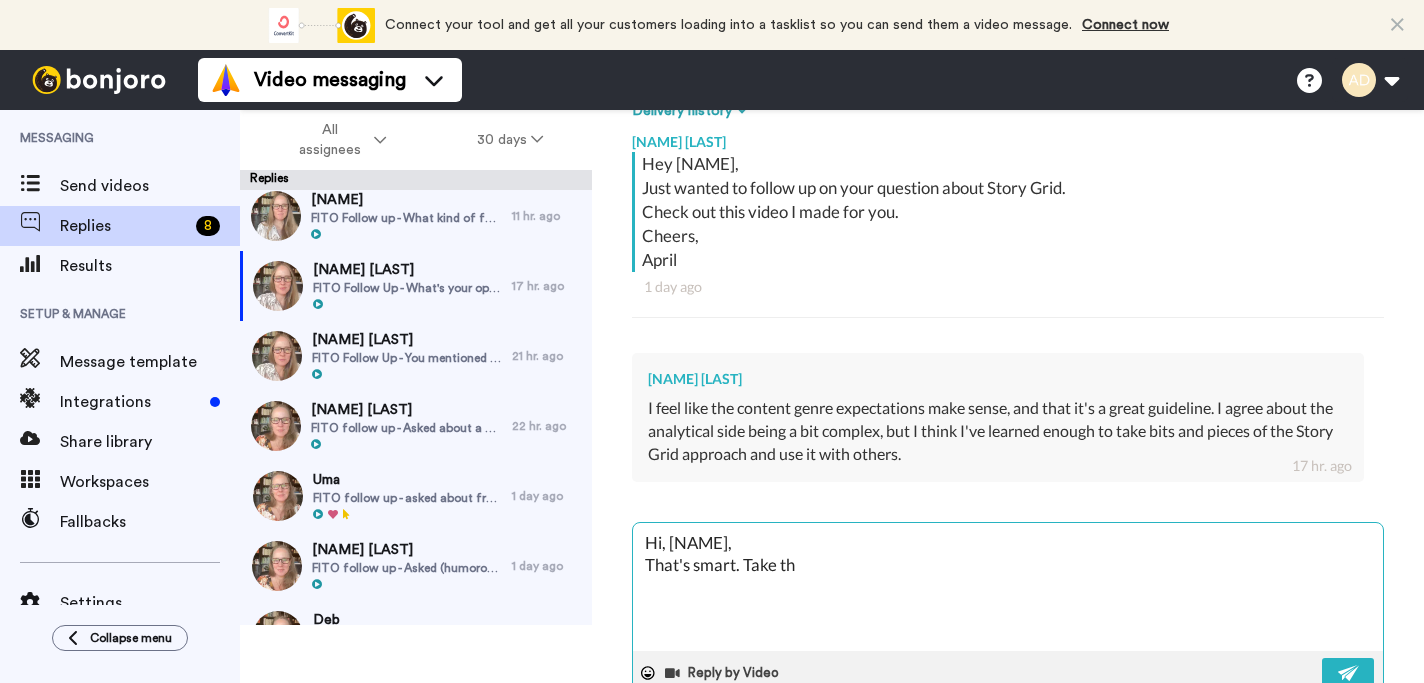 type on "x" 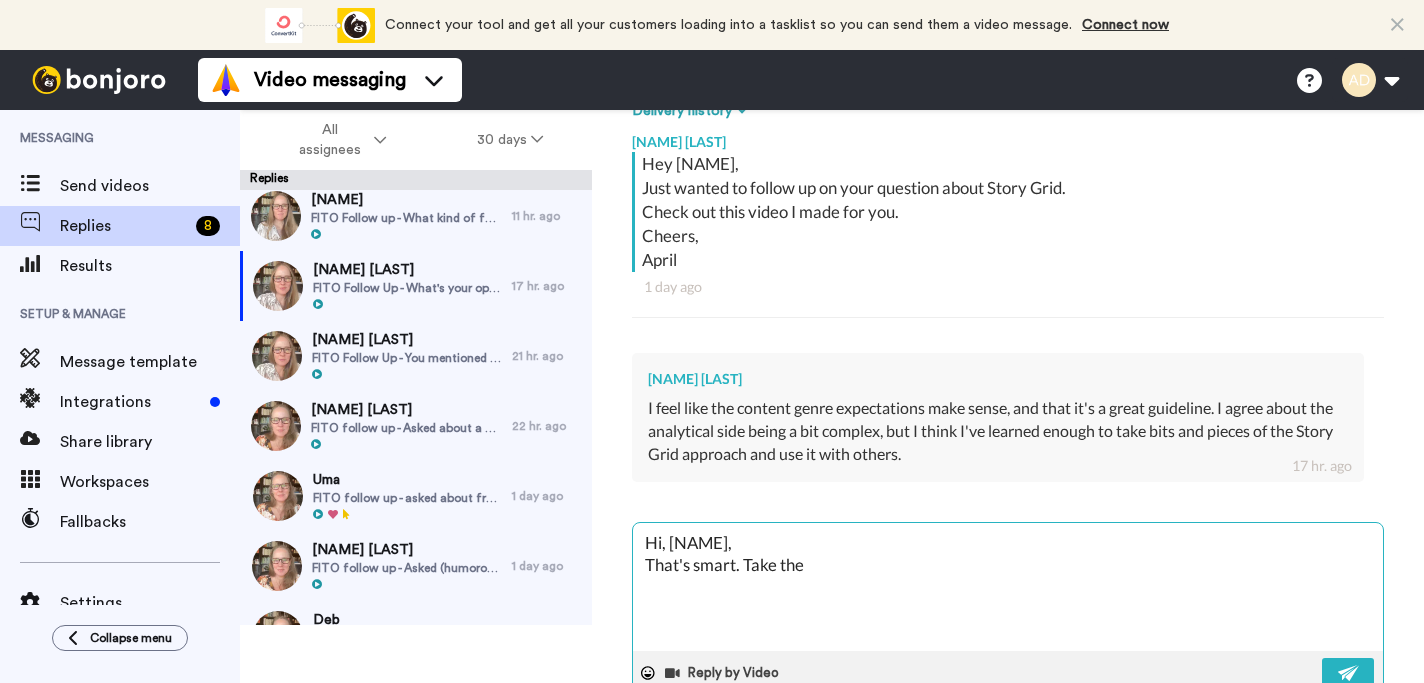 type on "x" 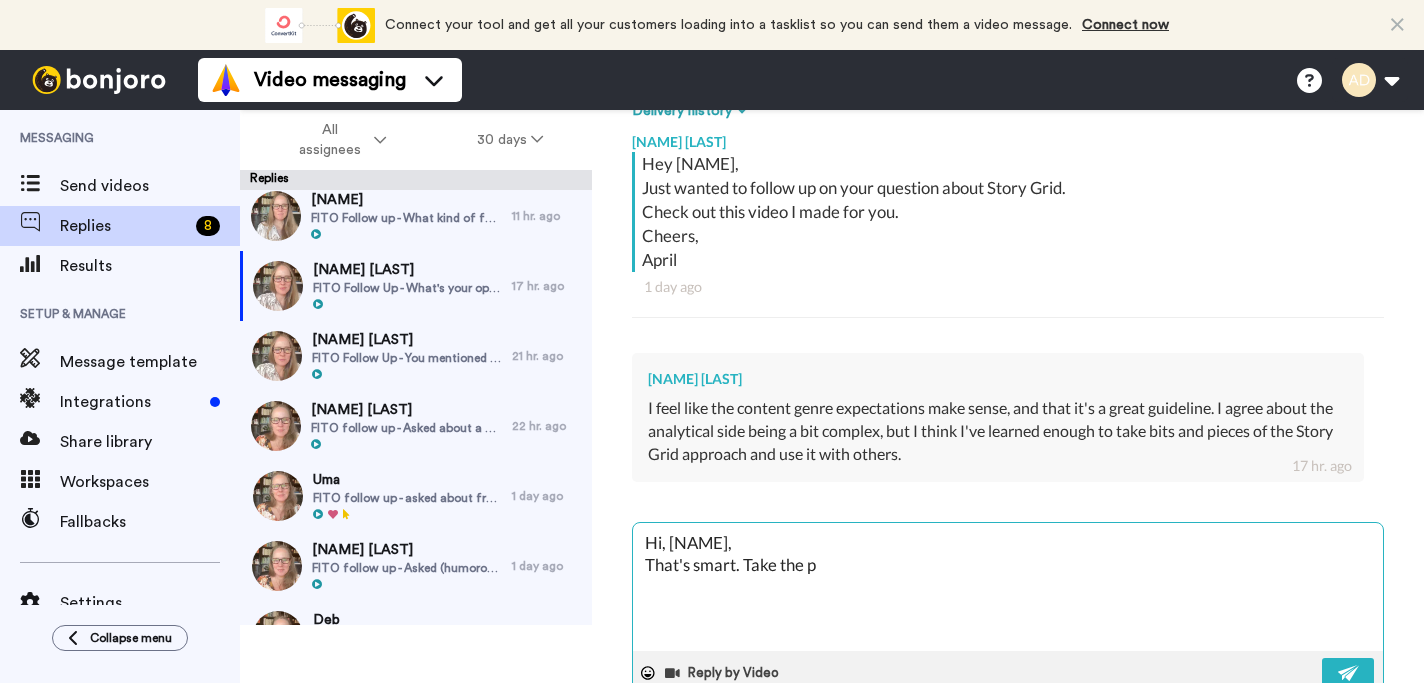 type on "Hi, Holly,
That's smart. Take the pa" 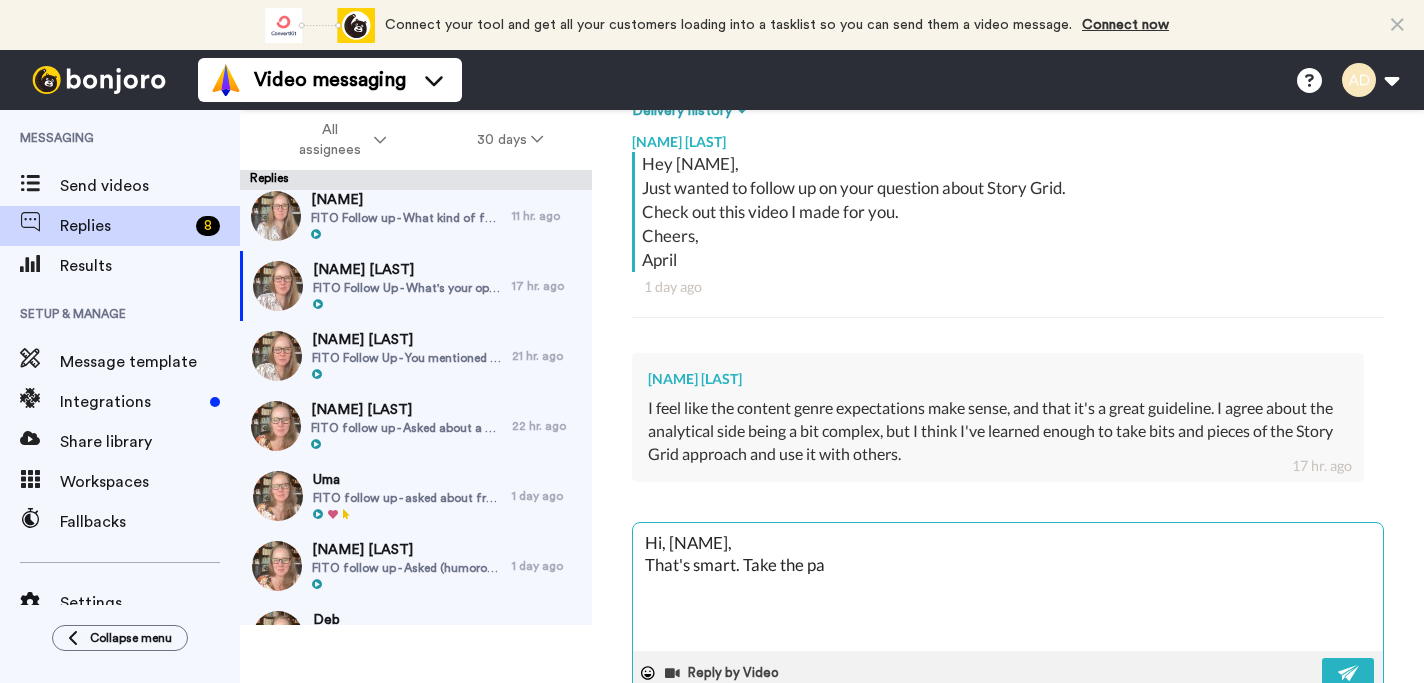 type on "x" 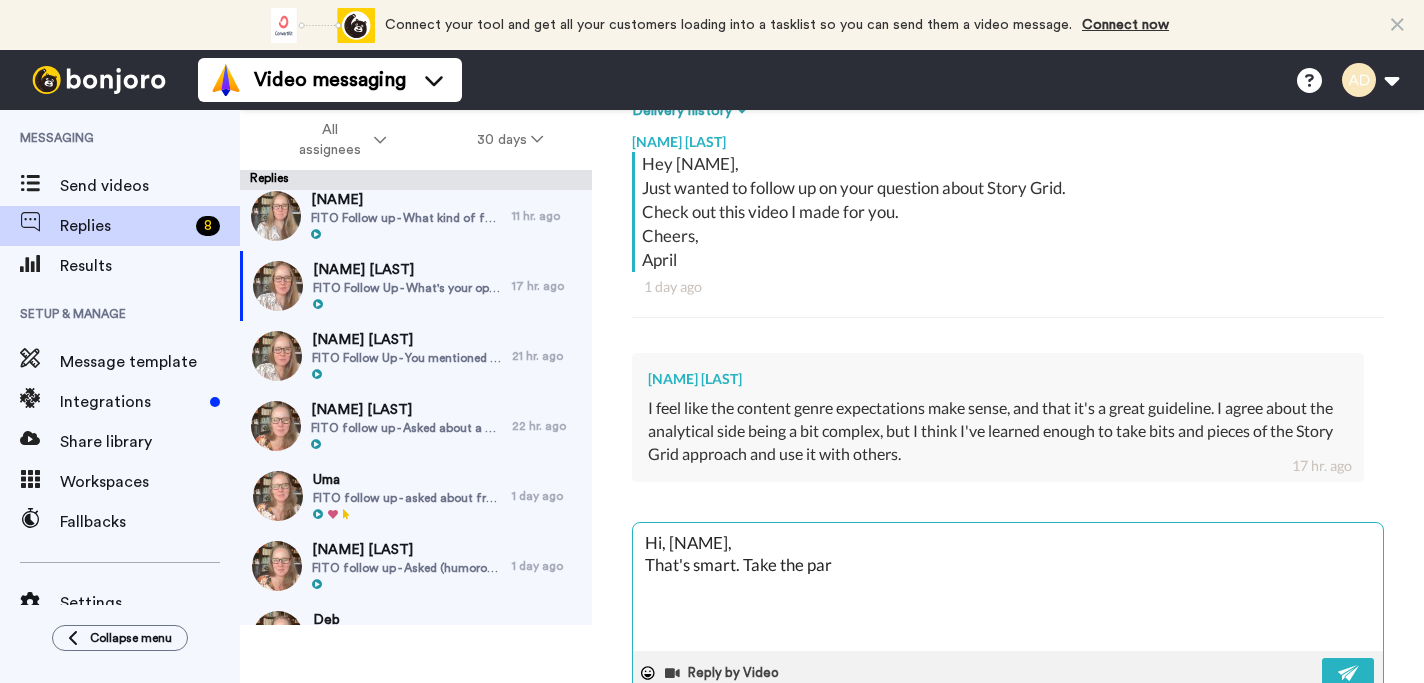 type on "x" 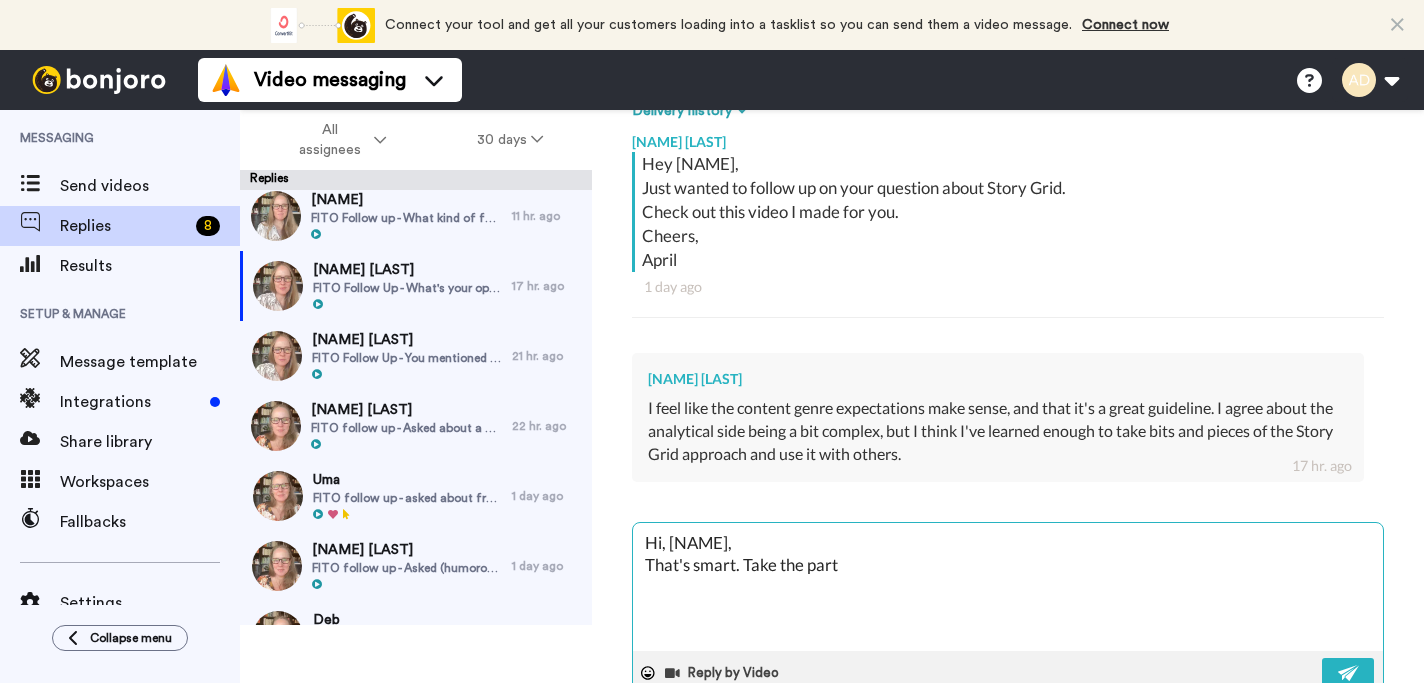 type on "x" 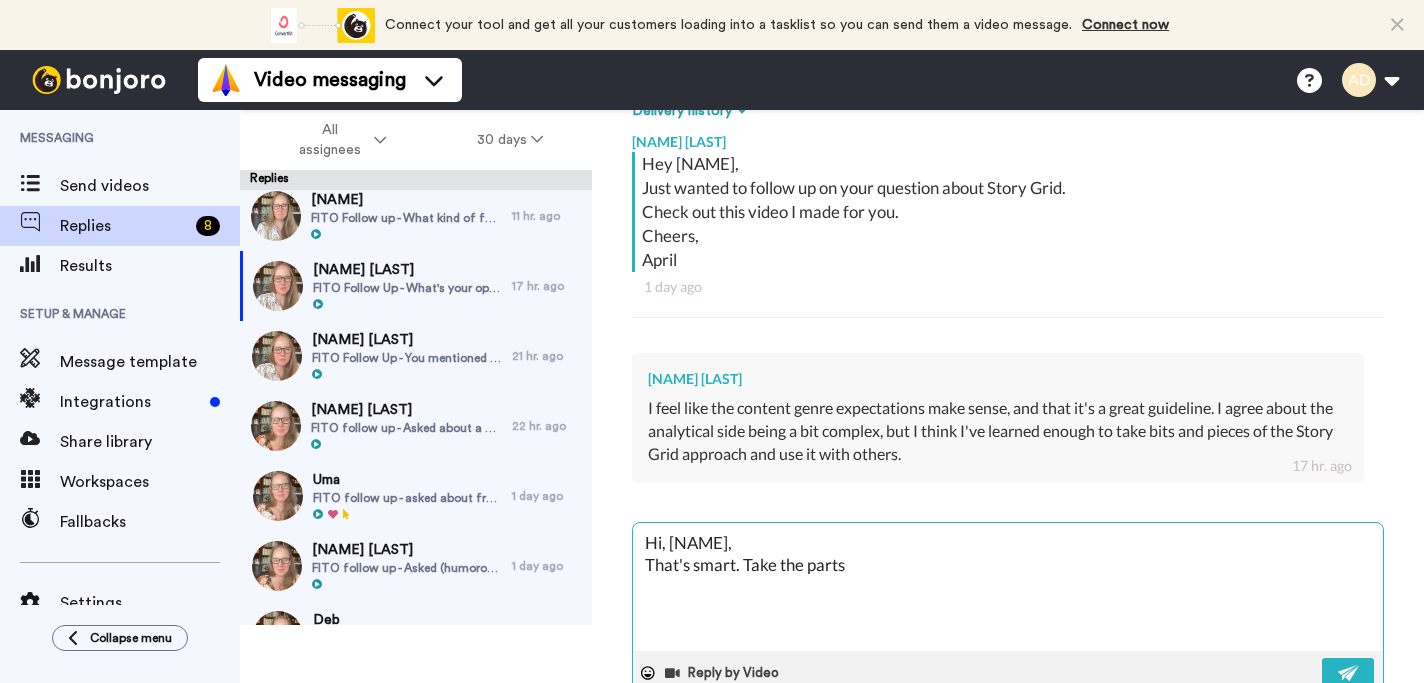 type on "x" 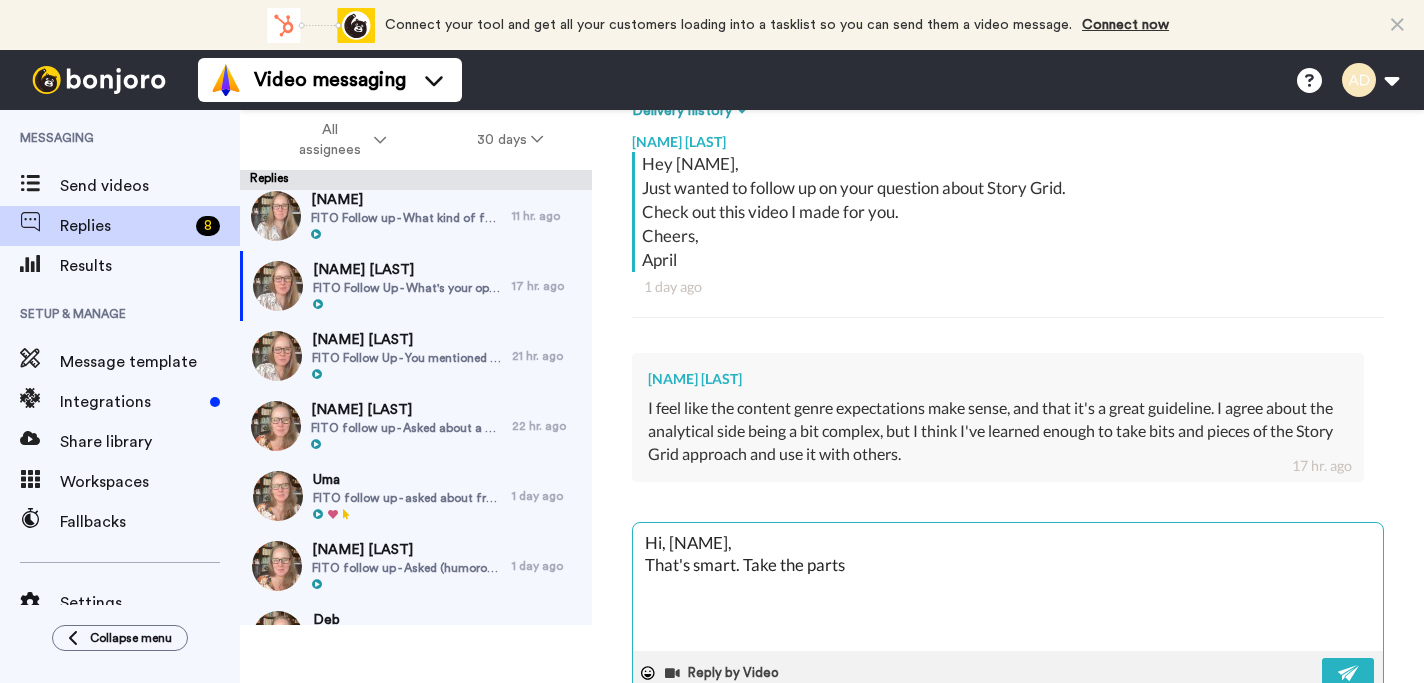 type on "x" 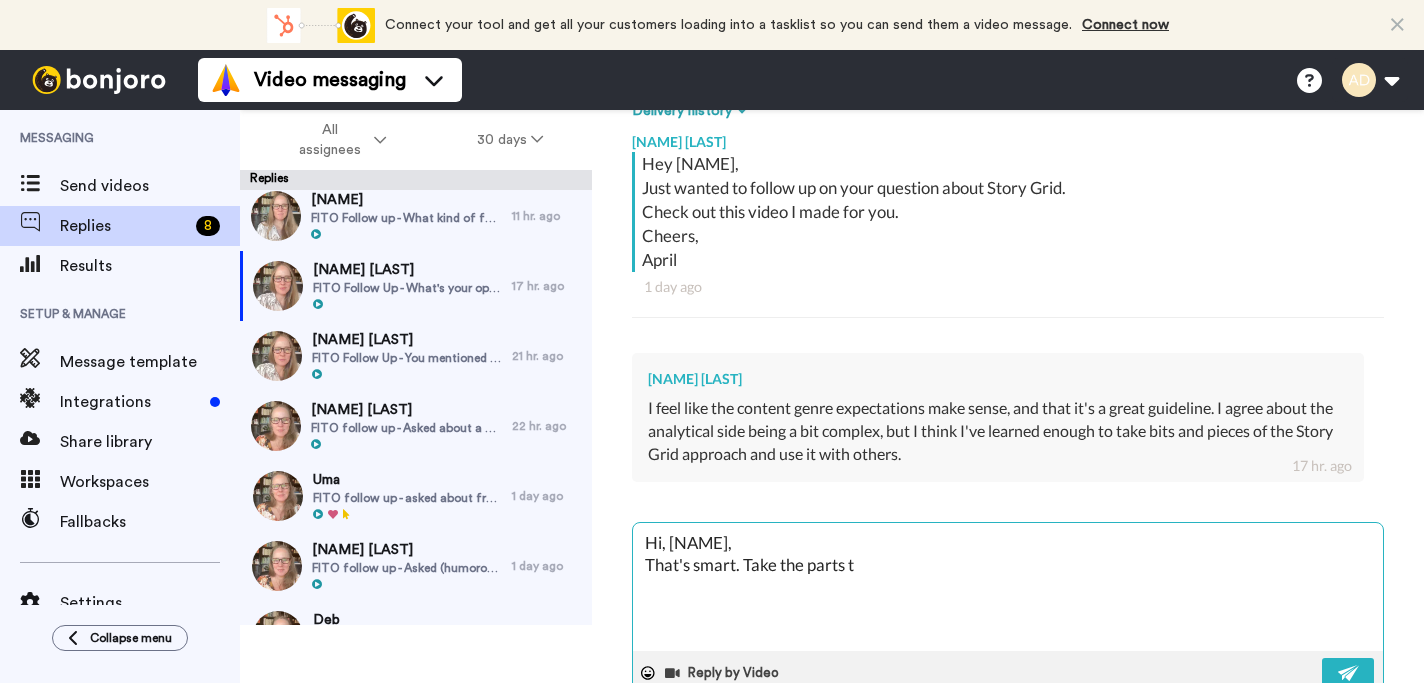 type on "x" 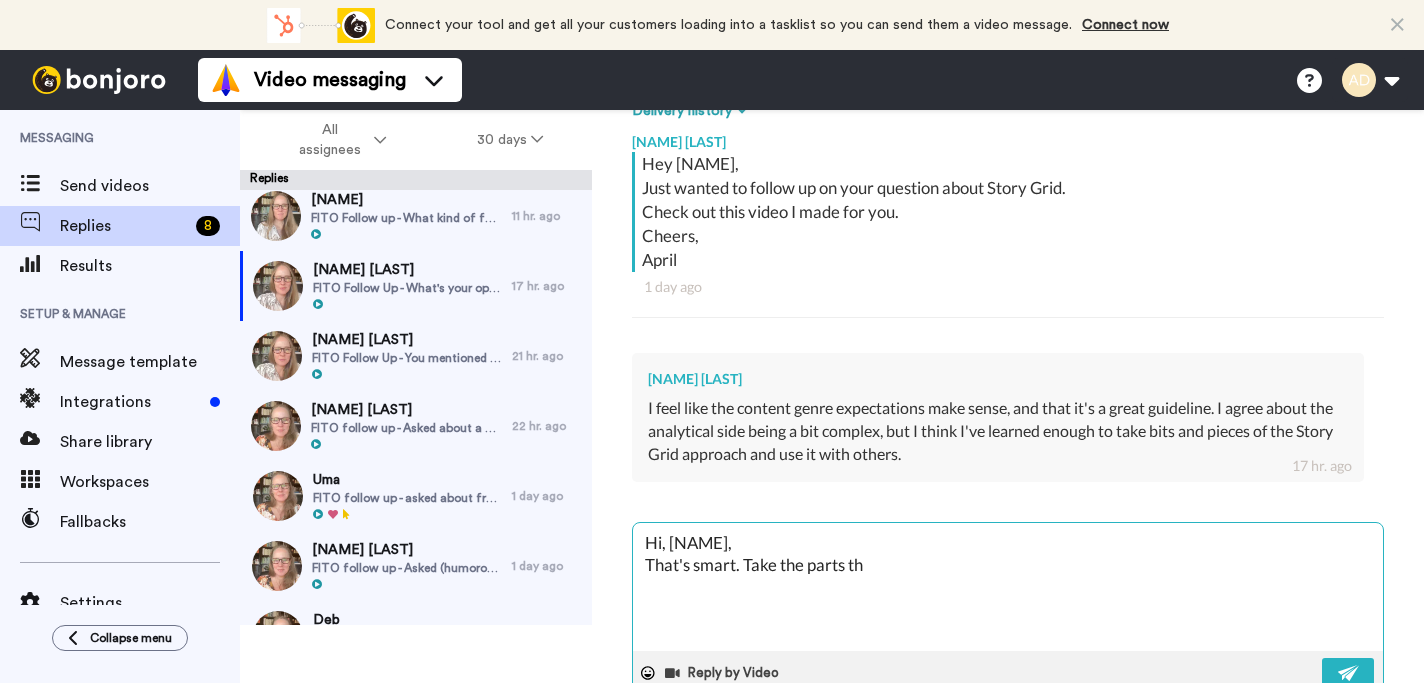 type on "x" 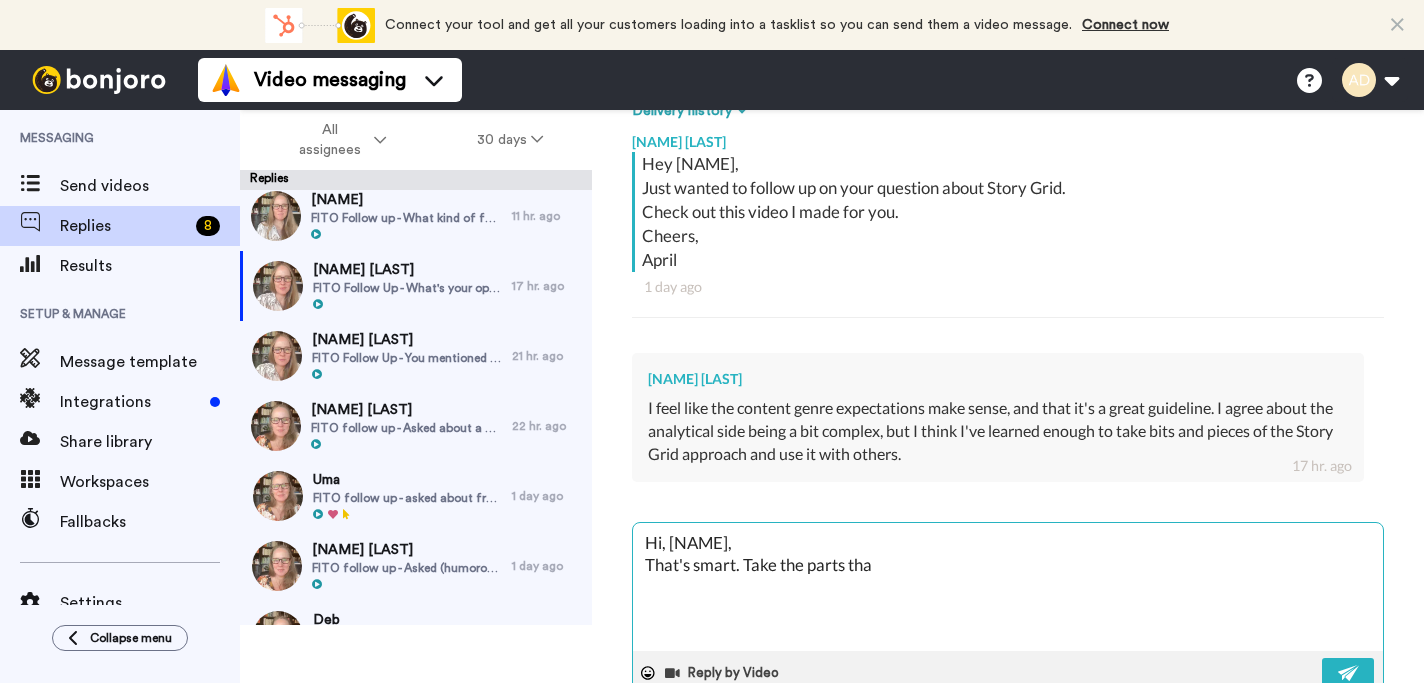 type on "x" 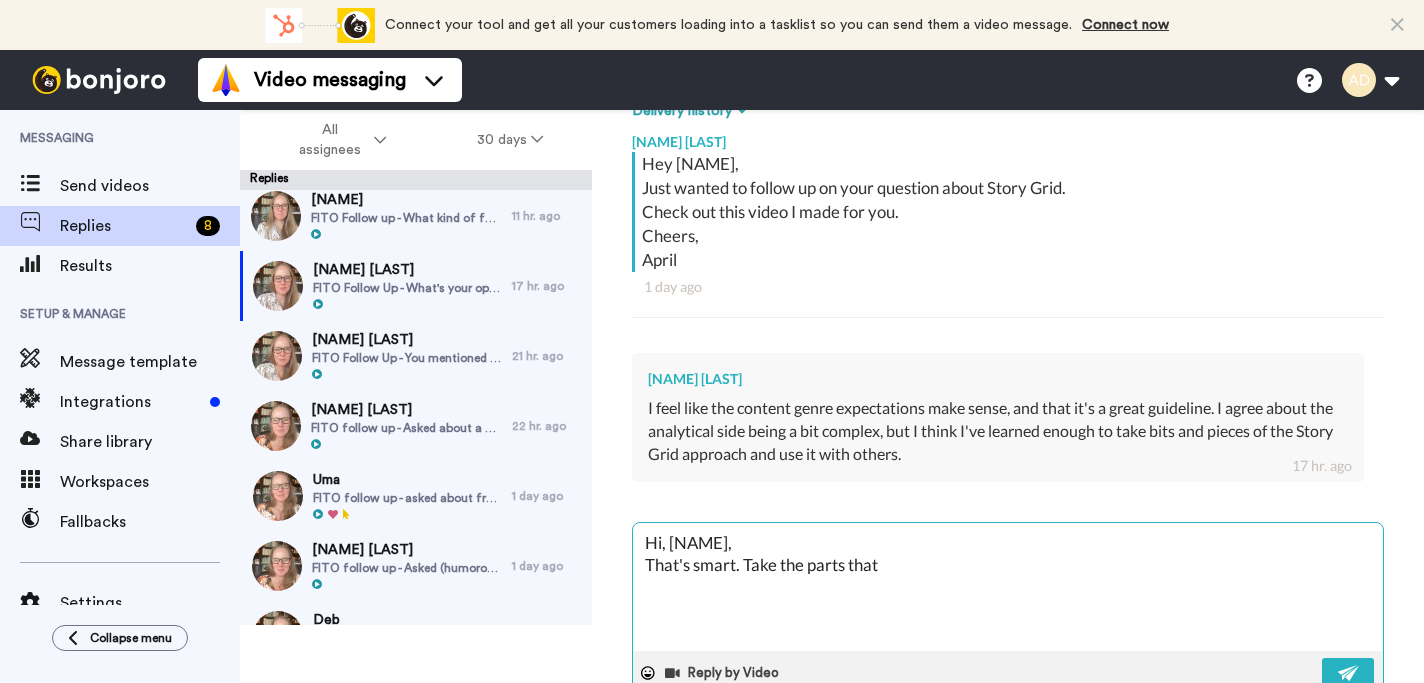 type on "x" 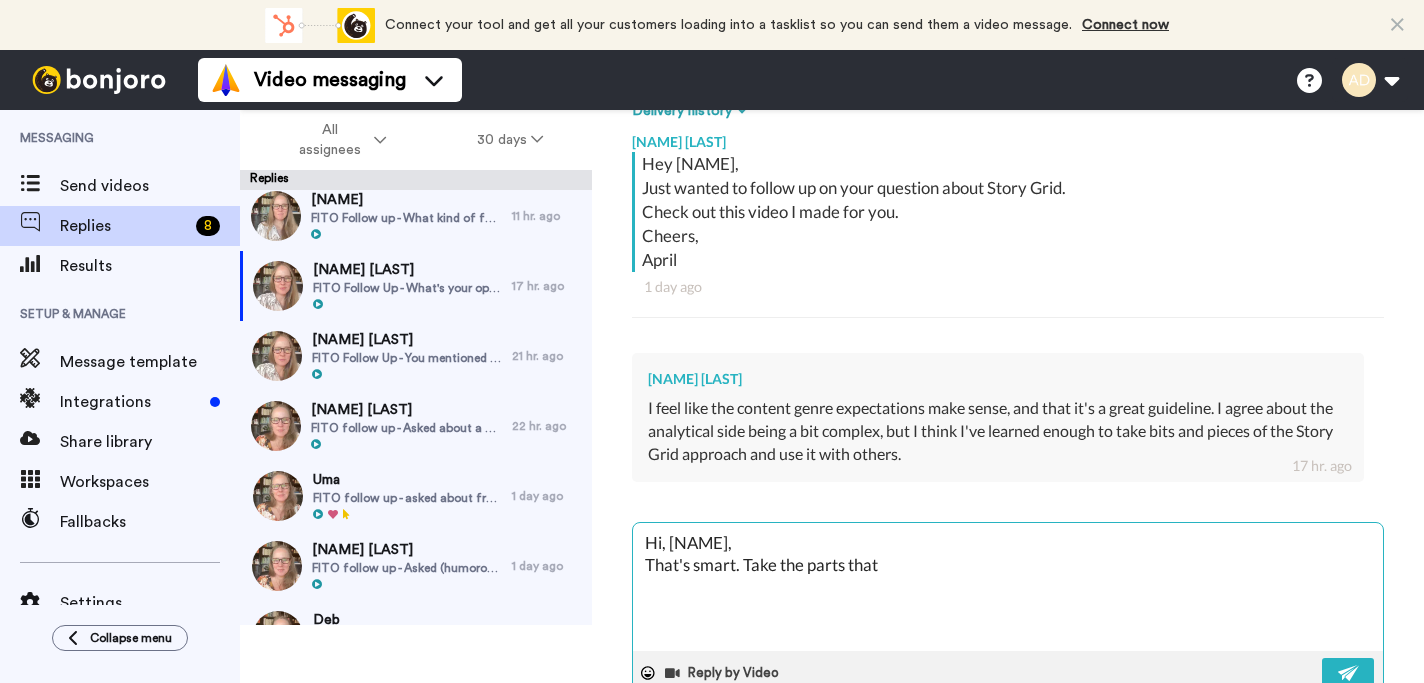 type on "x" 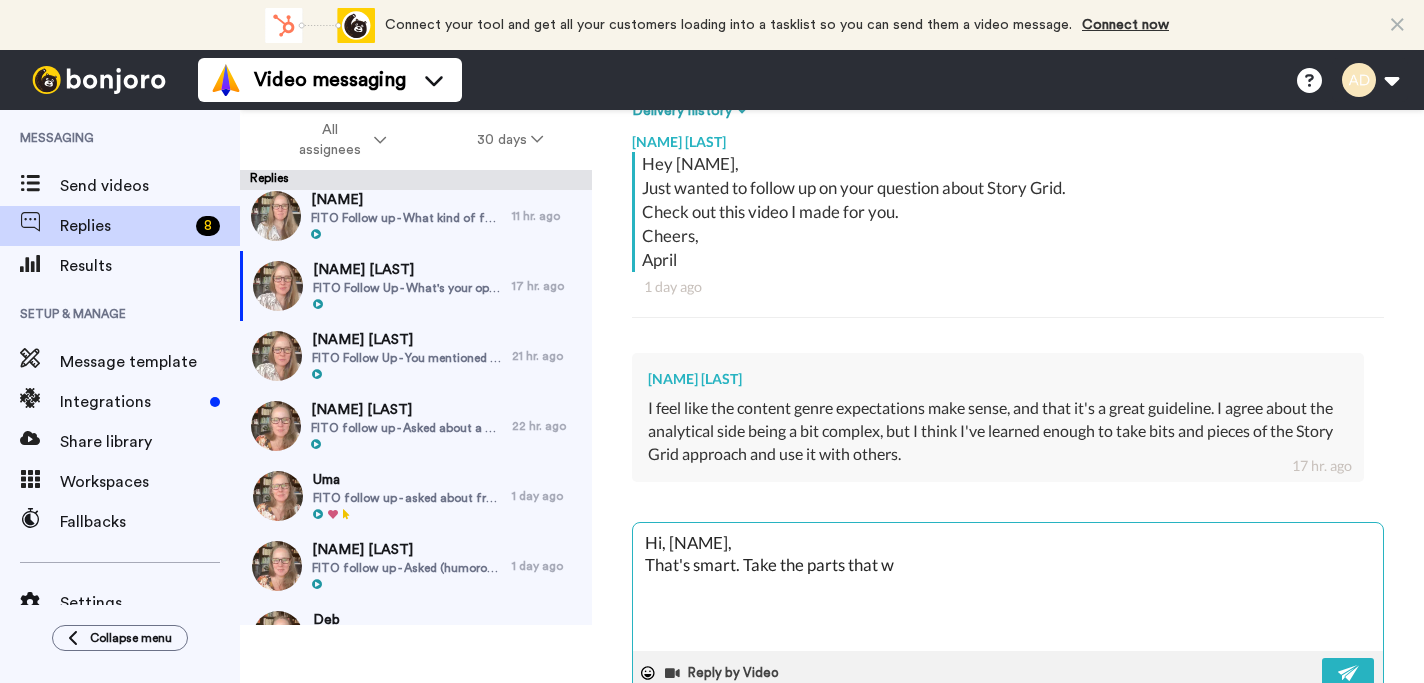 type on "x" 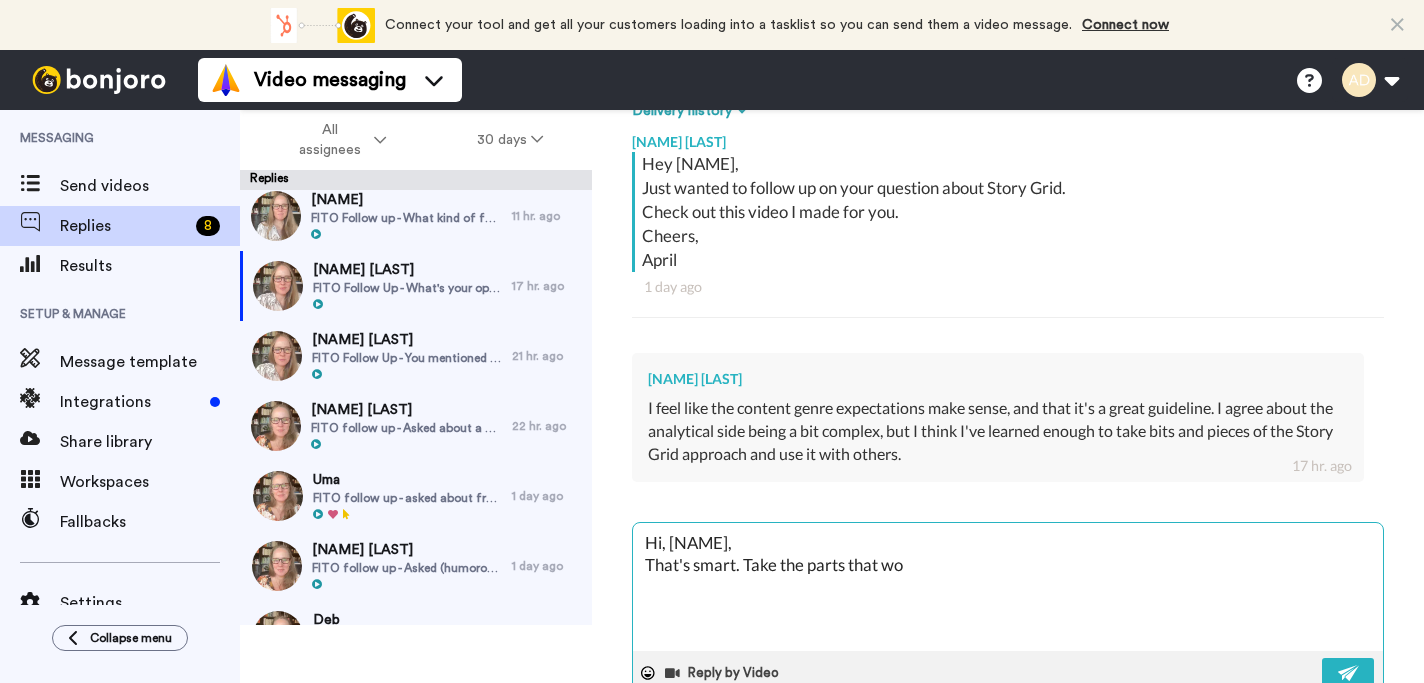 type on "x" 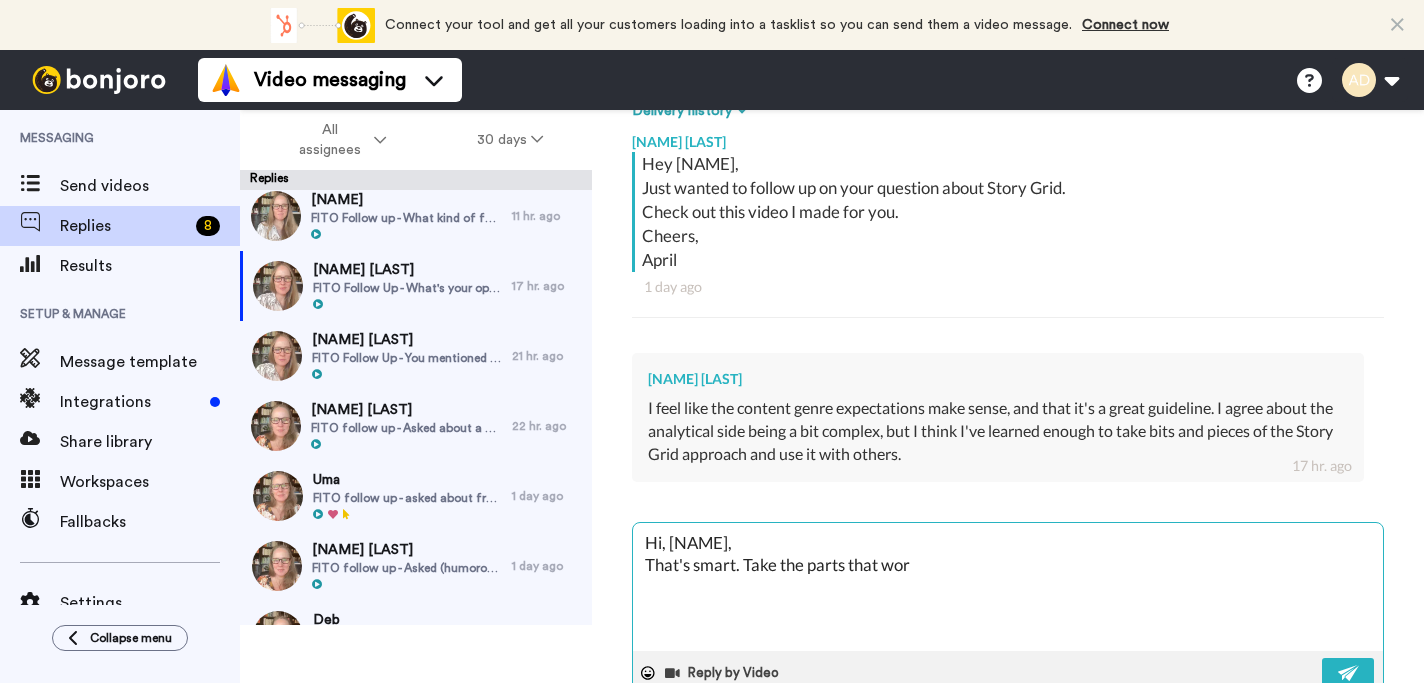 type on "x" 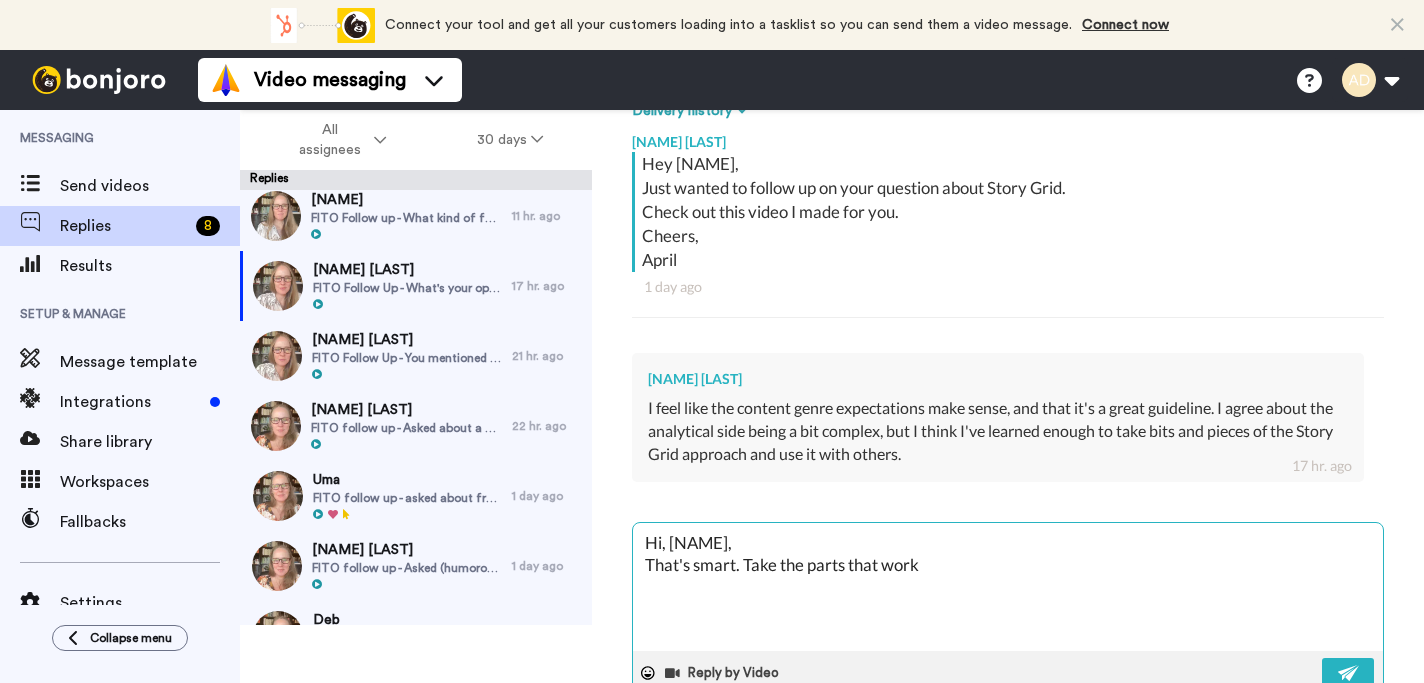 type on "x" 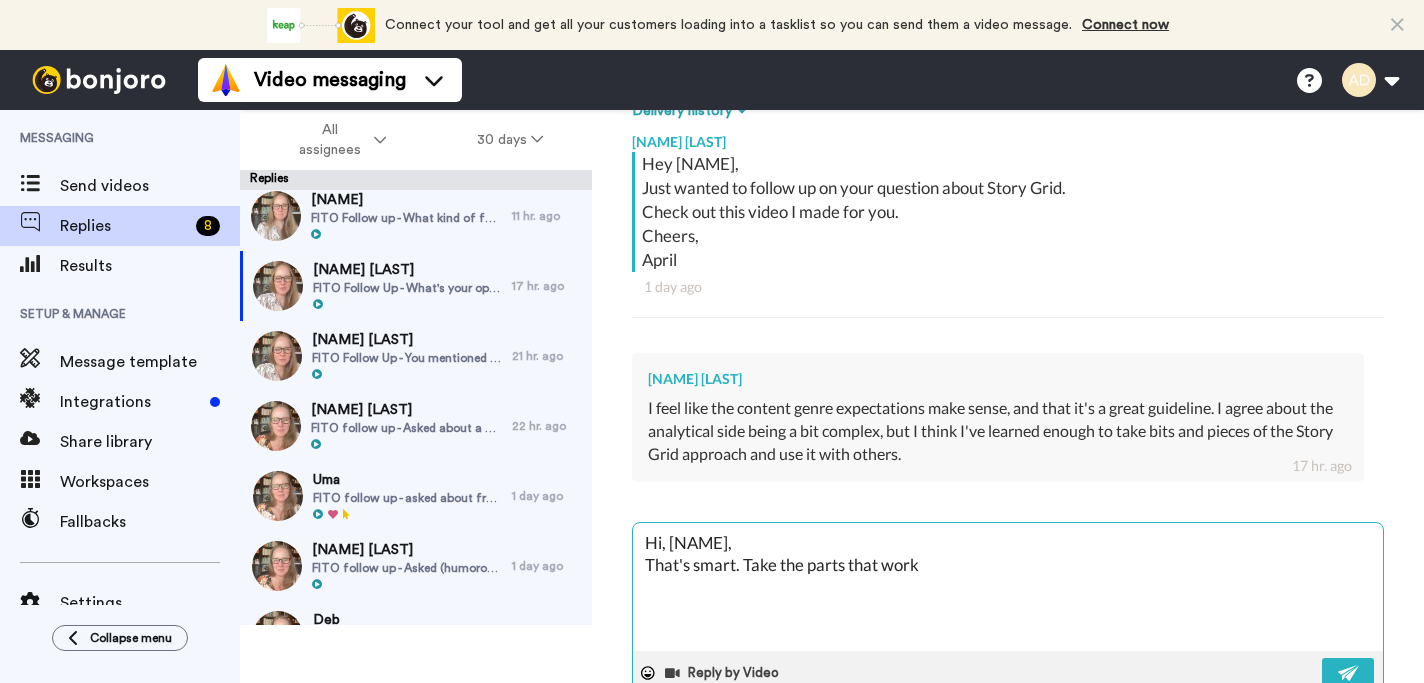type on "x" 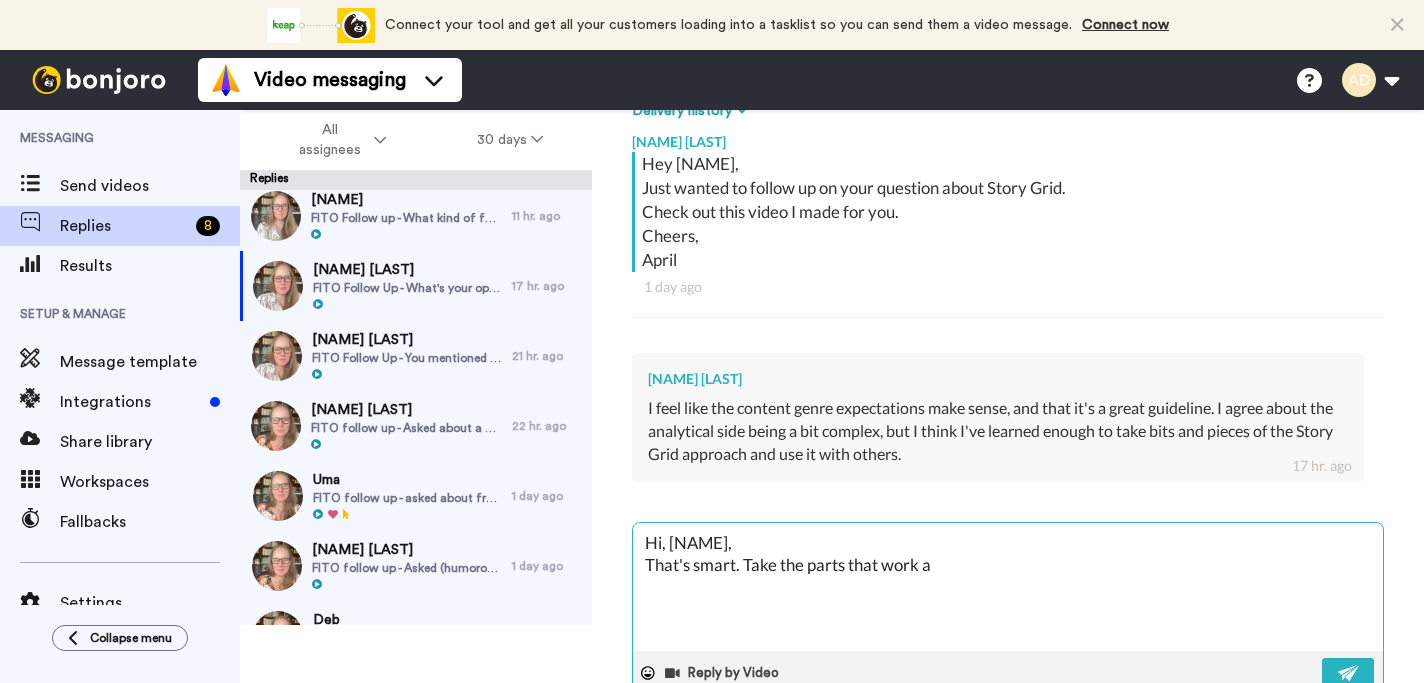 type on "x" 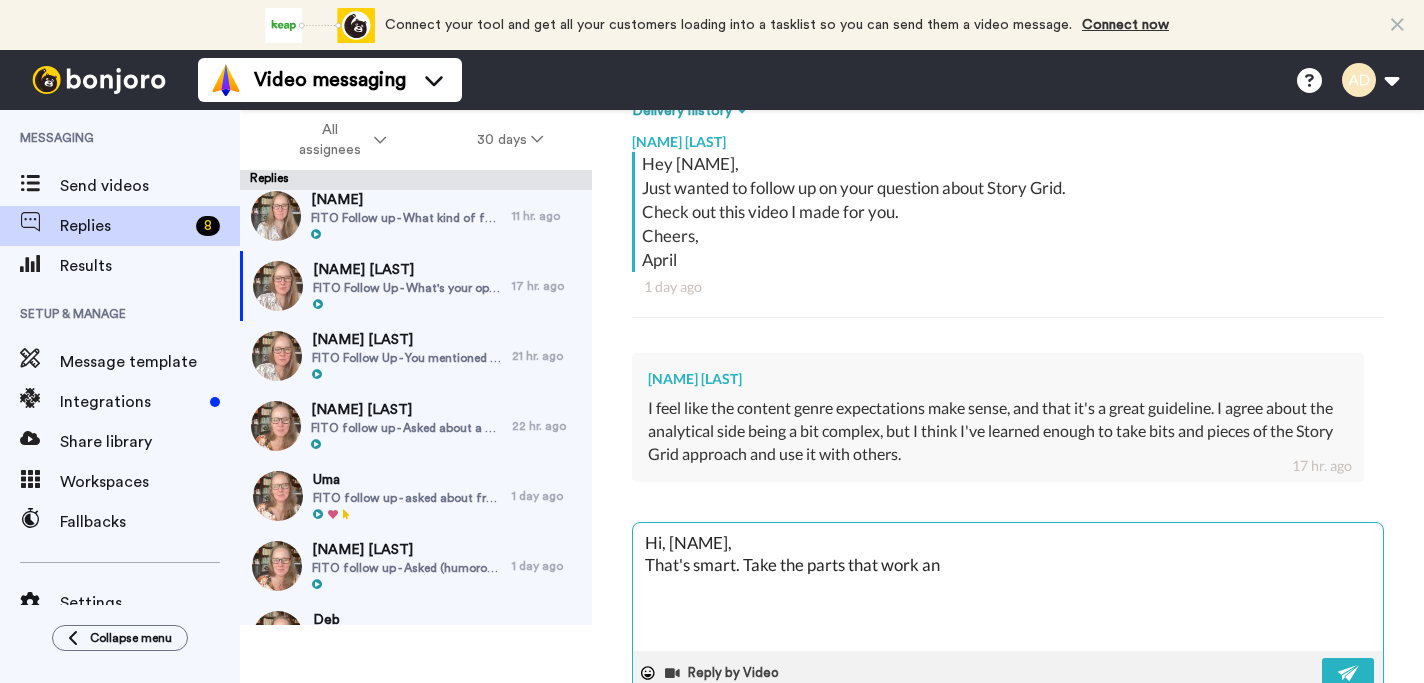type on "x" 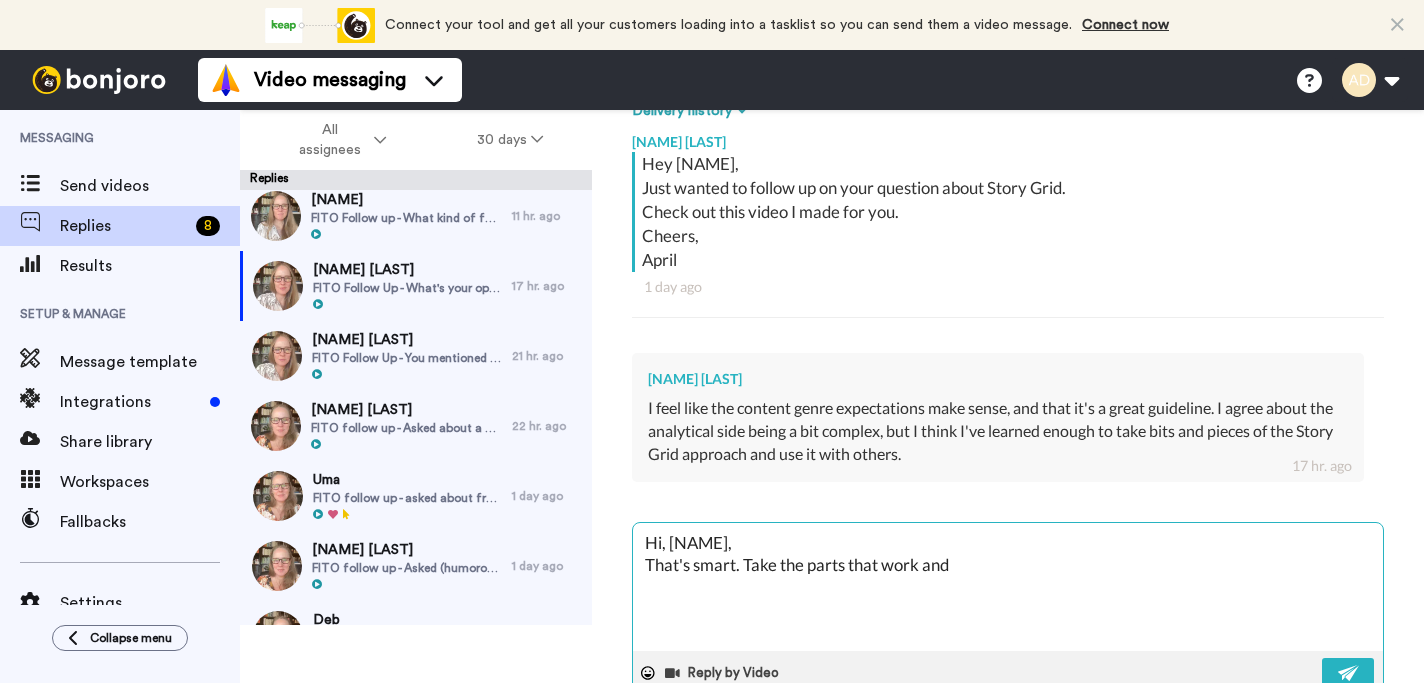 type on "x" 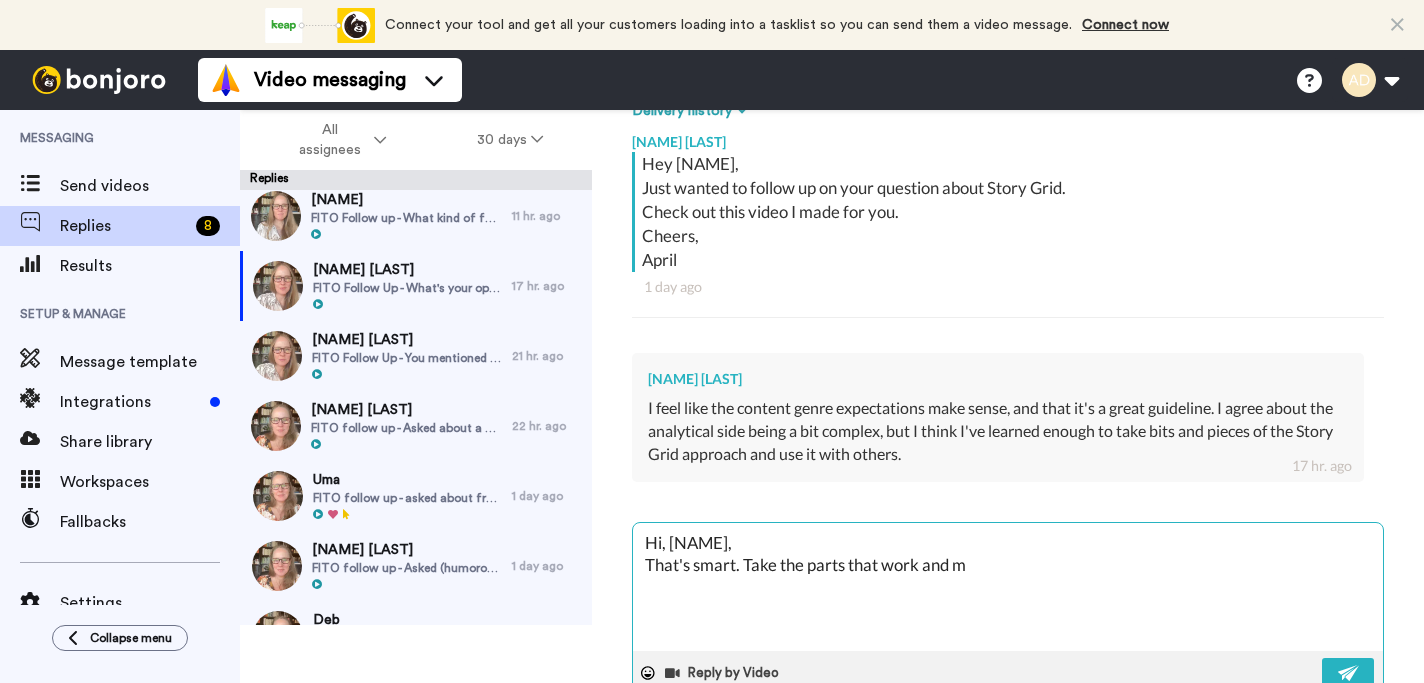 type on "x" 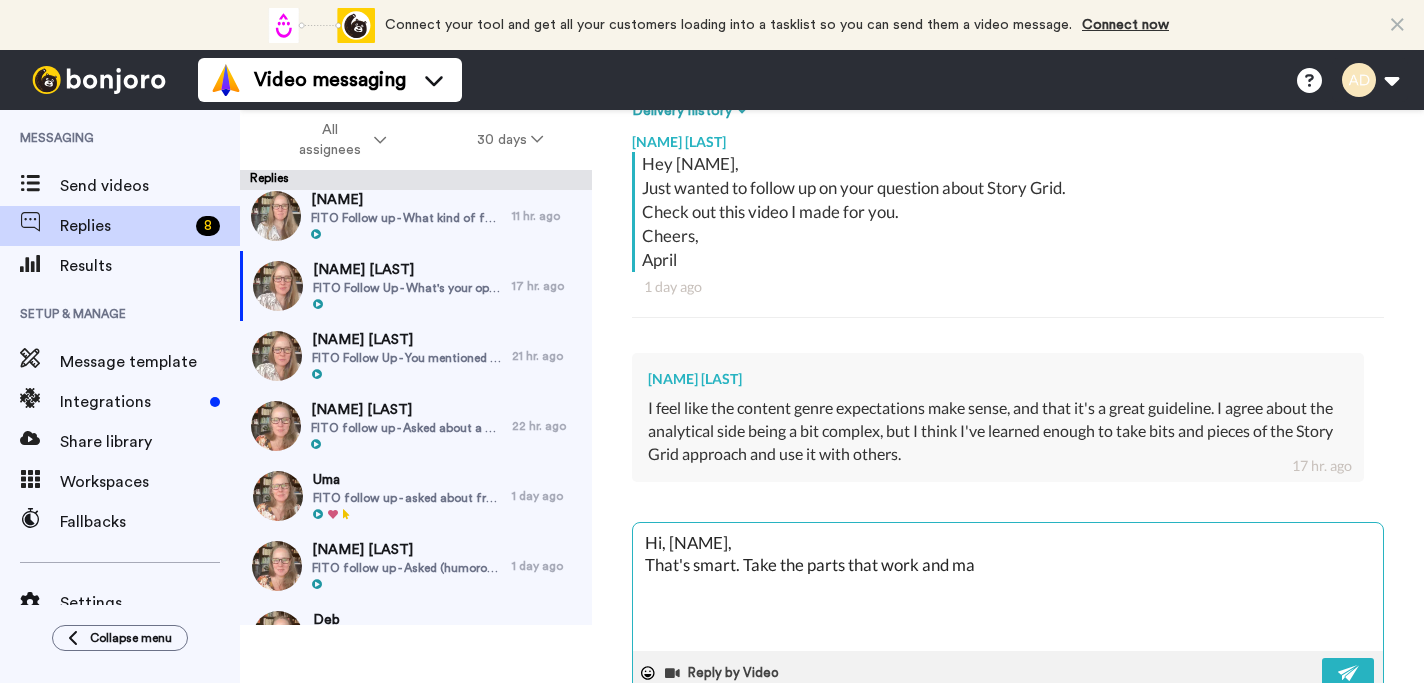 type on "x" 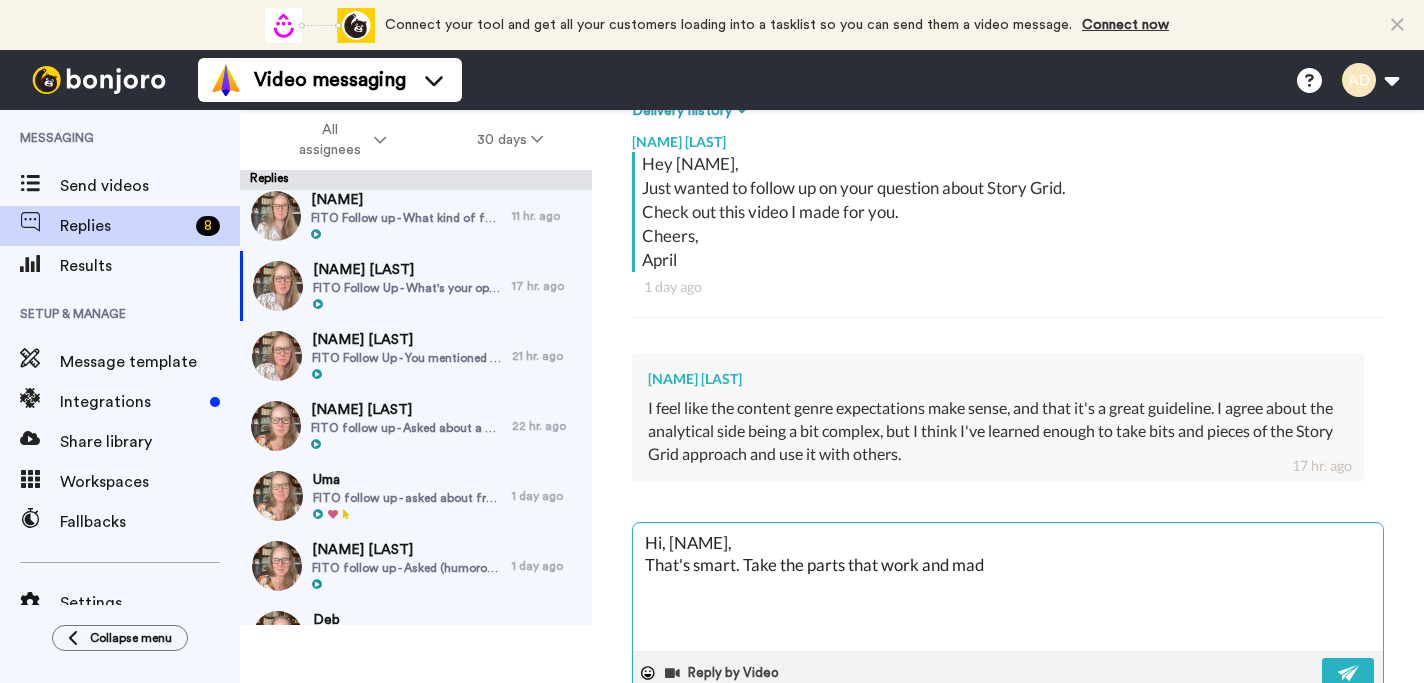 type on "x" 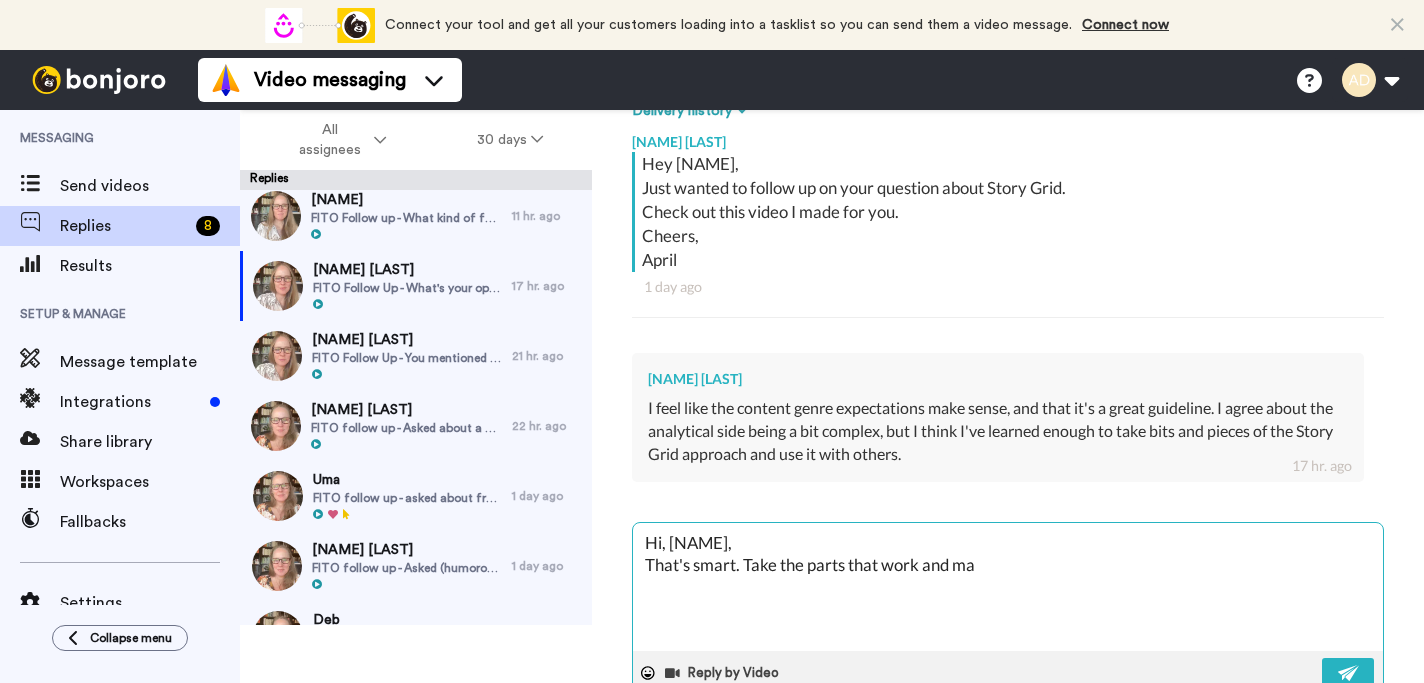 type on "x" 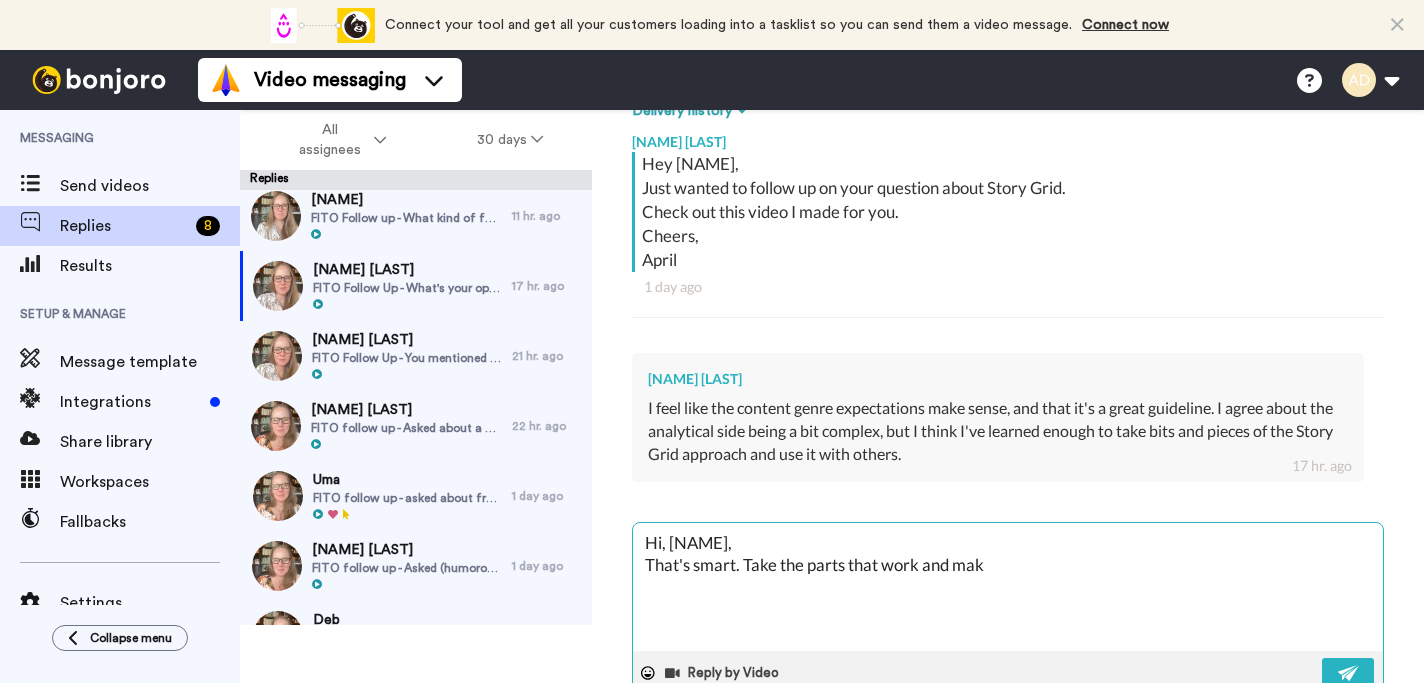 type on "x" 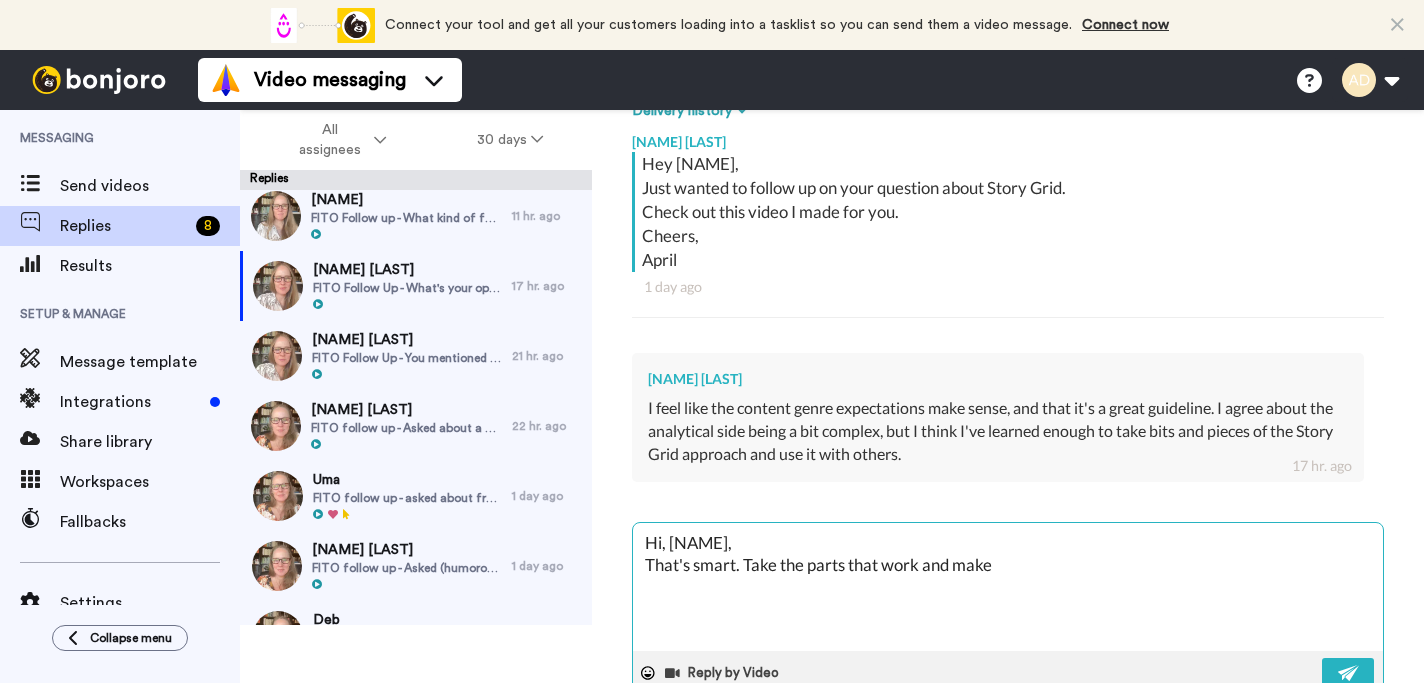 type on "x" 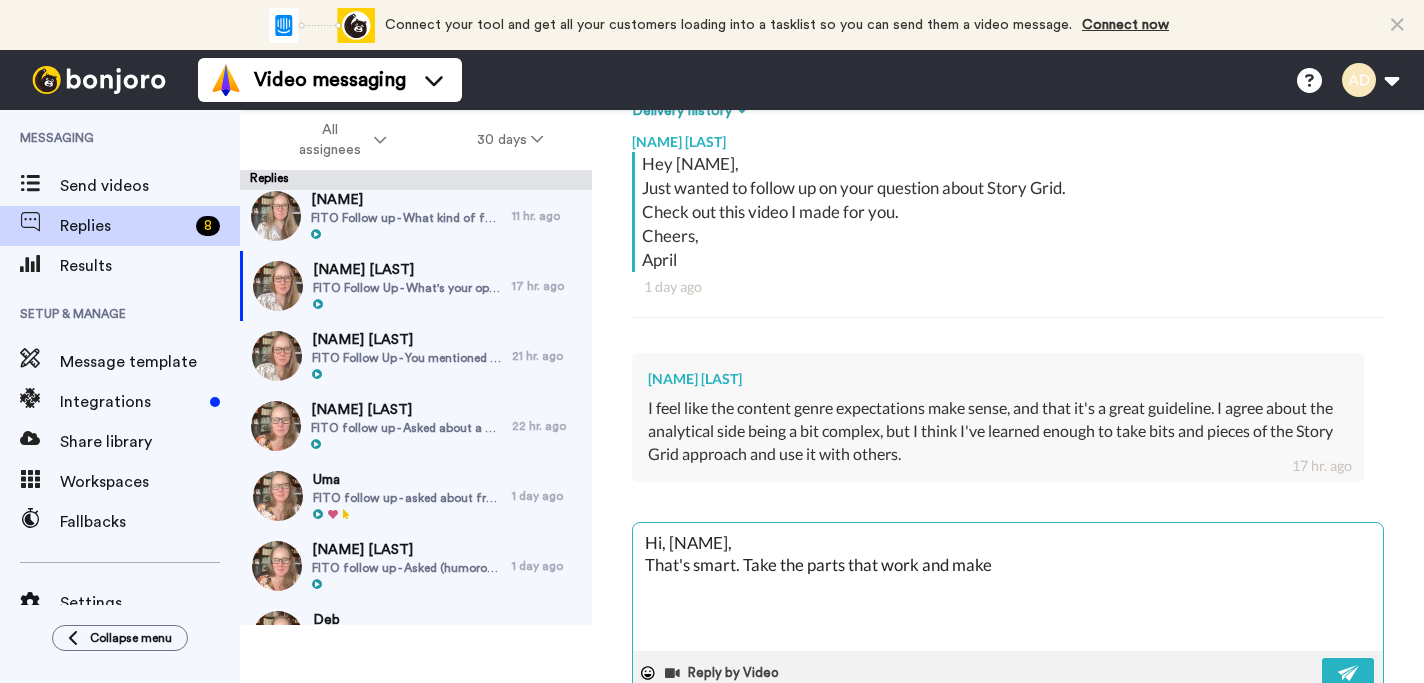 type on "x" 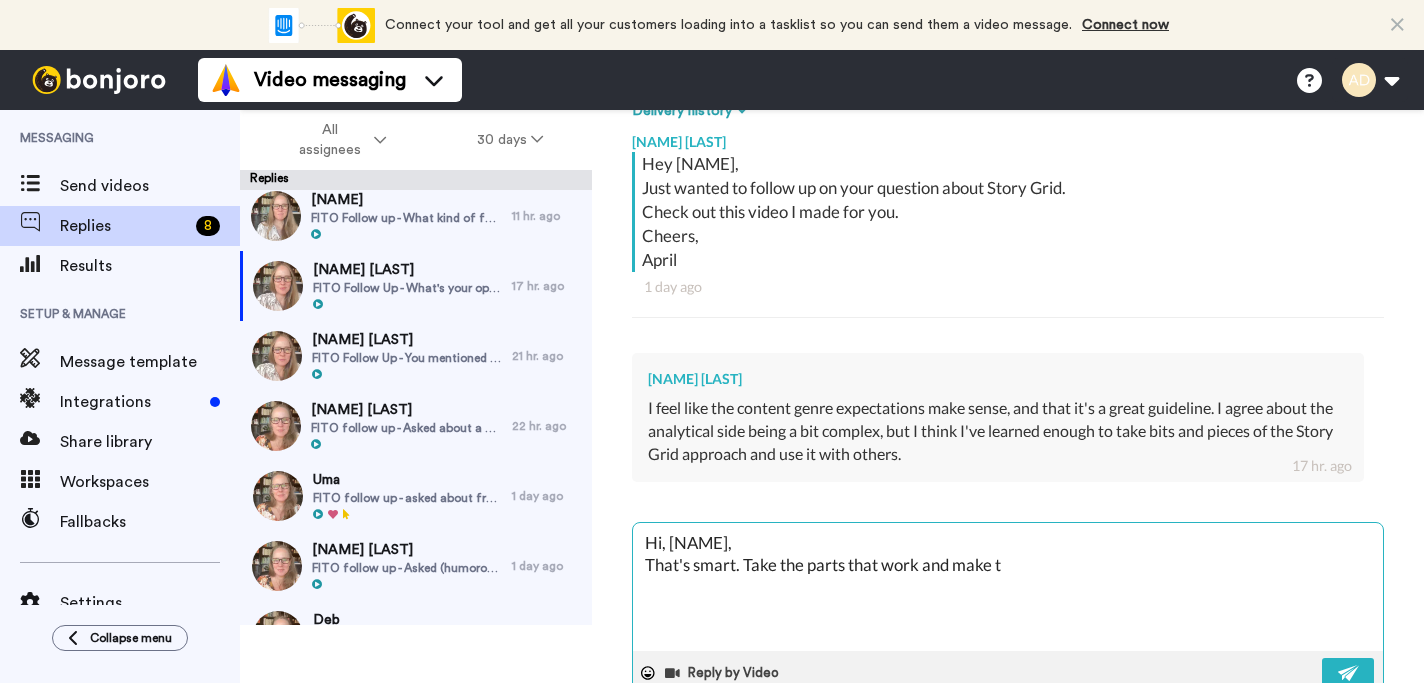 type on "x" 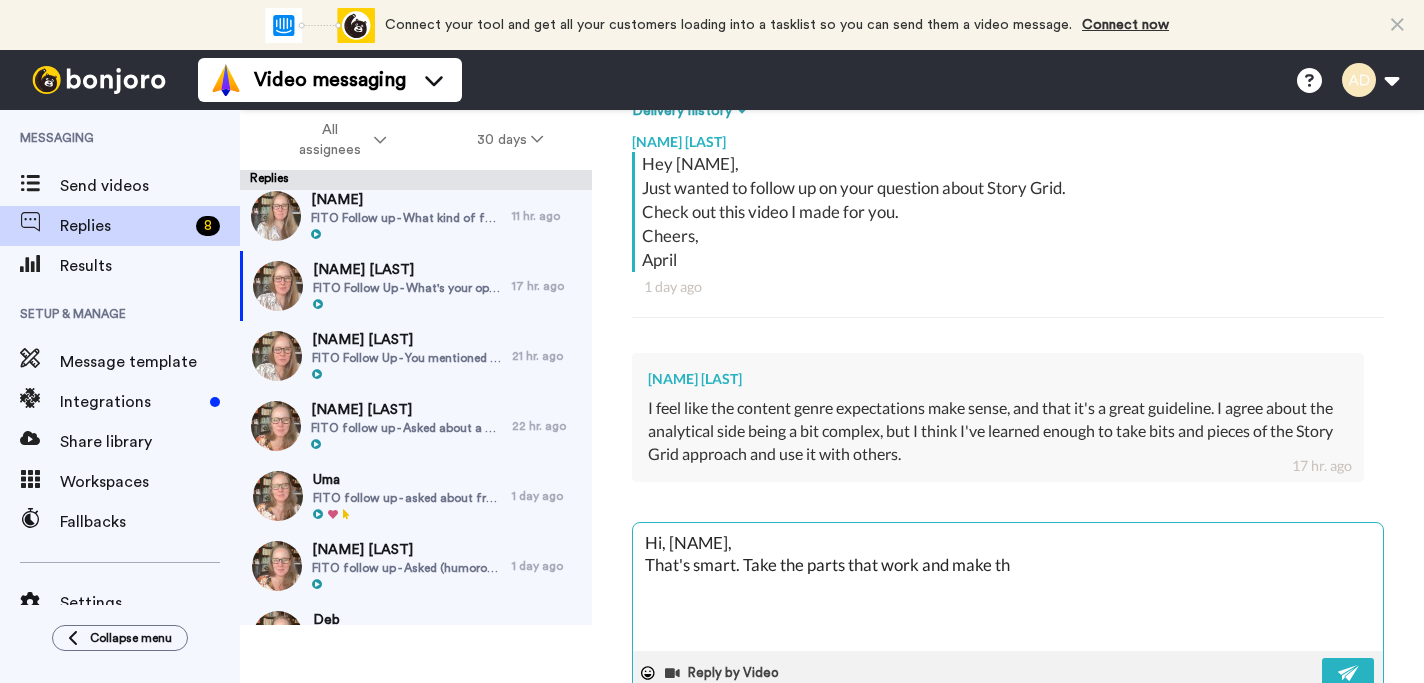 type on "x" 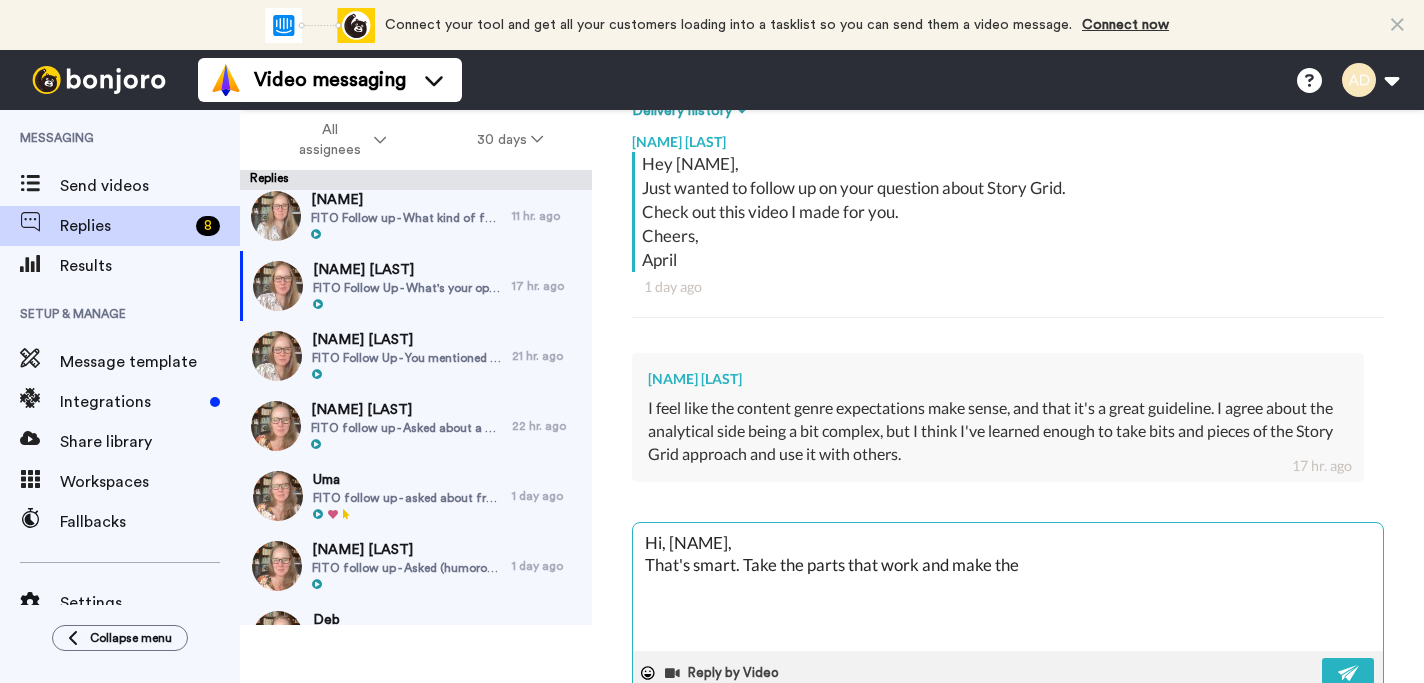 type on "x" 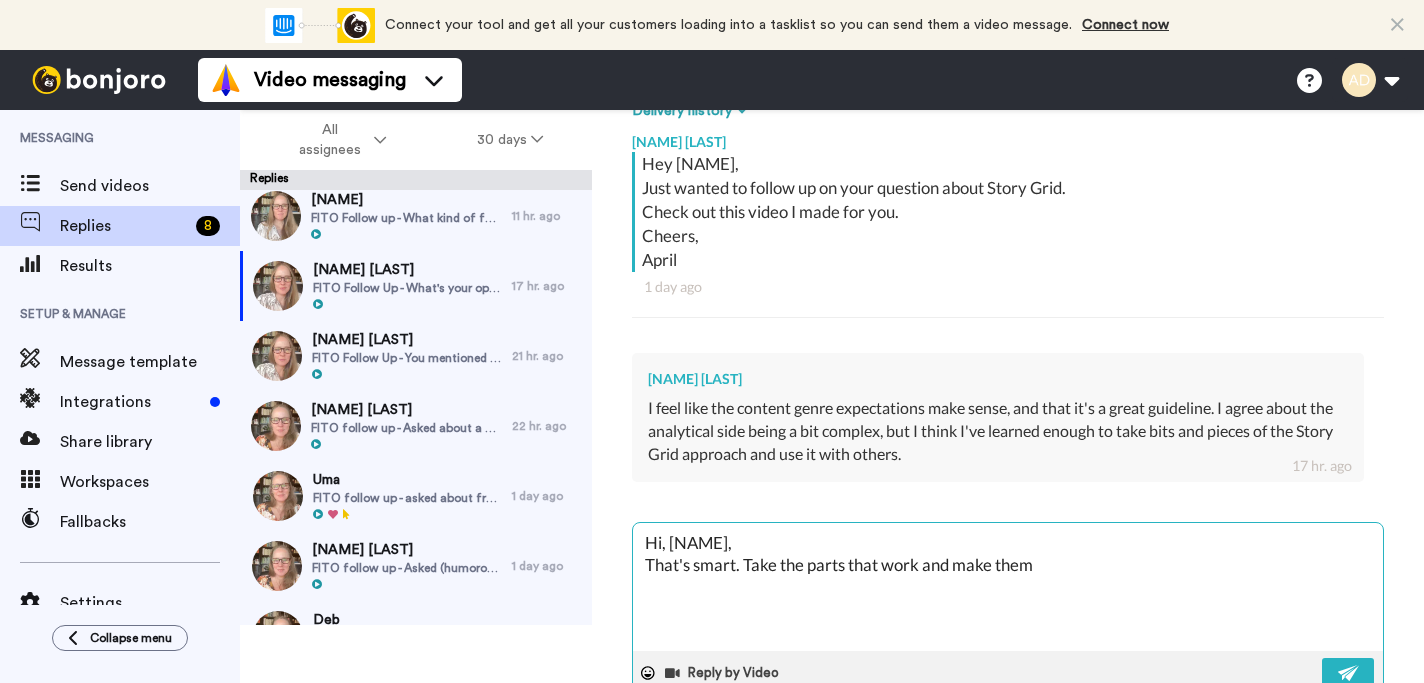 type on "Hi, Holly,
That's smart. Take the parts that work and make them" 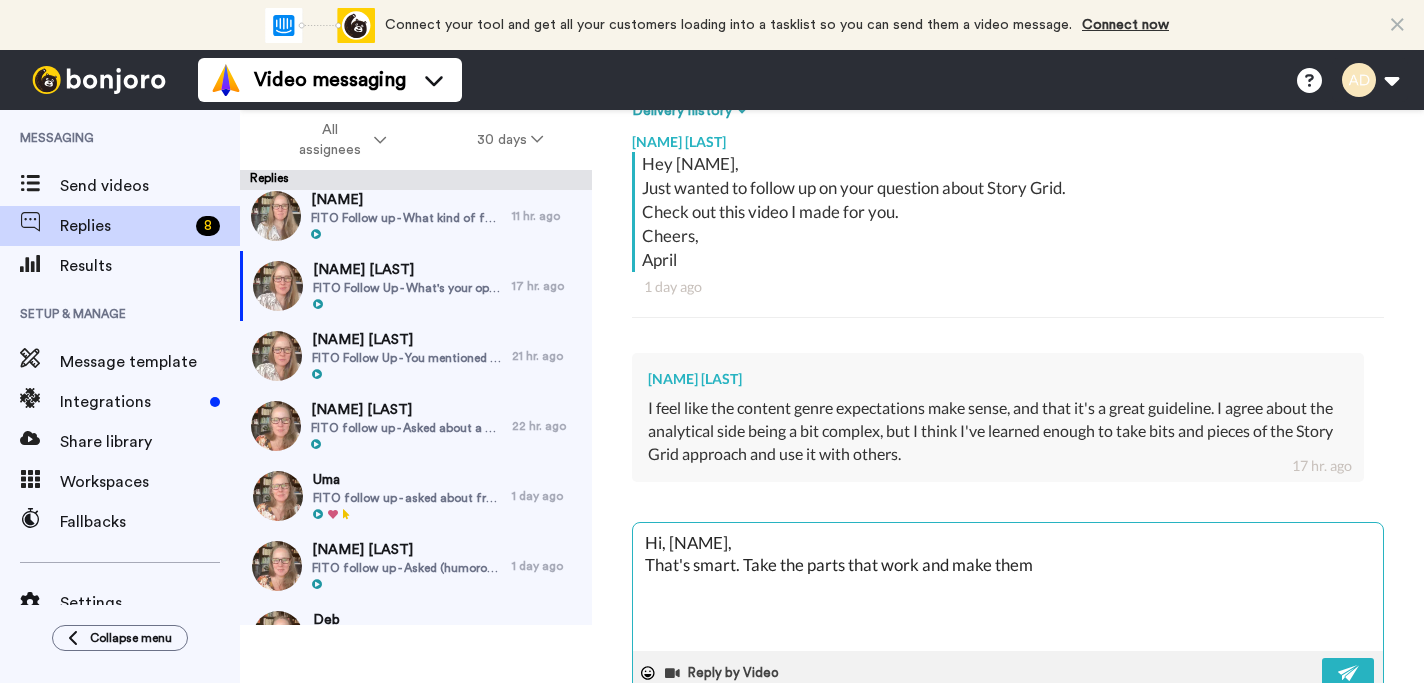 type on "x" 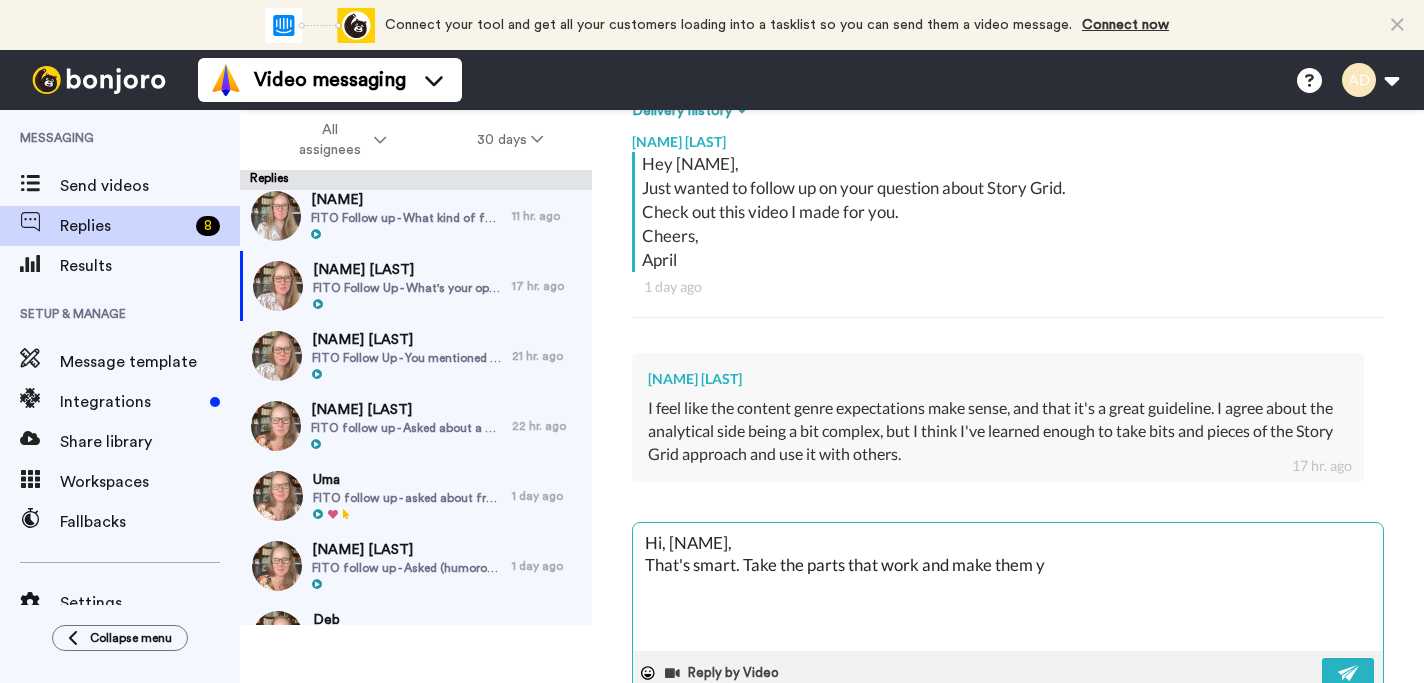 type on "x" 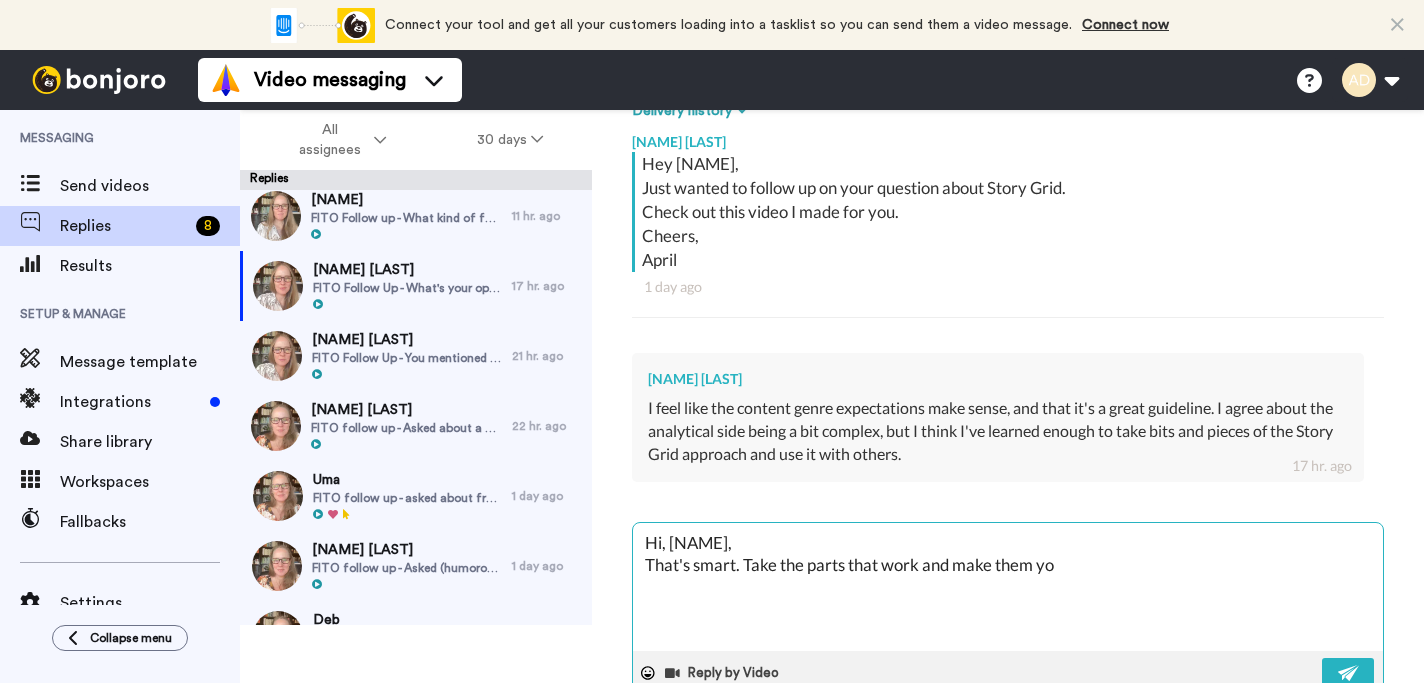type on "x" 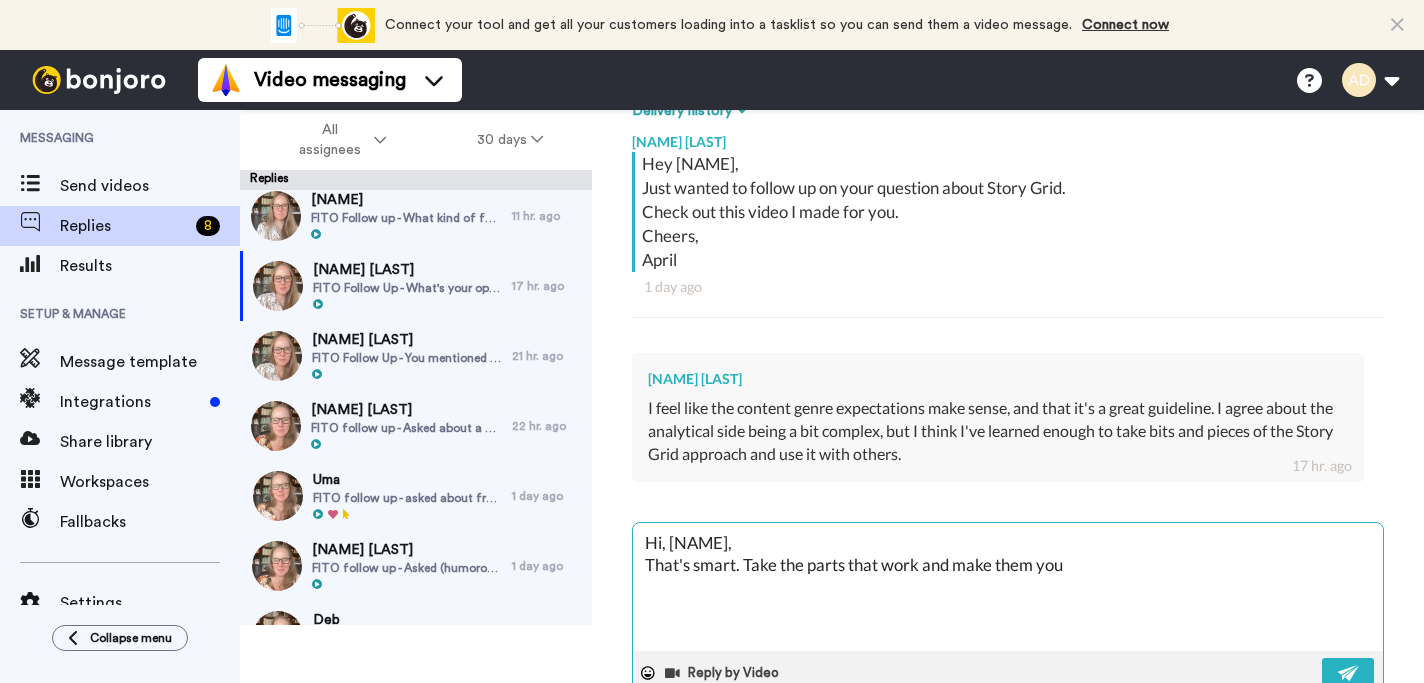 type on "x" 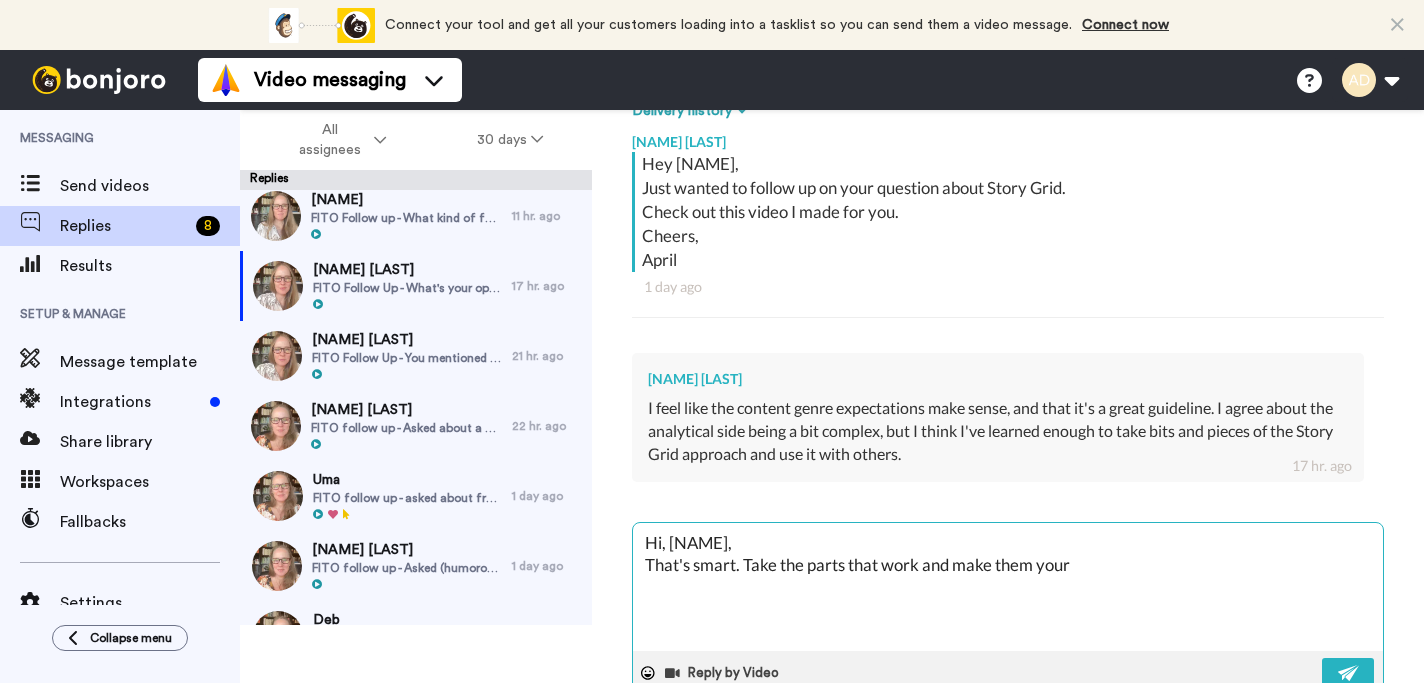 type on "Hi, Holly,
That's smart. Take the parts that work and make them your" 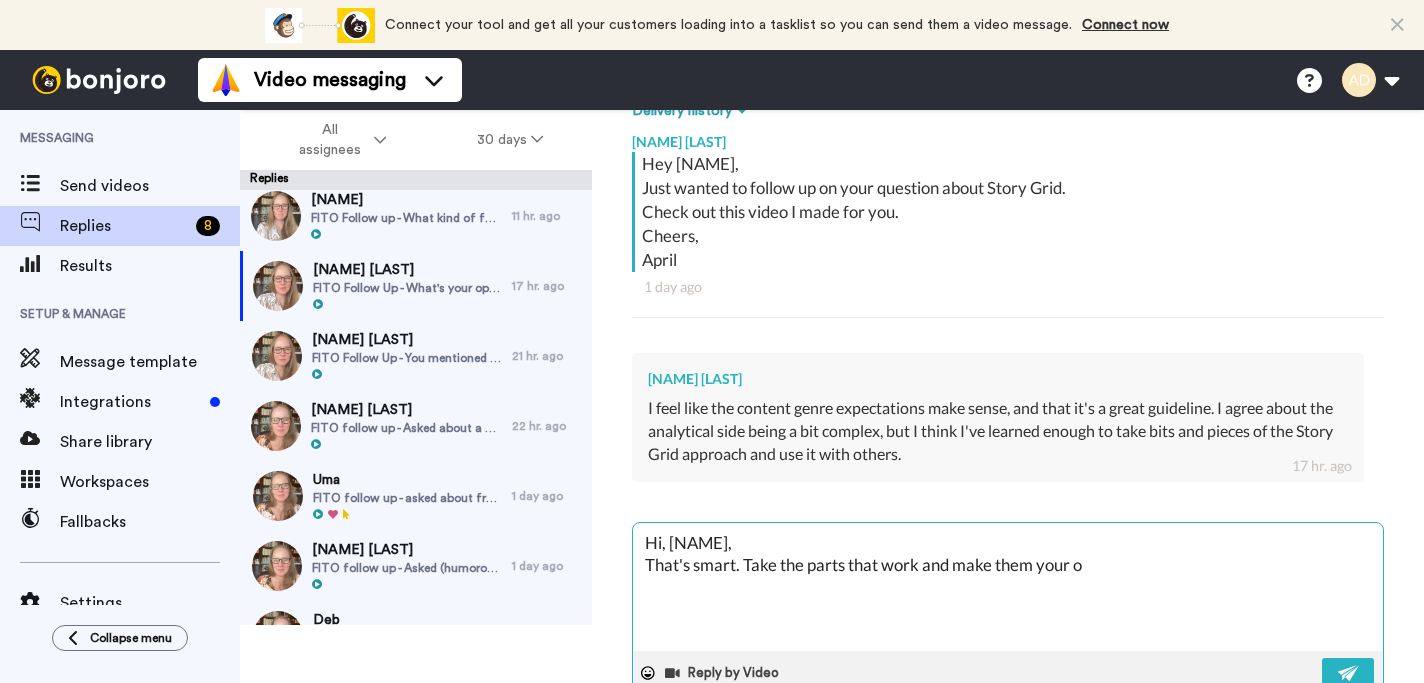 type on "x" 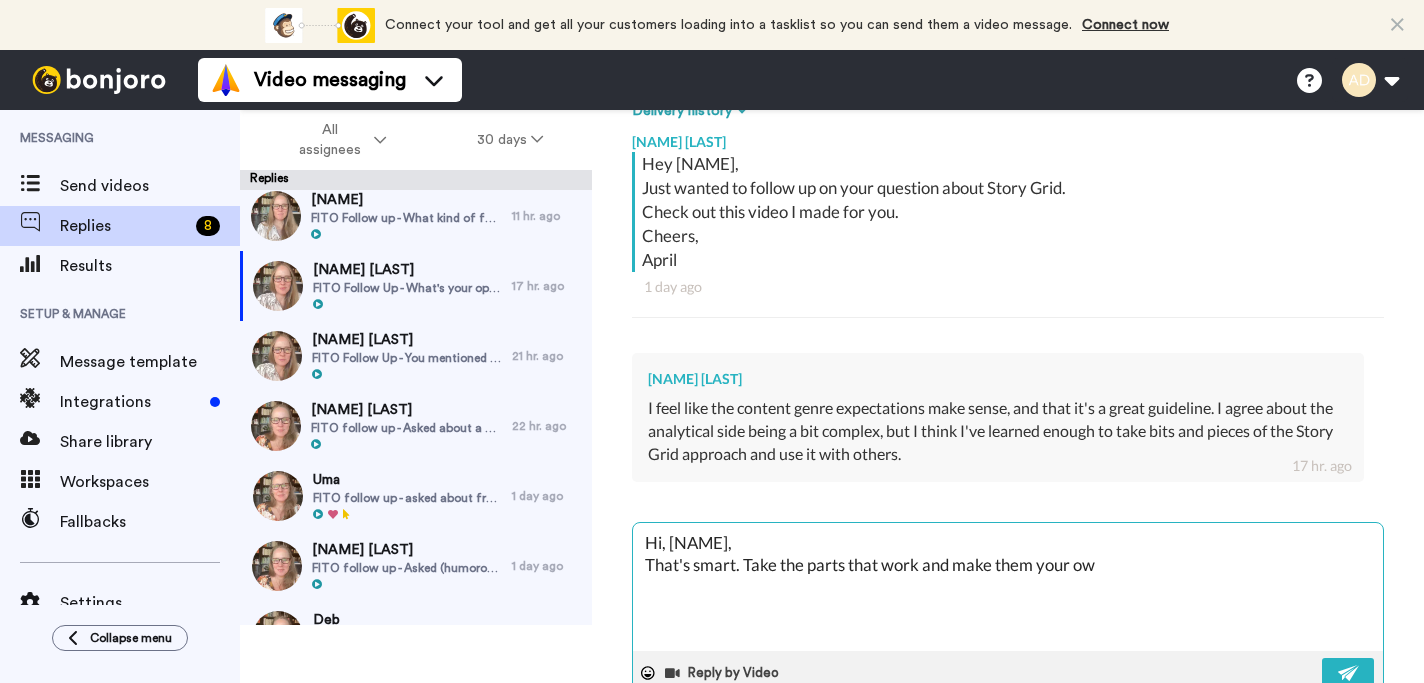 type on "x" 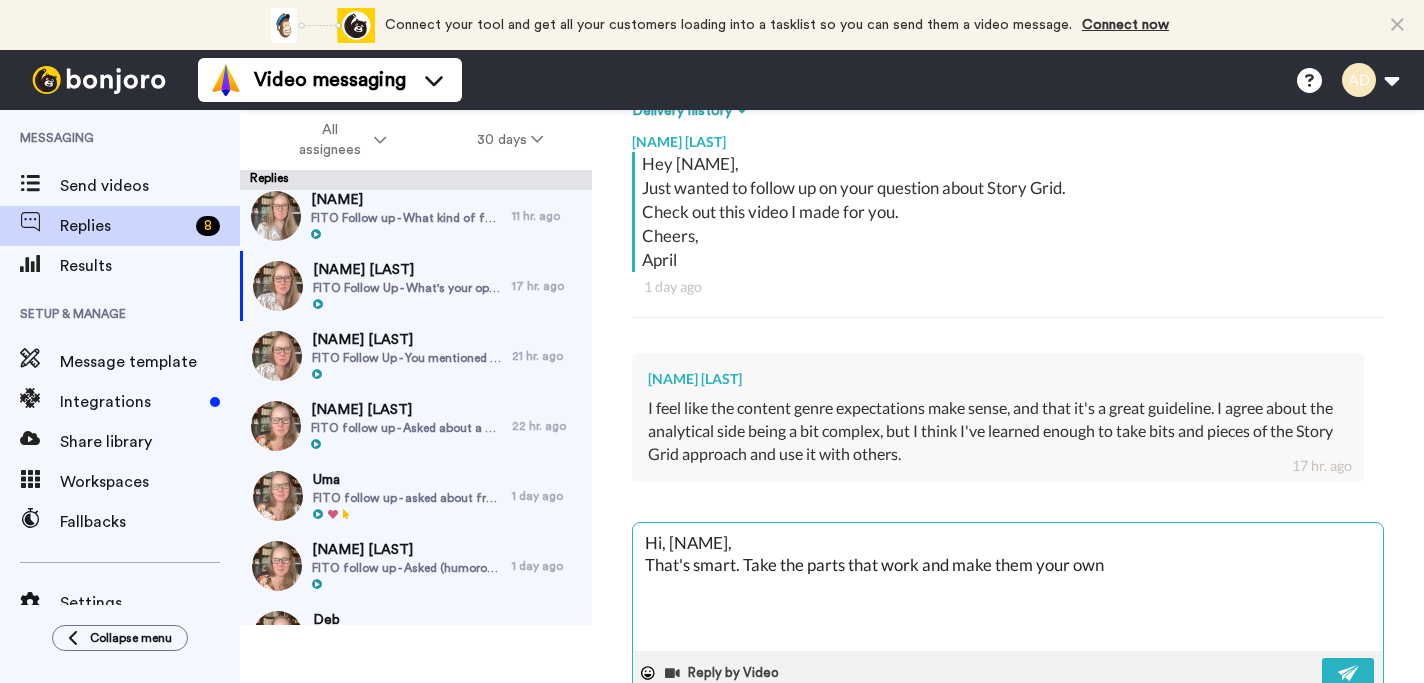 type on "x" 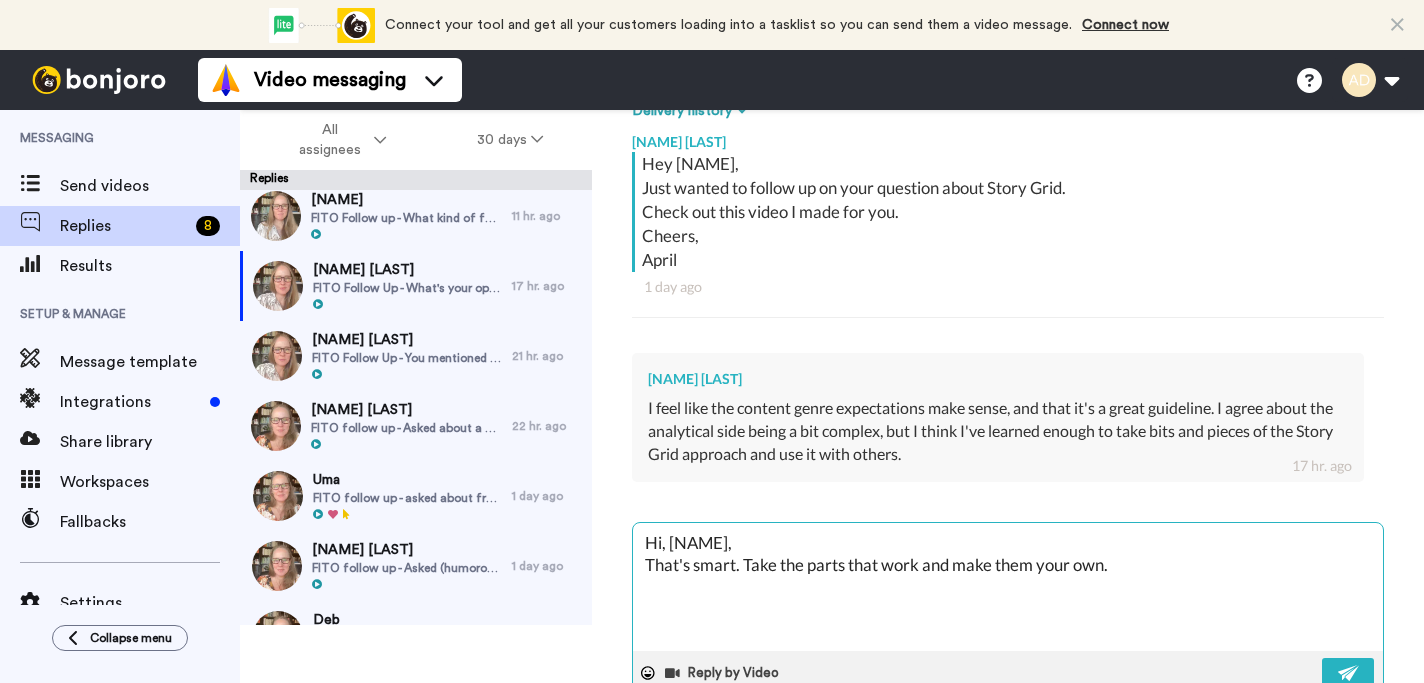 type on "x" 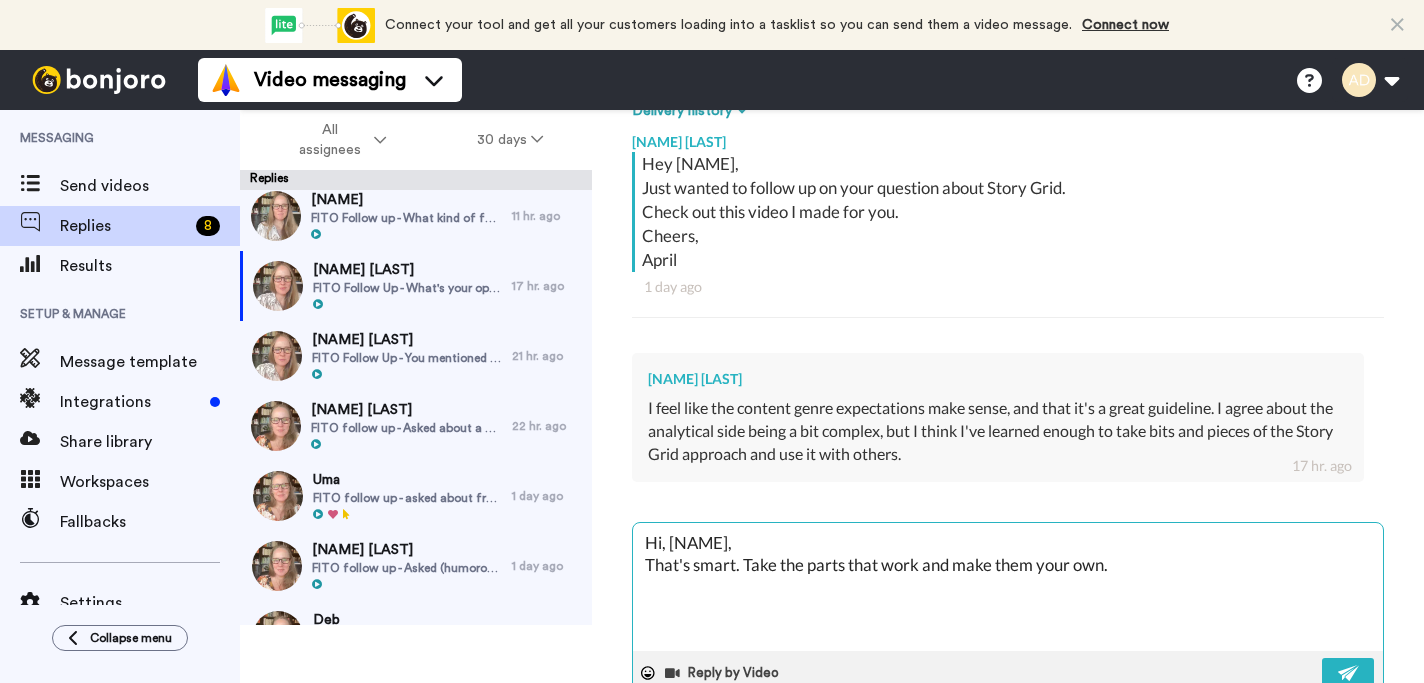 type on "x" 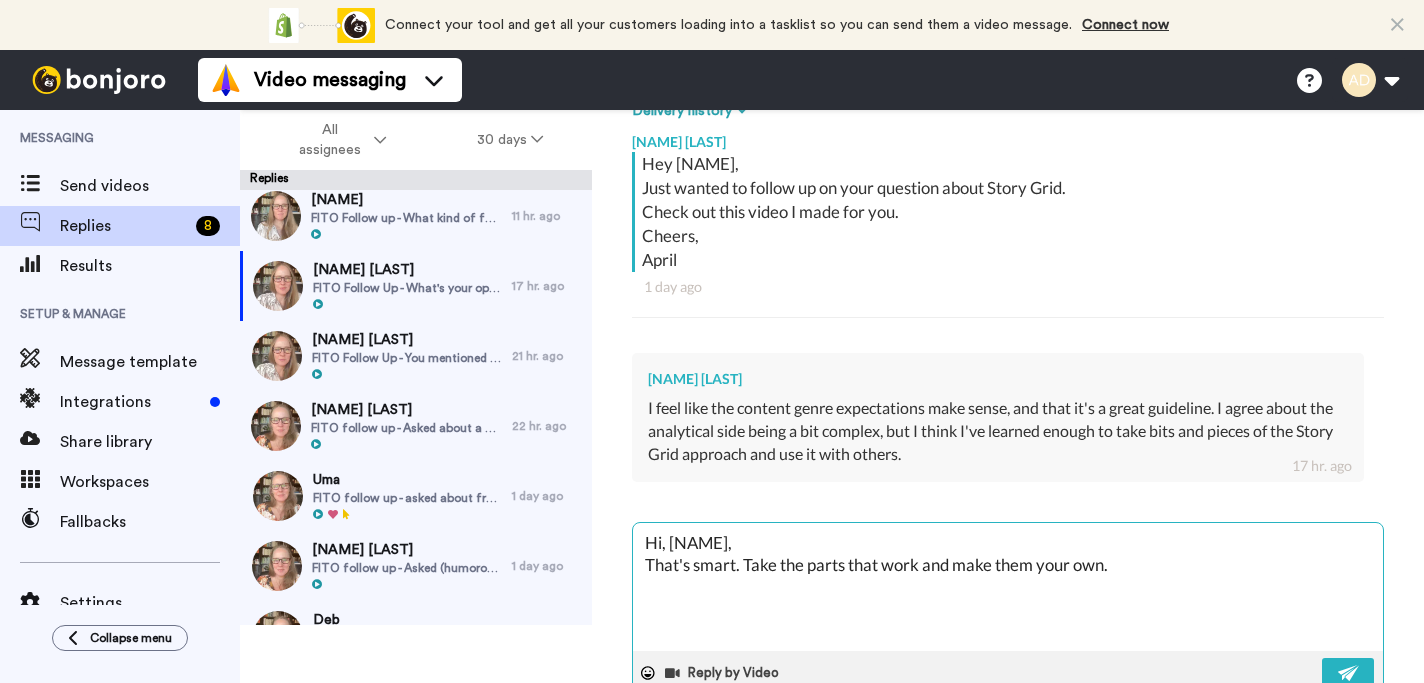 type on "x" 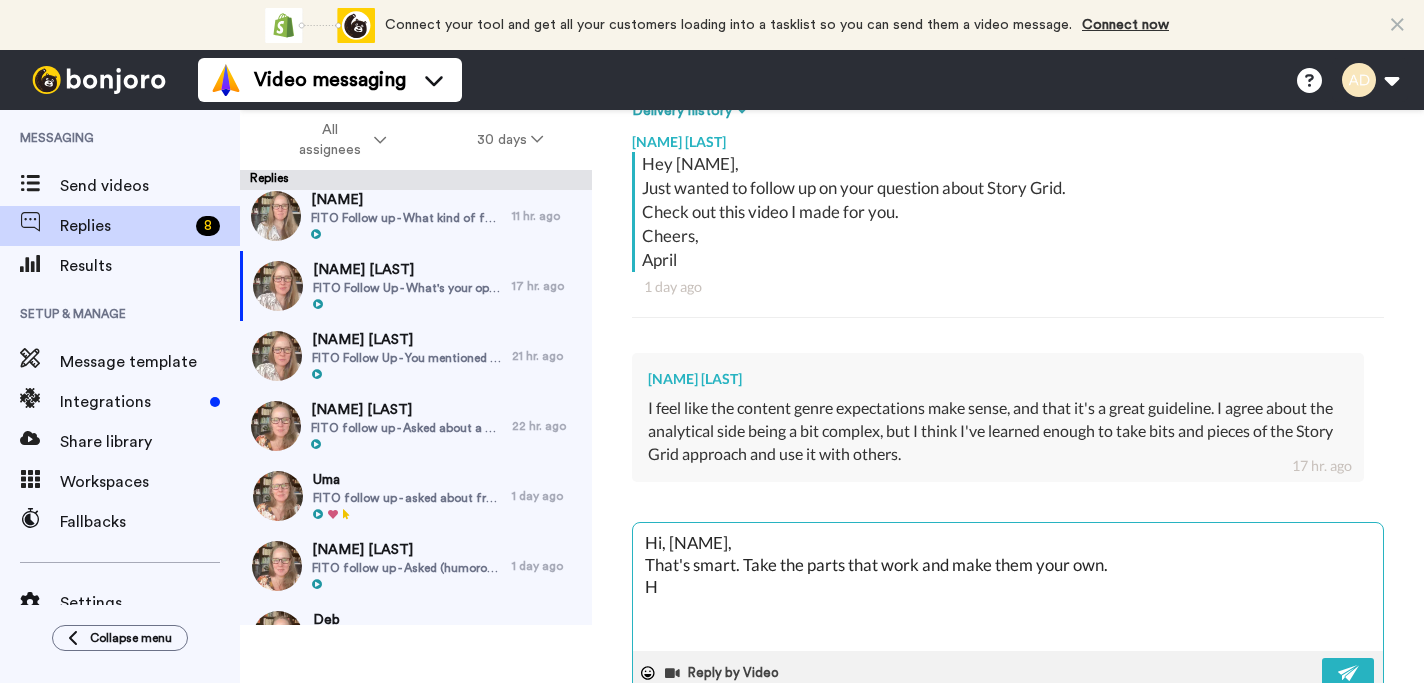 type on "Hi, Holly,
That's smart. Take the parts that work and make them your own.
Ho" 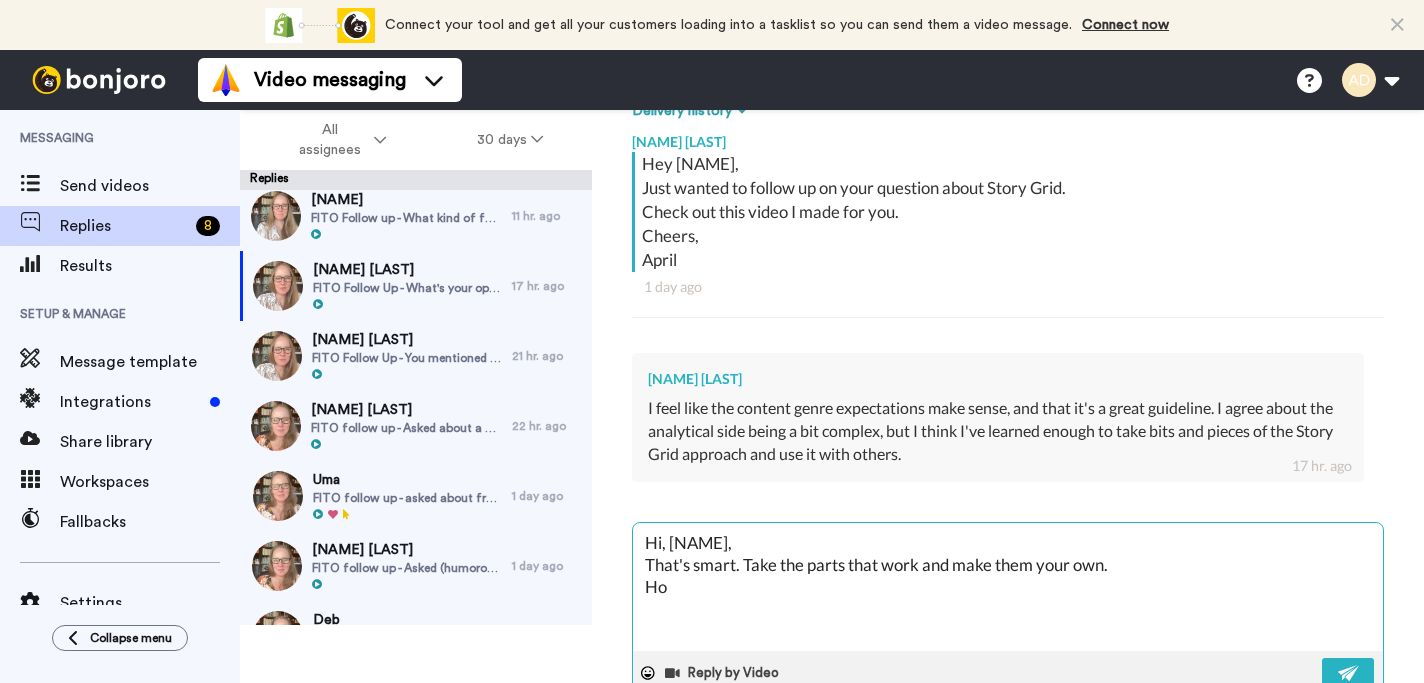 type on "x" 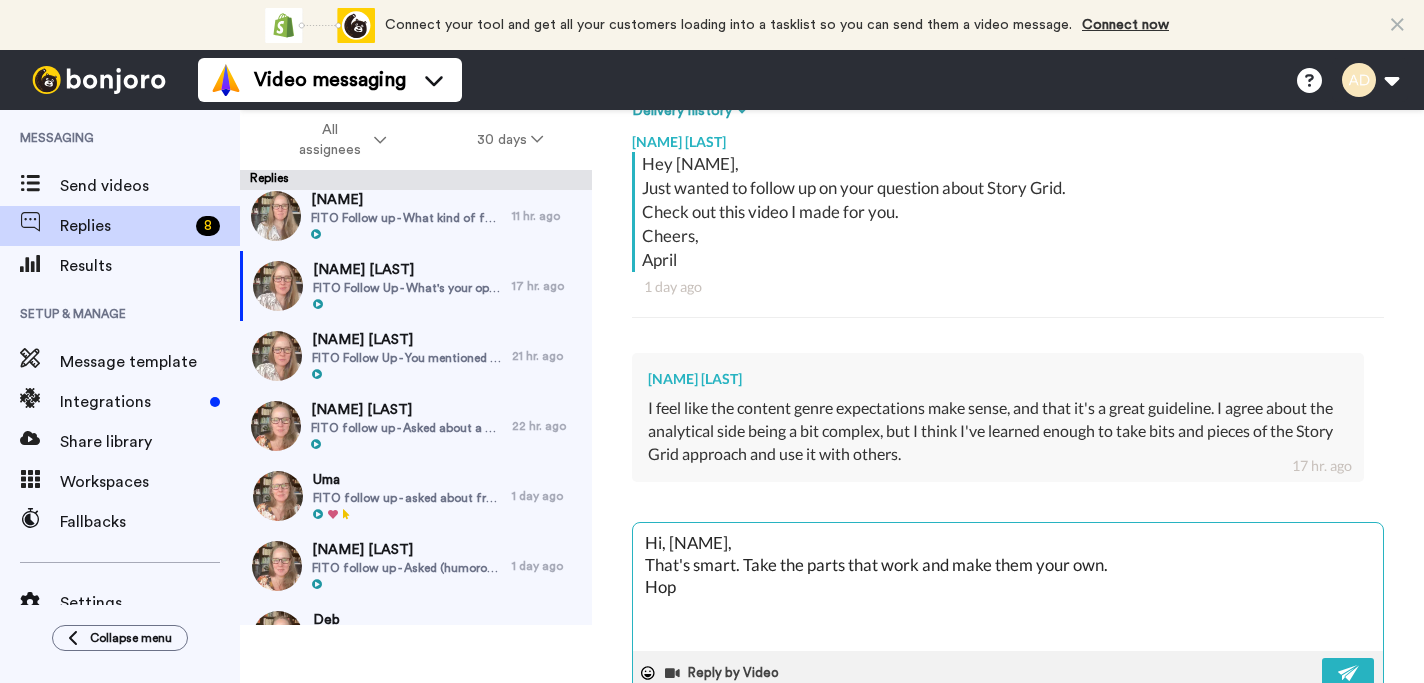 type on "x" 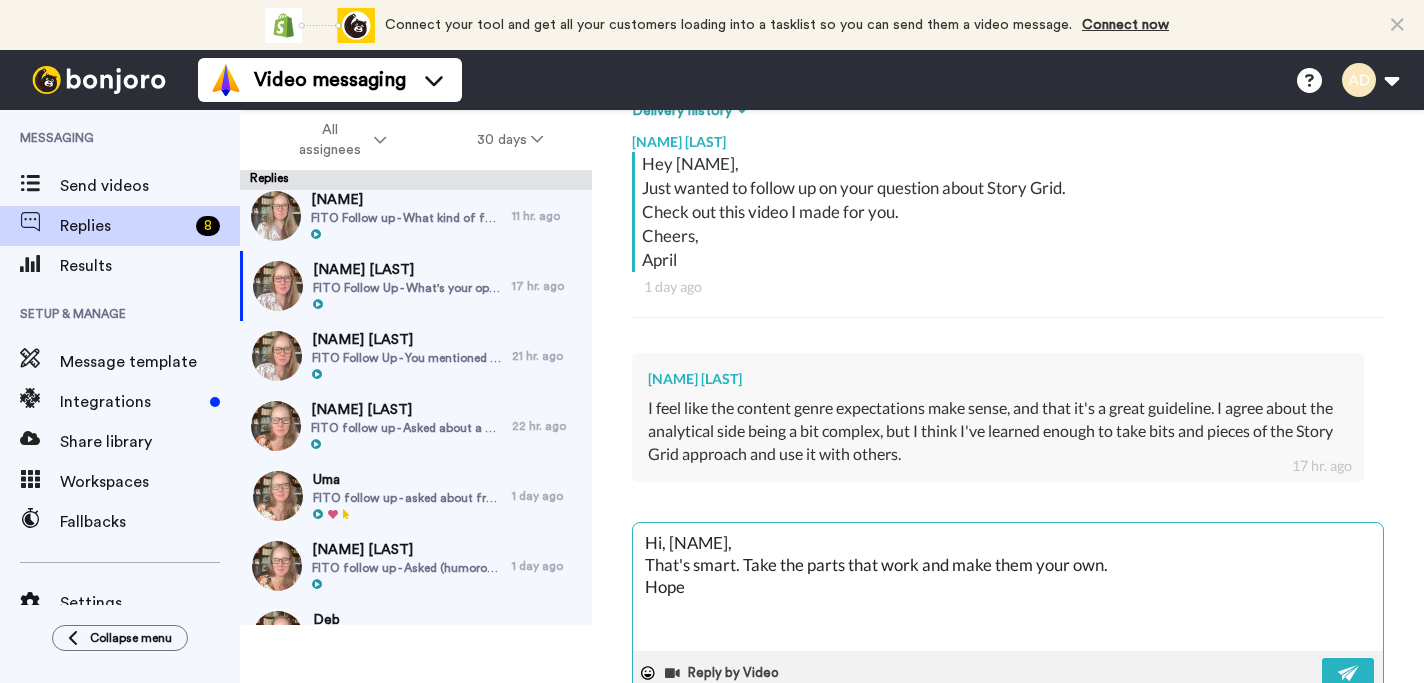 type on "x" 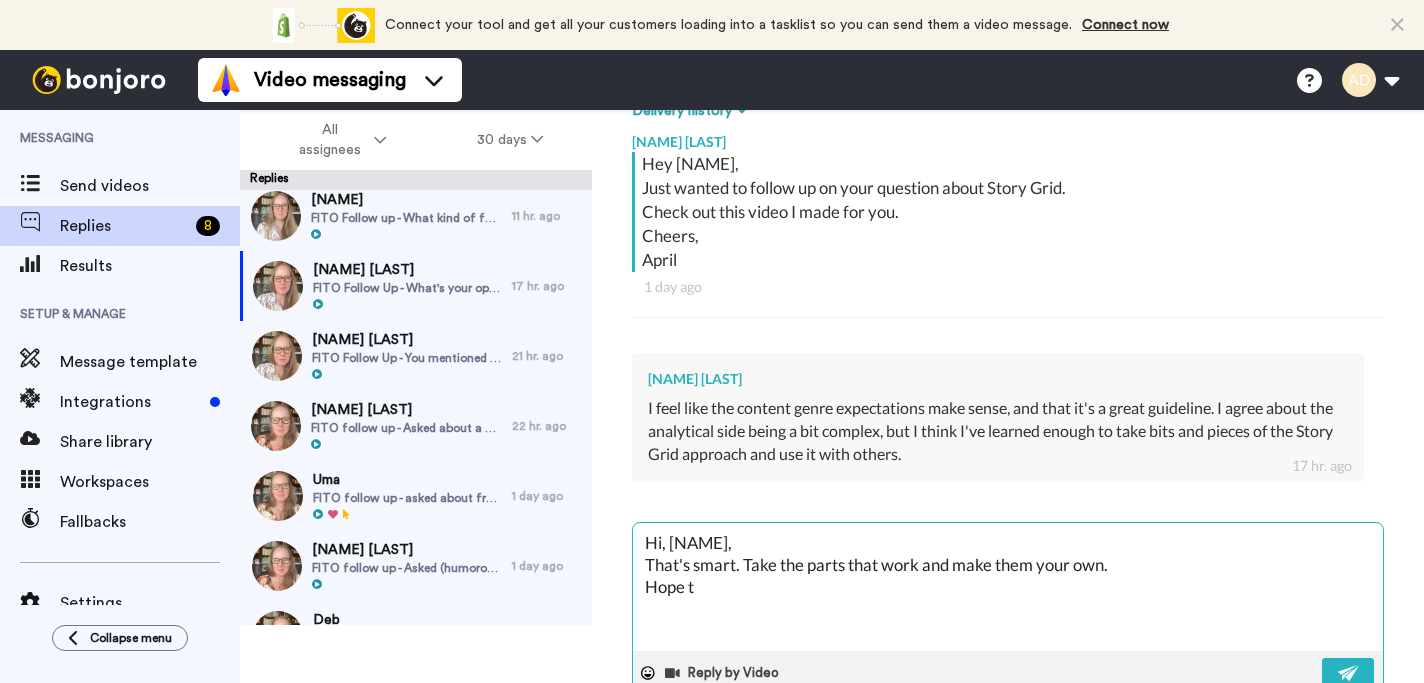 type on "x" 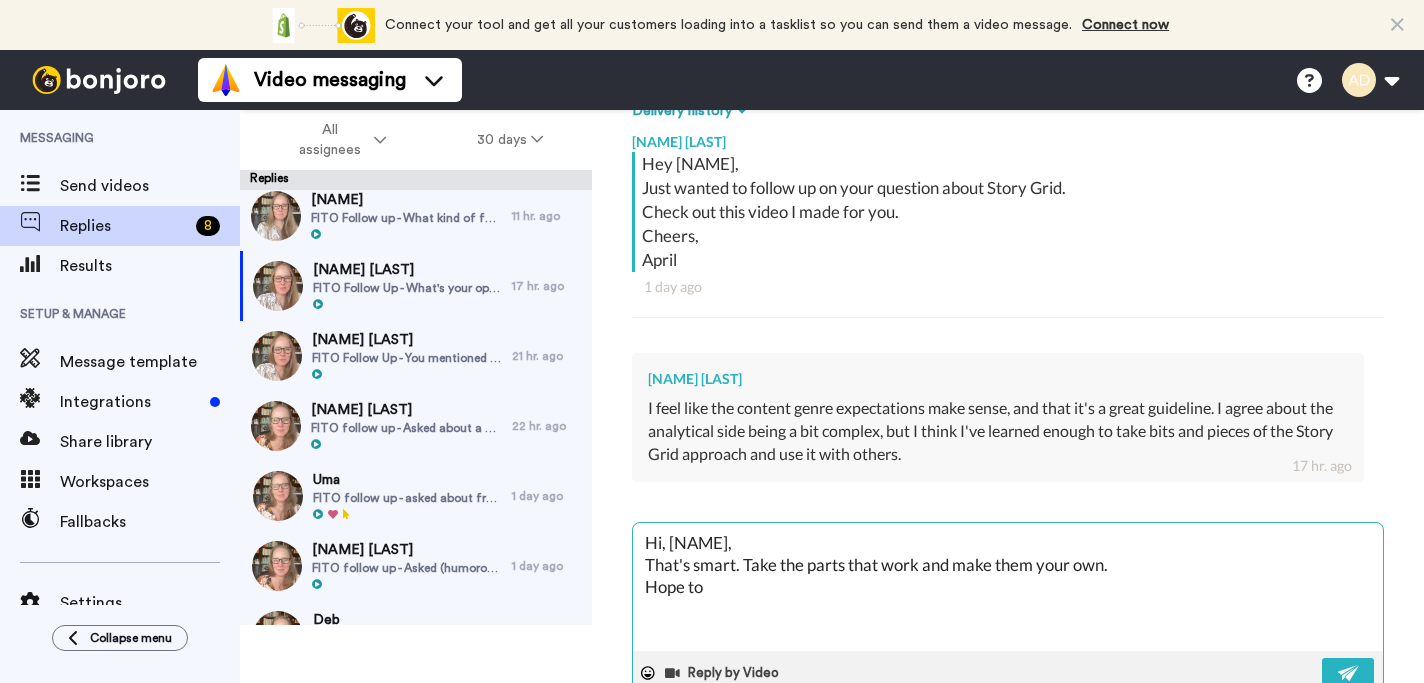 type on "x" 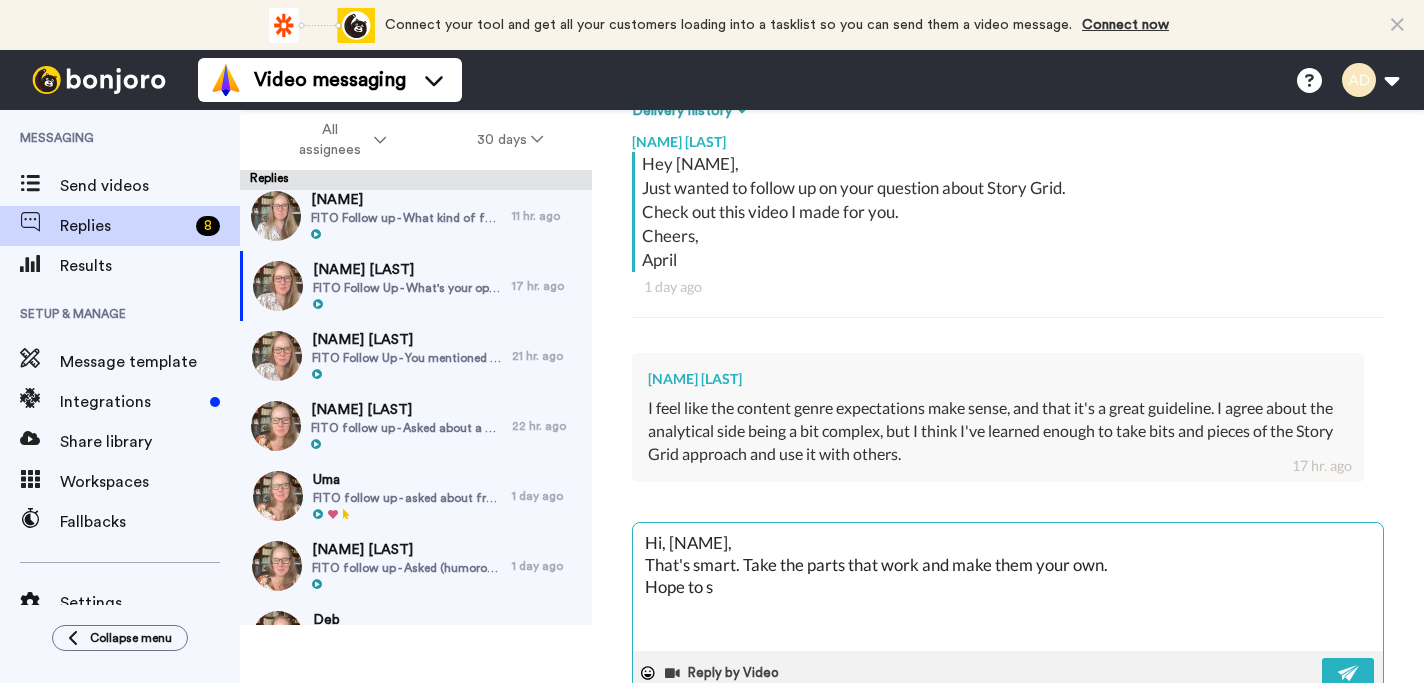 type on "x" 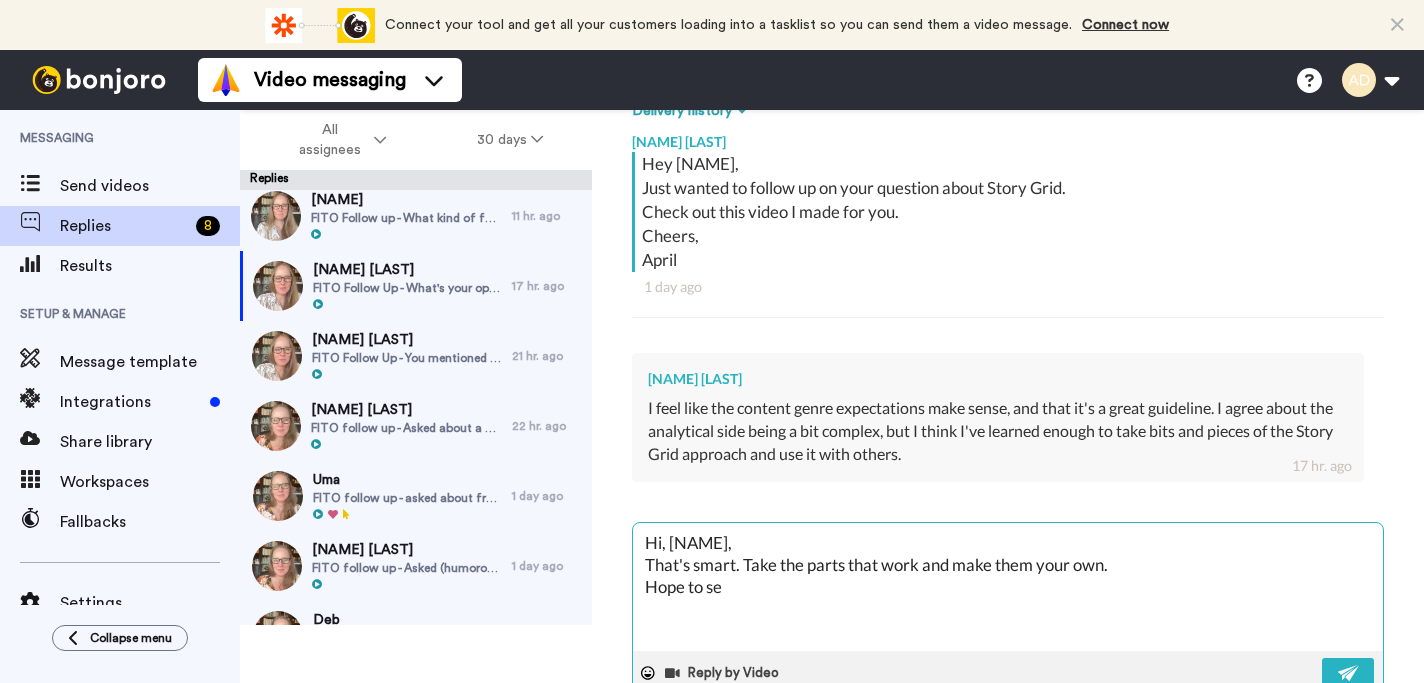 type on "x" 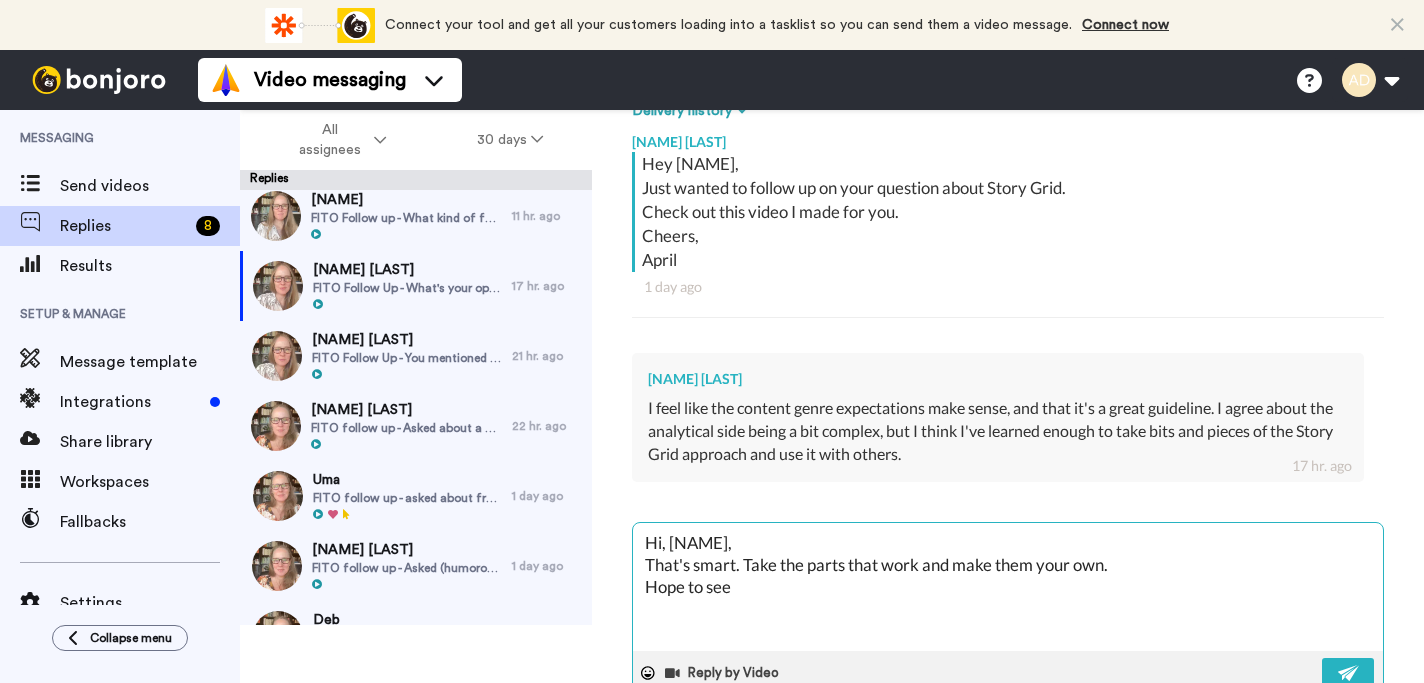 type on "x" 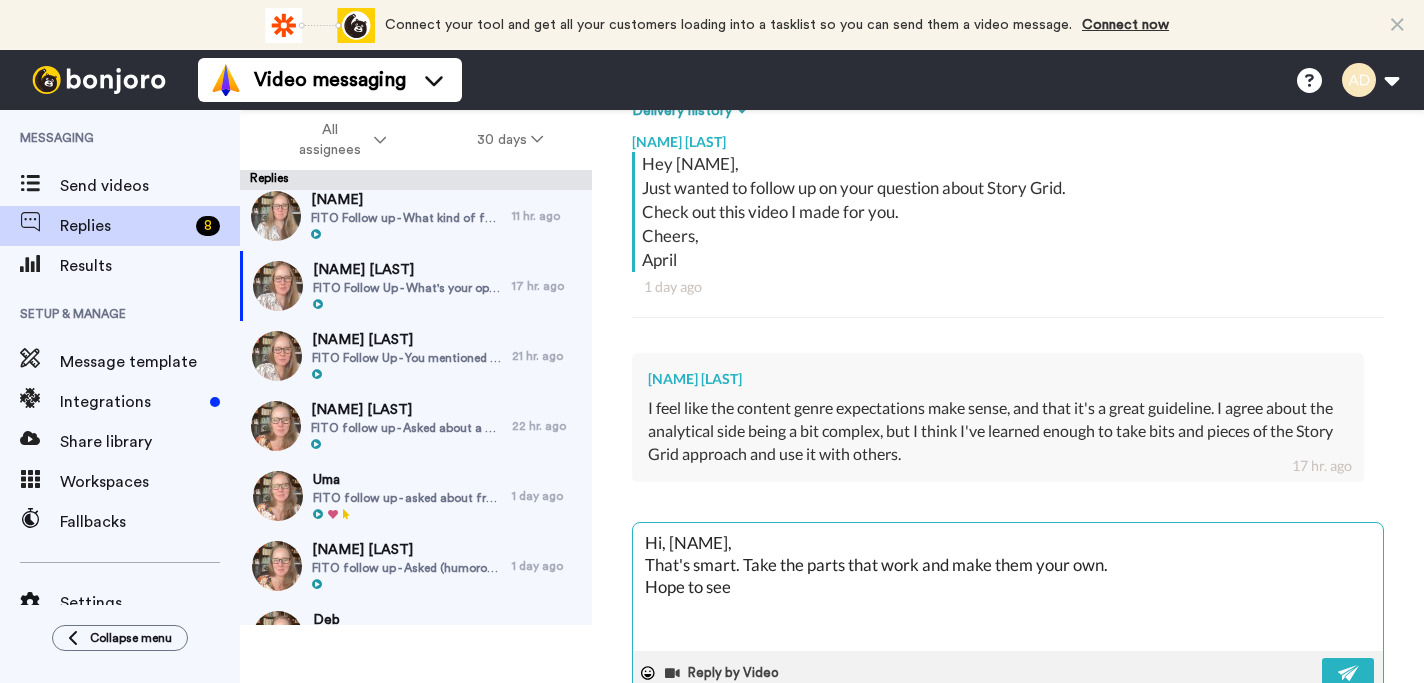 type on "x" 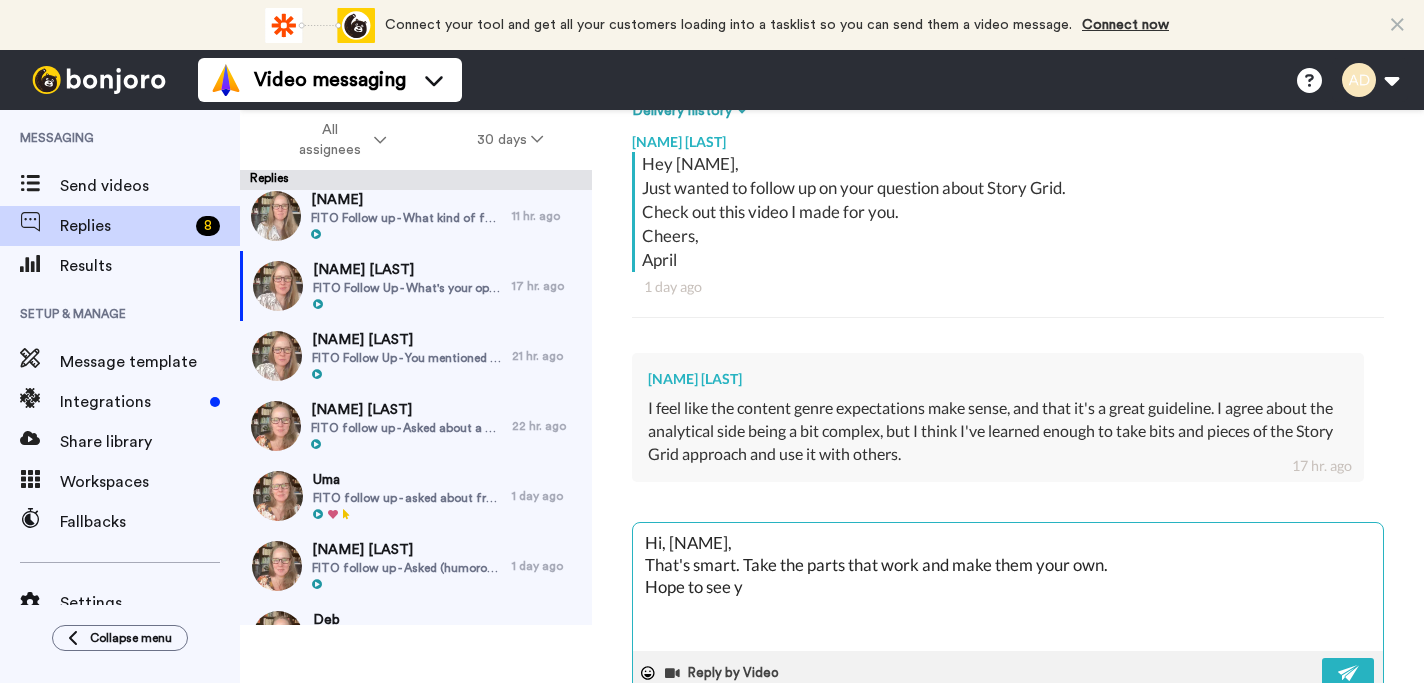 type on "x" 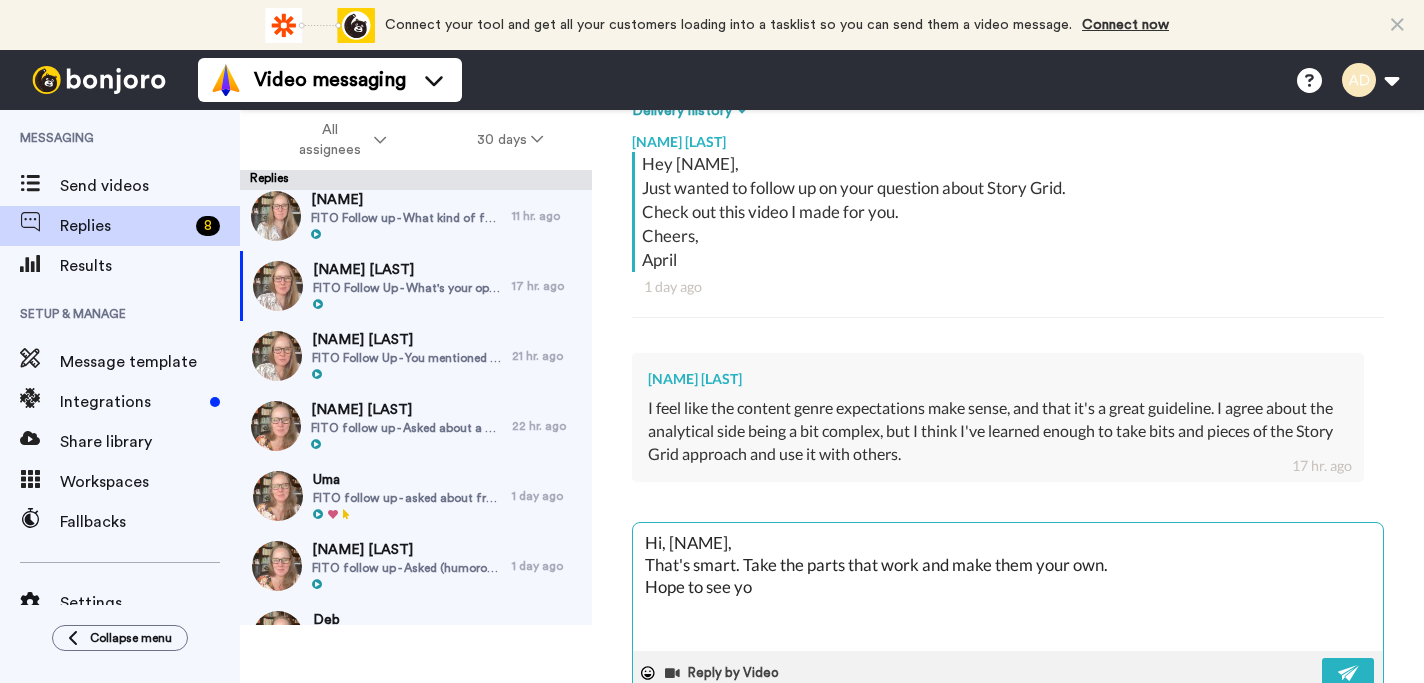type on "x" 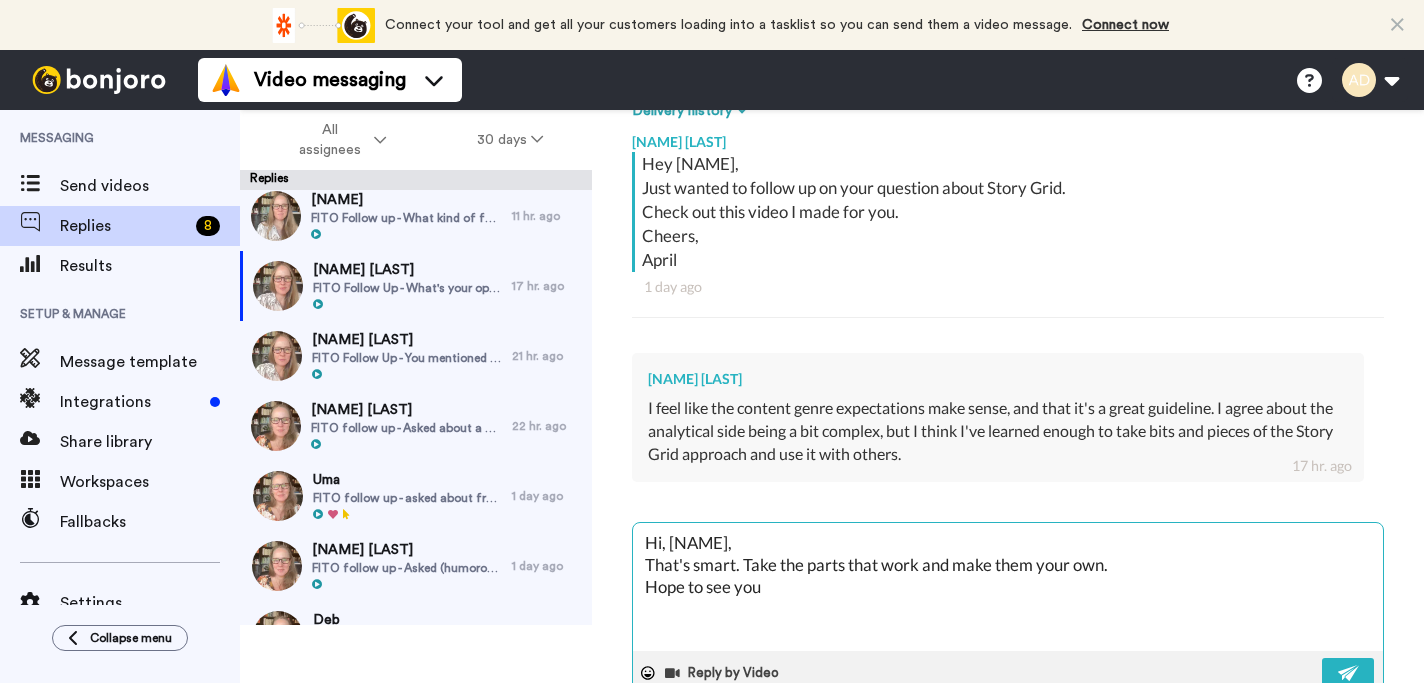 type on "Hi, Holly,
That's smart. Take the parts that work and make them your own.
Hope to see you" 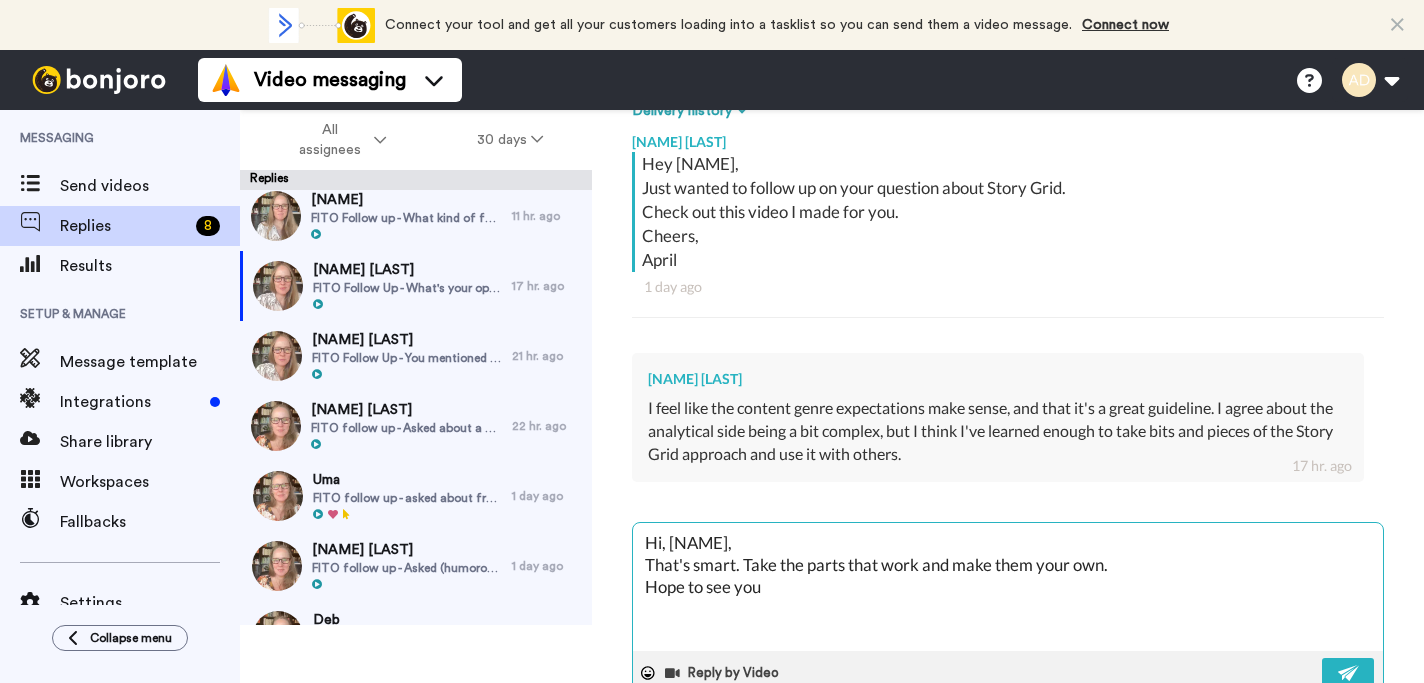 type on "x" 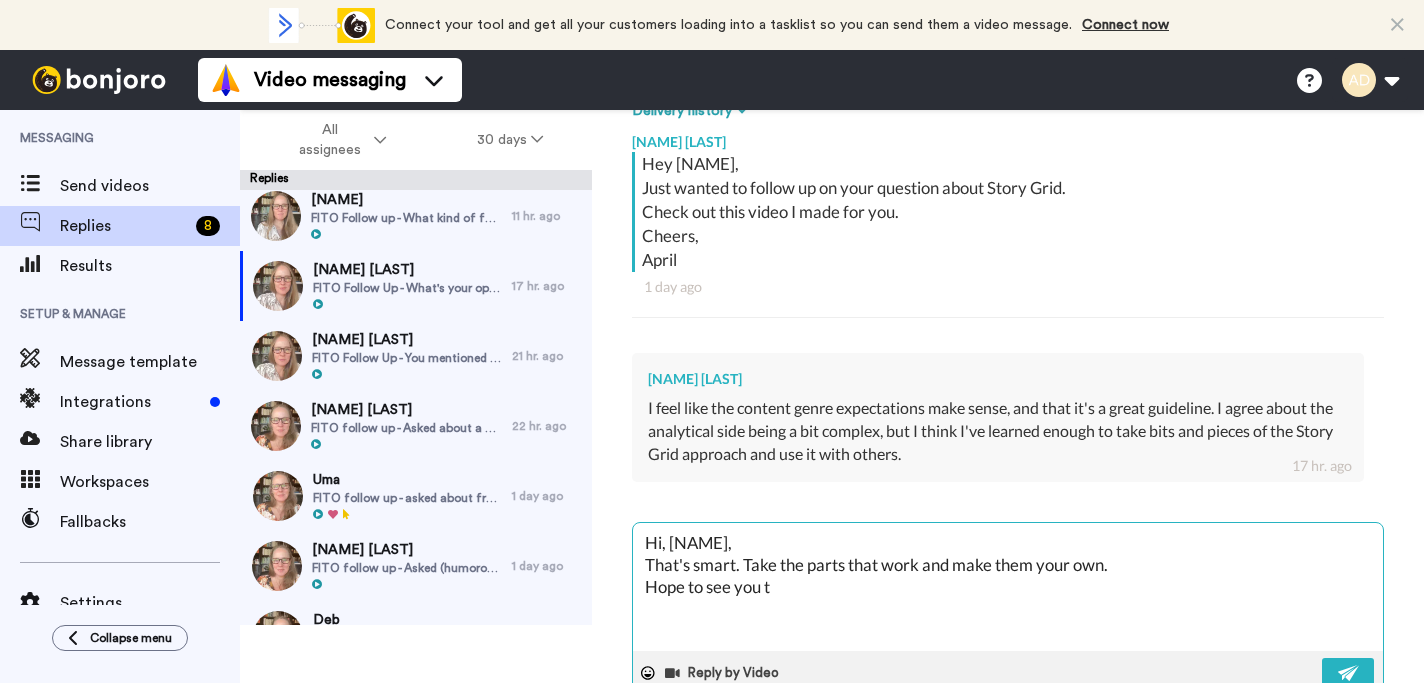type on "x" 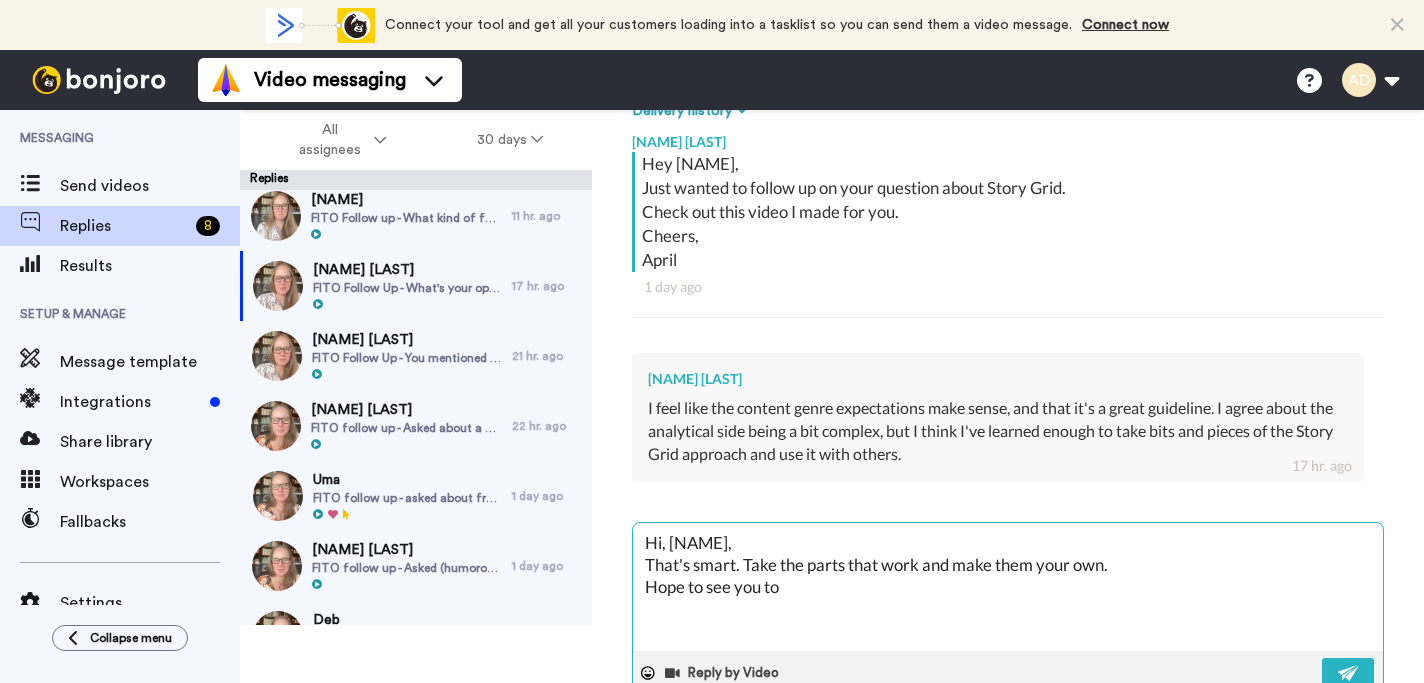 type on "x" 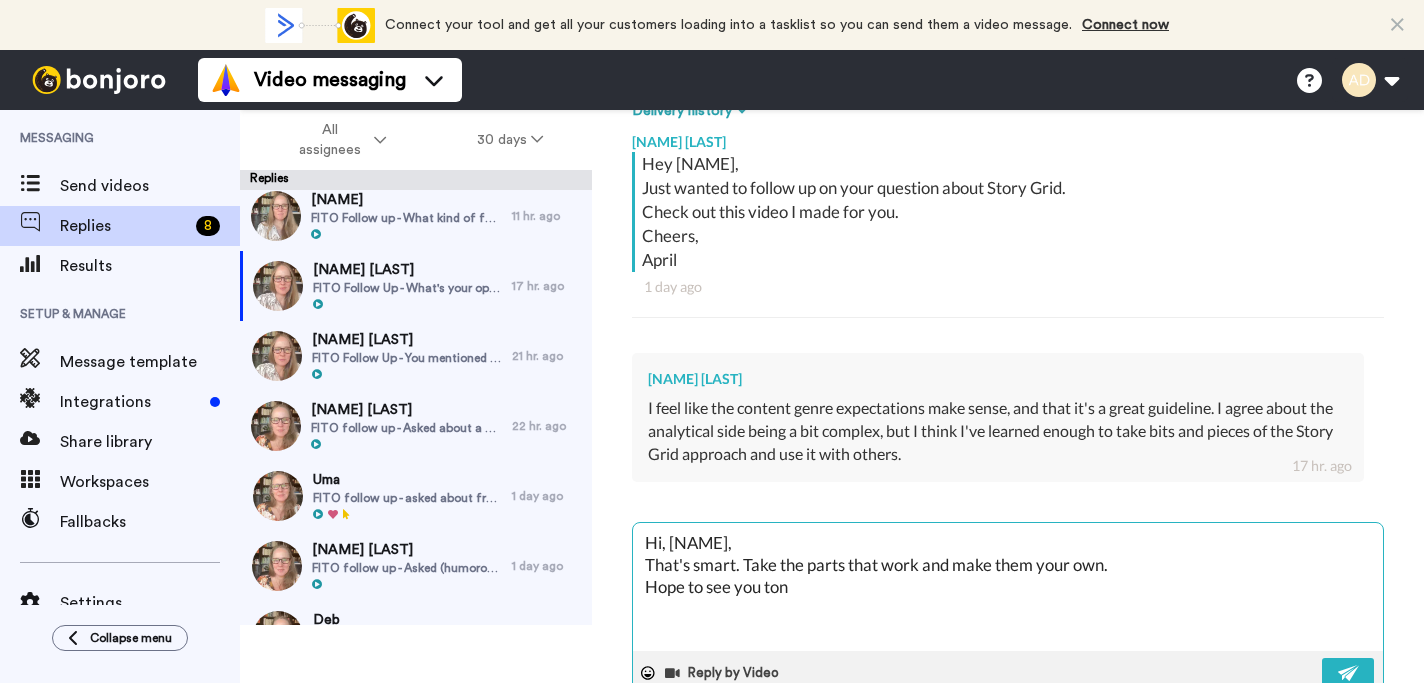 type on "x" 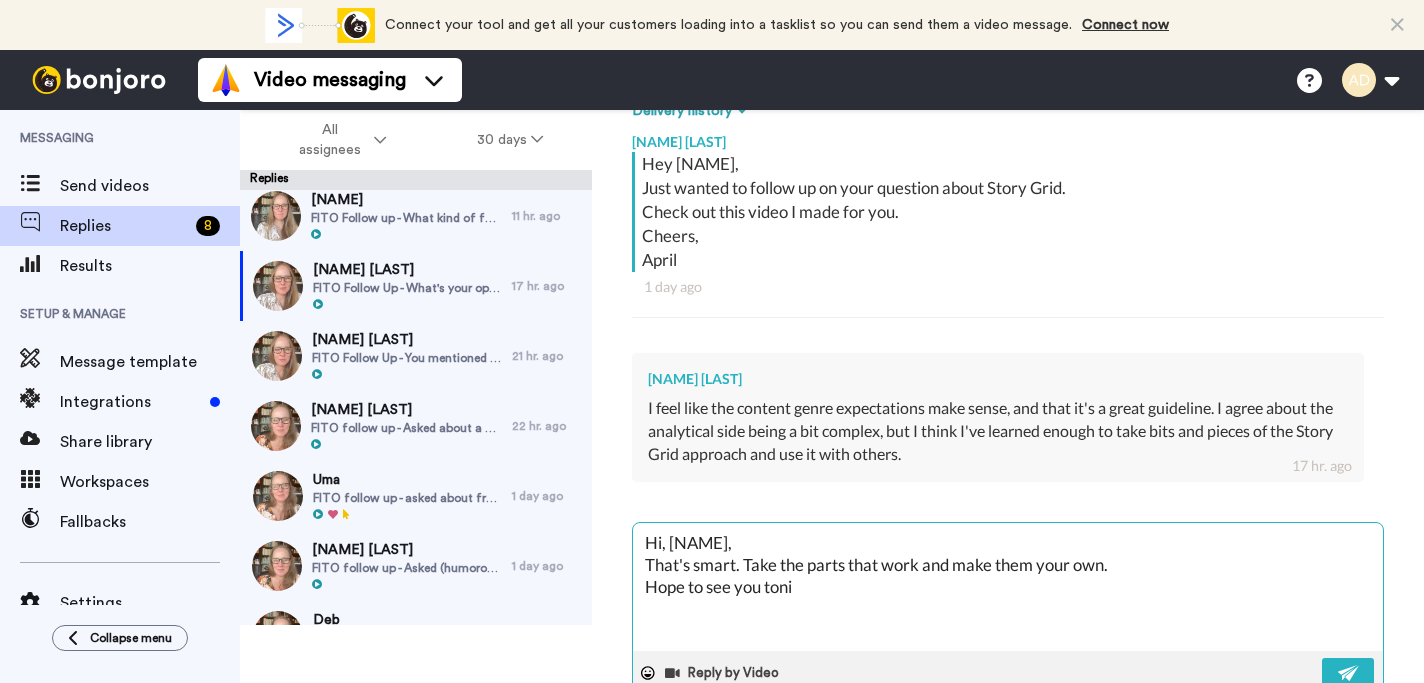 type on "x" 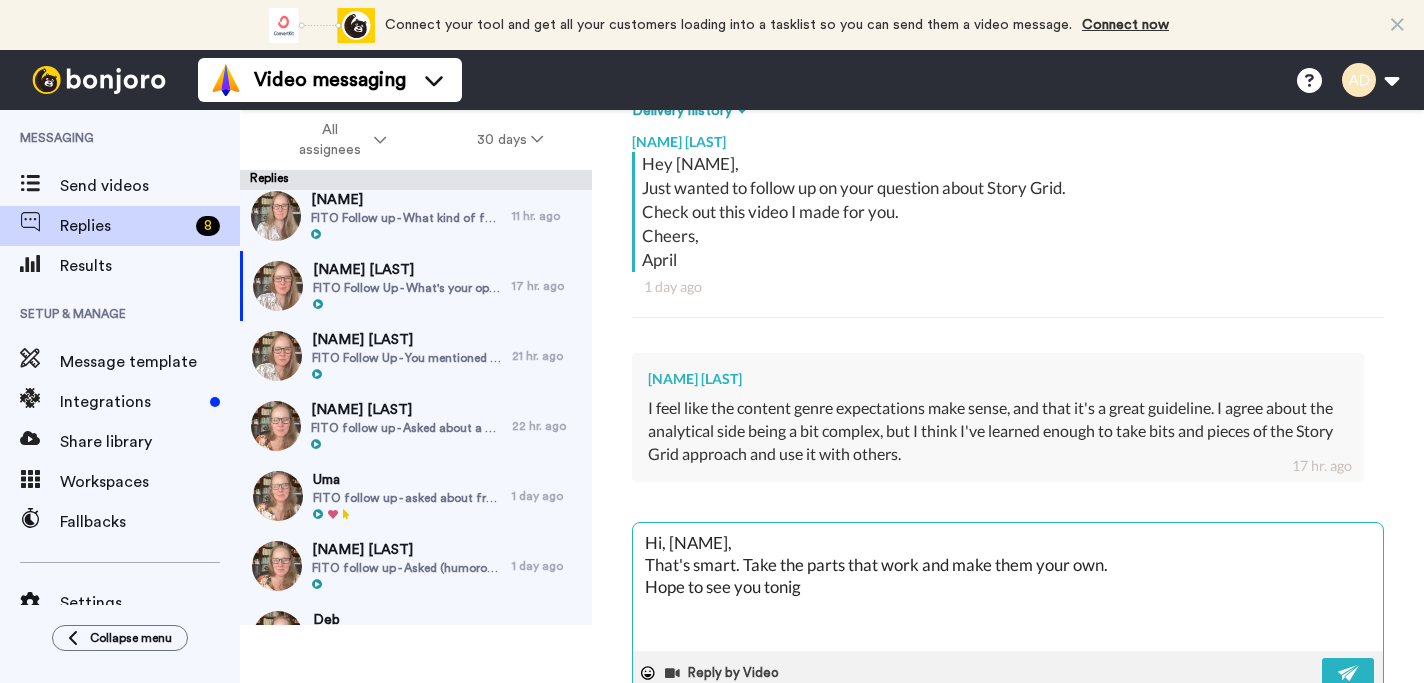 type on "x" 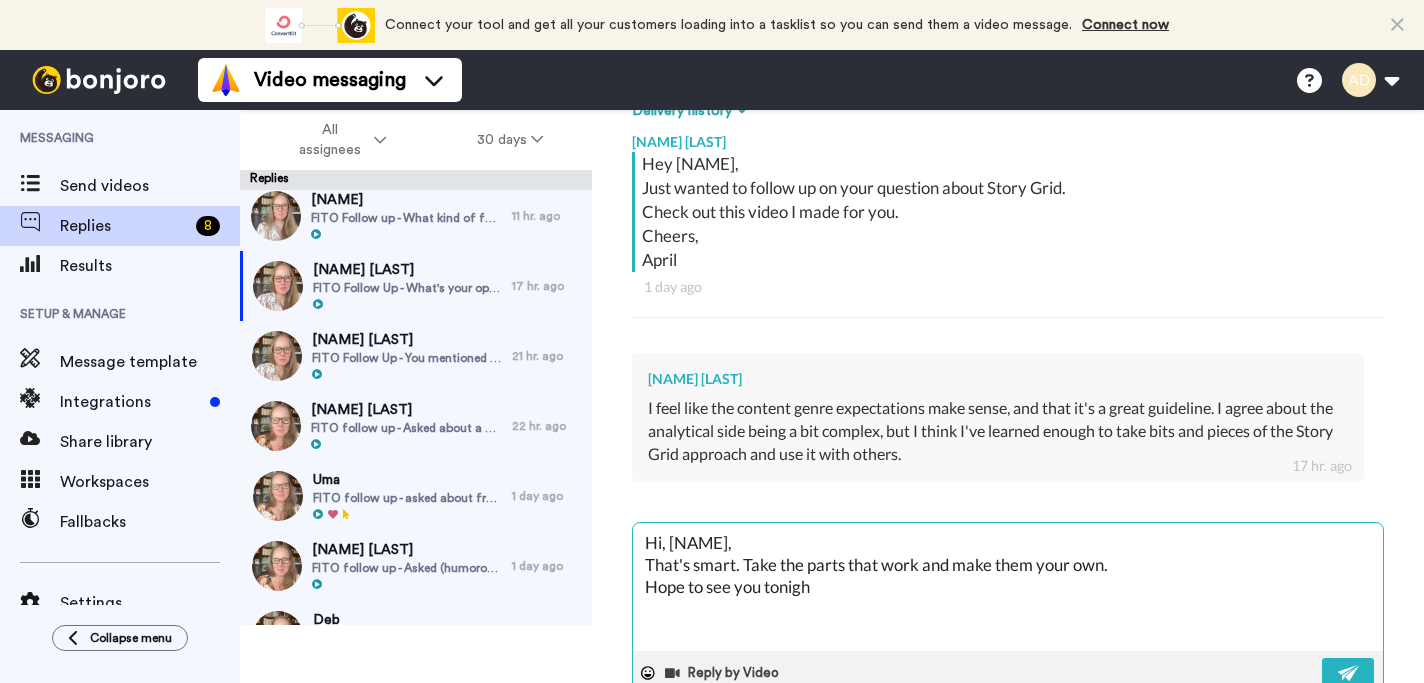 type on "Hi, Holly,
That's smart. Take the parts that work and make them your own.
Hope to see you tonight" 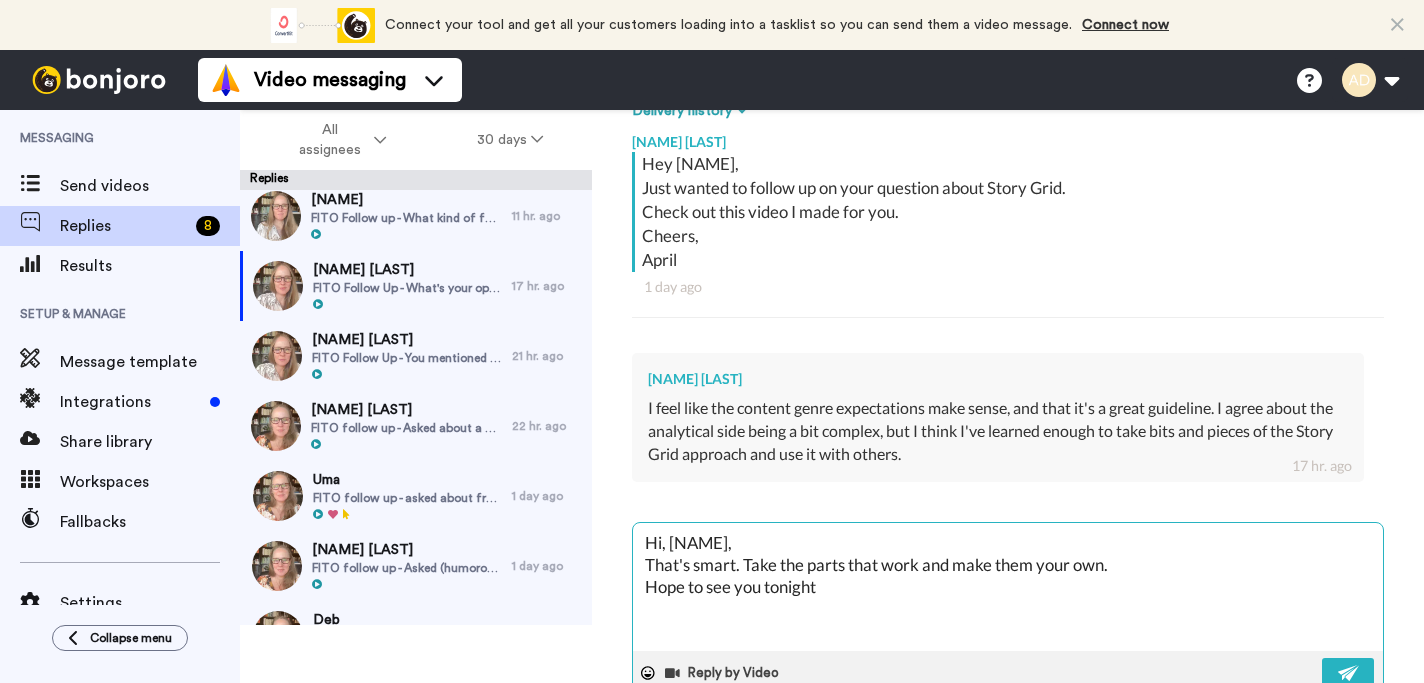 type on "x" 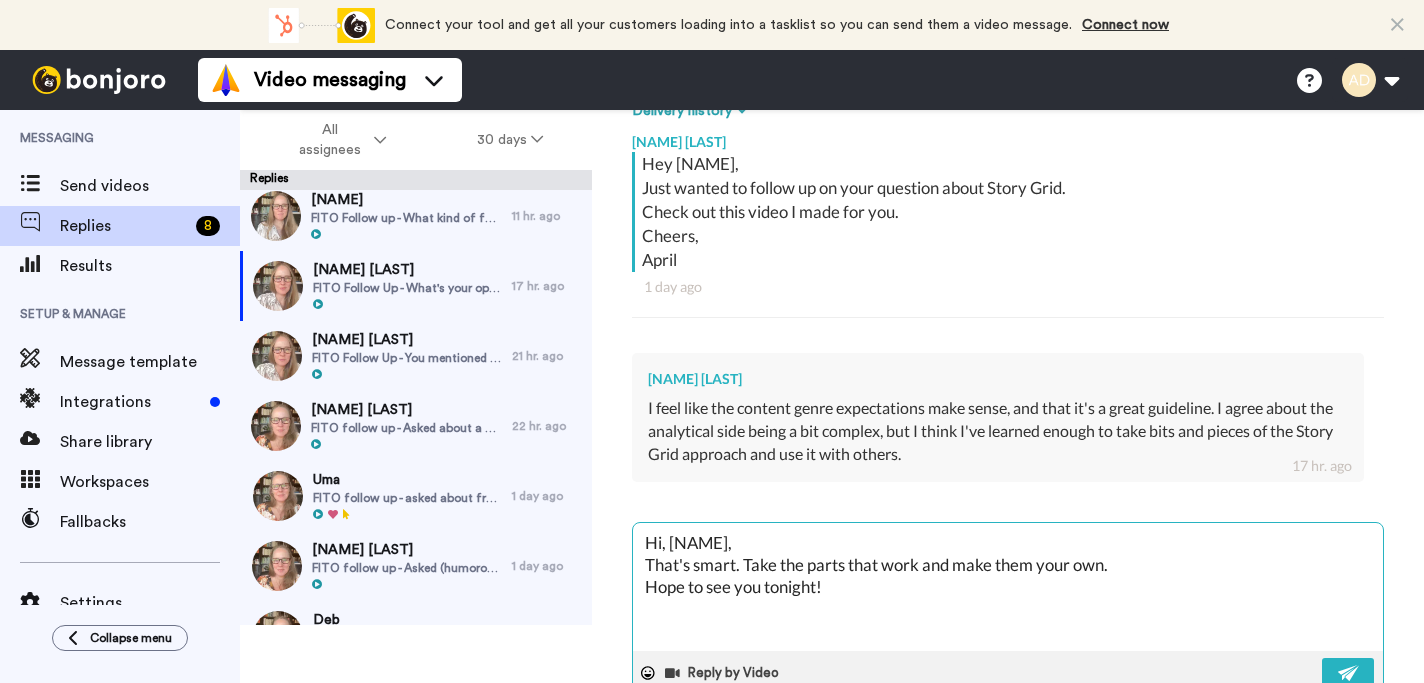 type on "x" 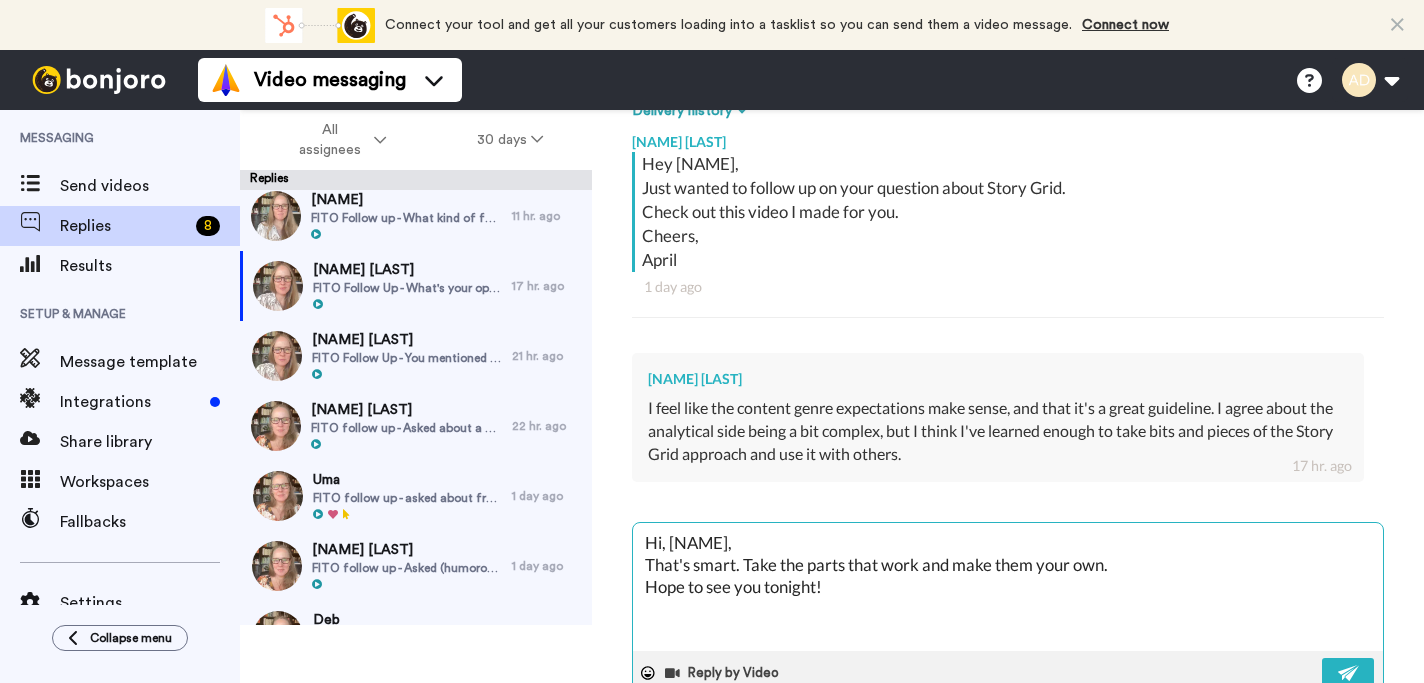 type on "x" 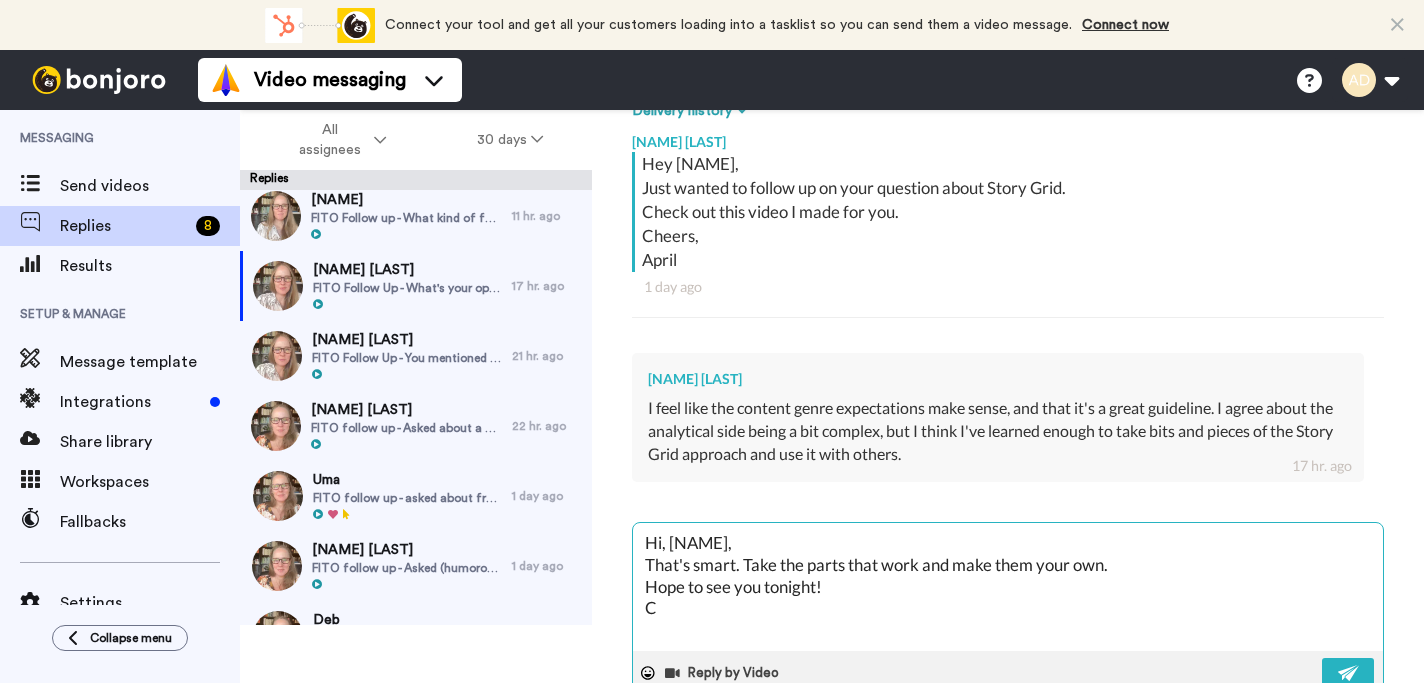 type on "x" 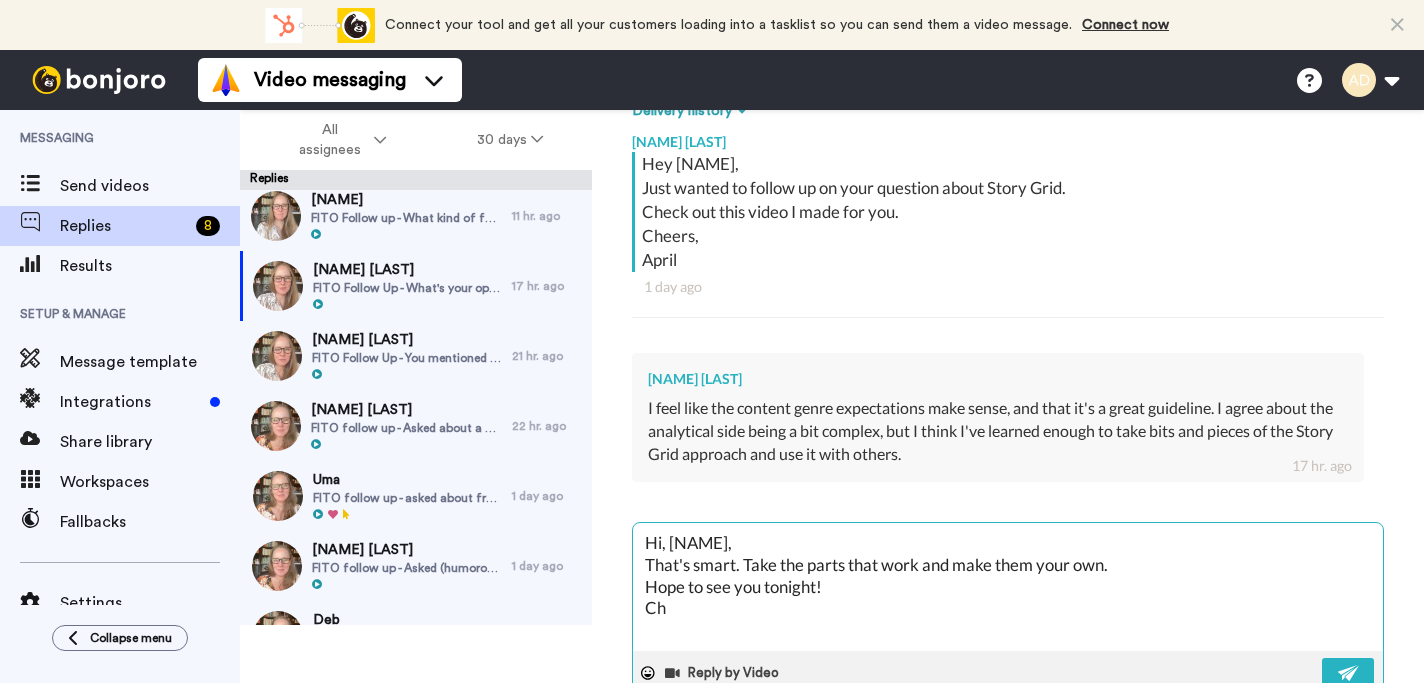 type 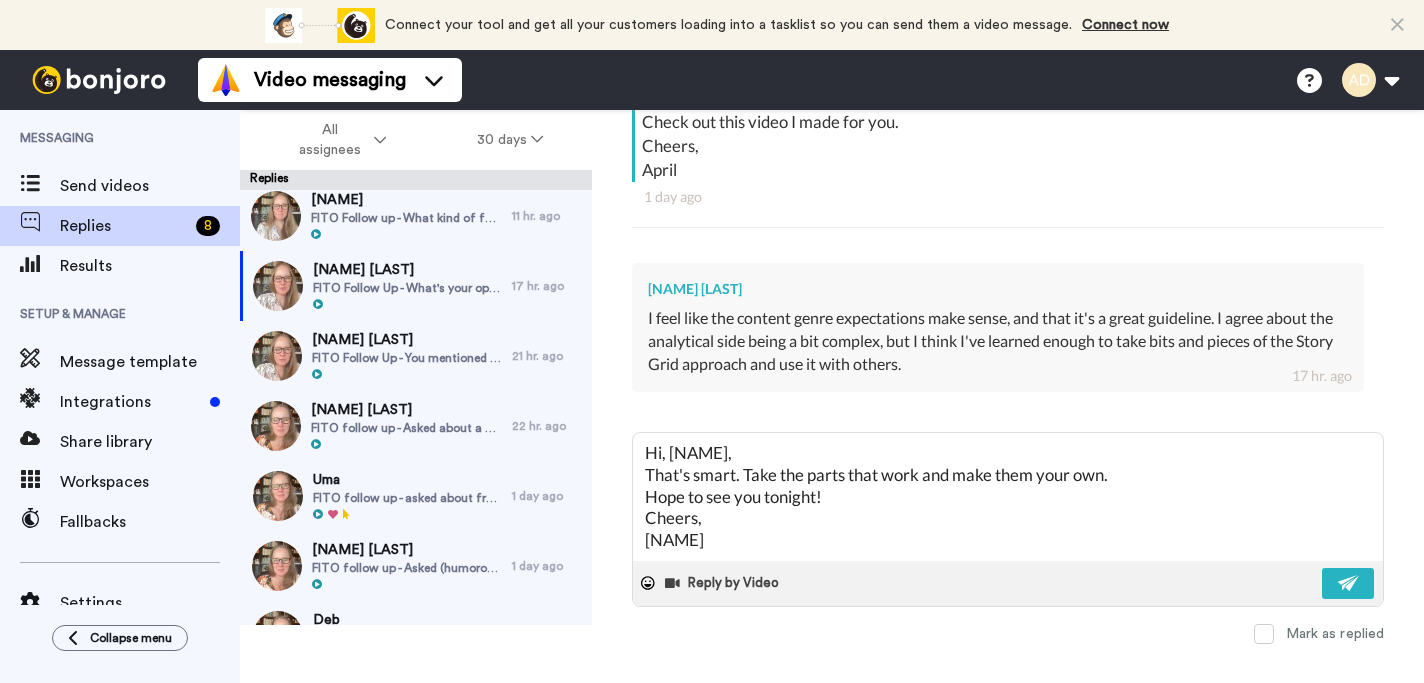 scroll, scrollTop: 447, scrollLeft: 0, axis: vertical 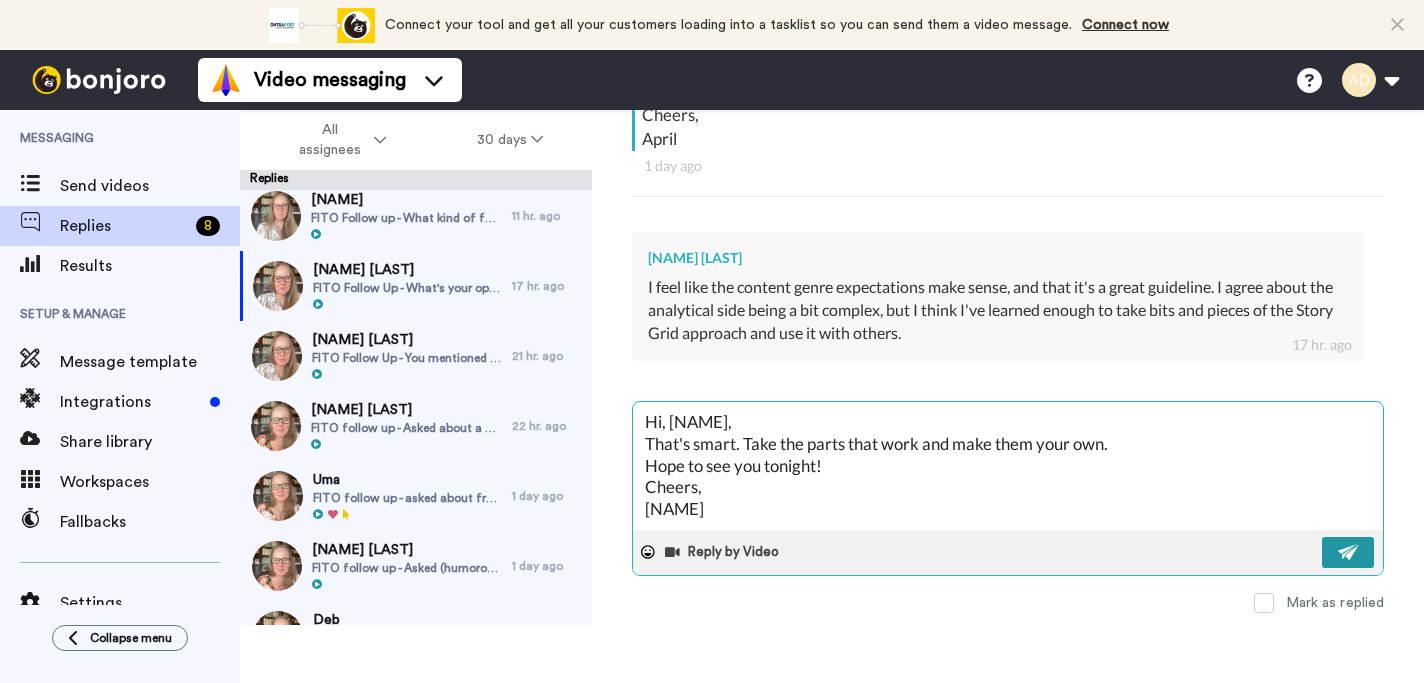 click at bounding box center [1349, 552] 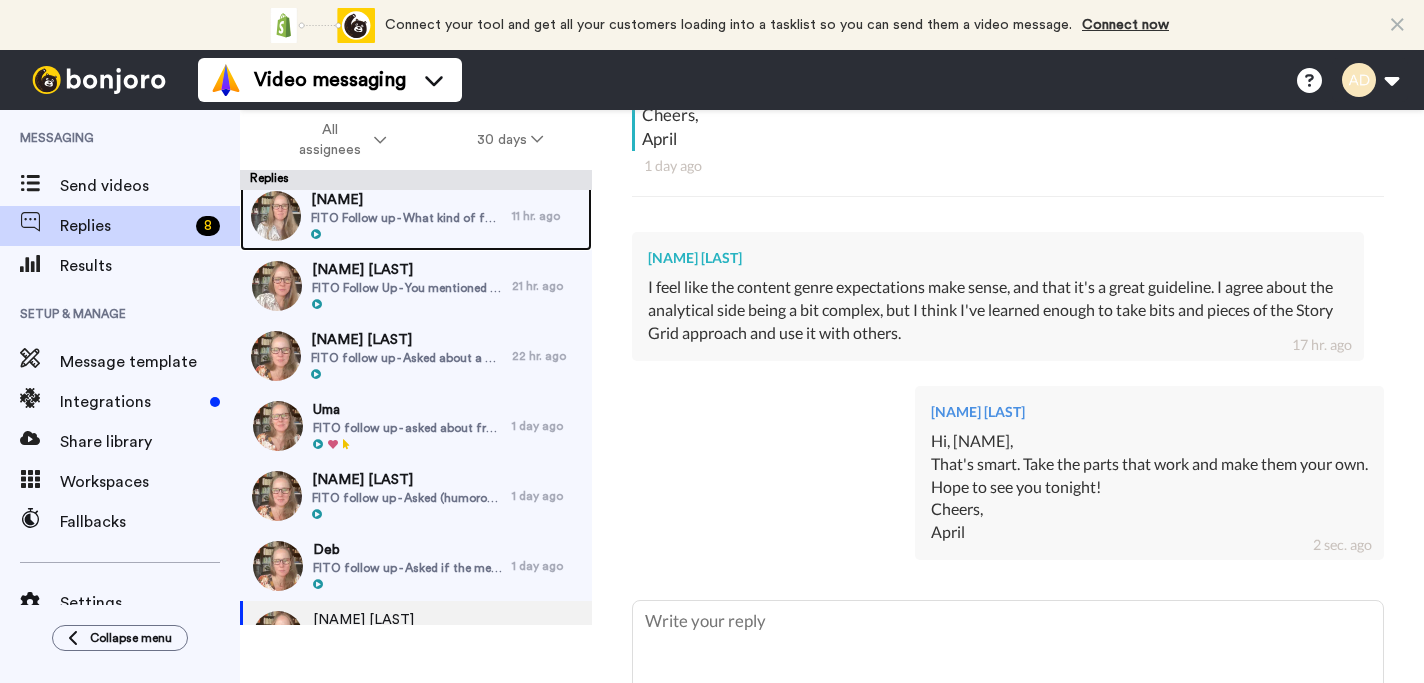 click at bounding box center (406, 235) 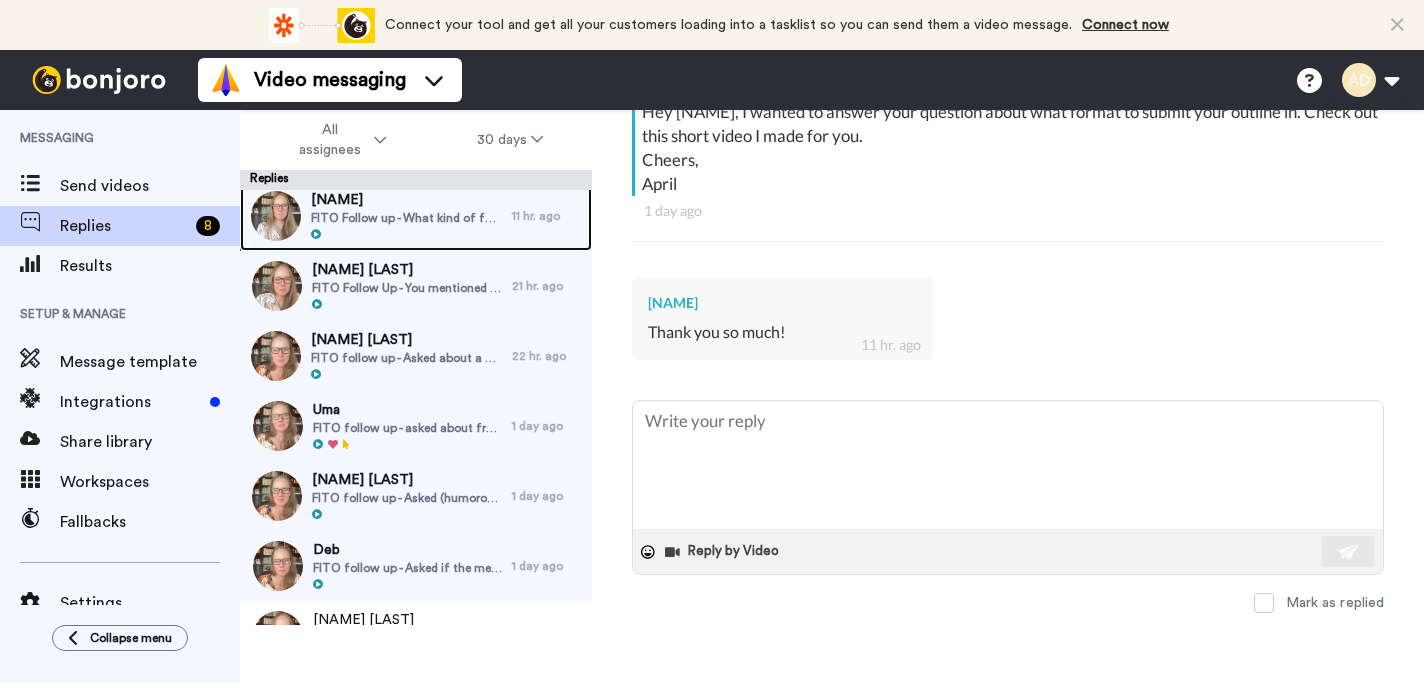 scroll, scrollTop: 0, scrollLeft: 0, axis: both 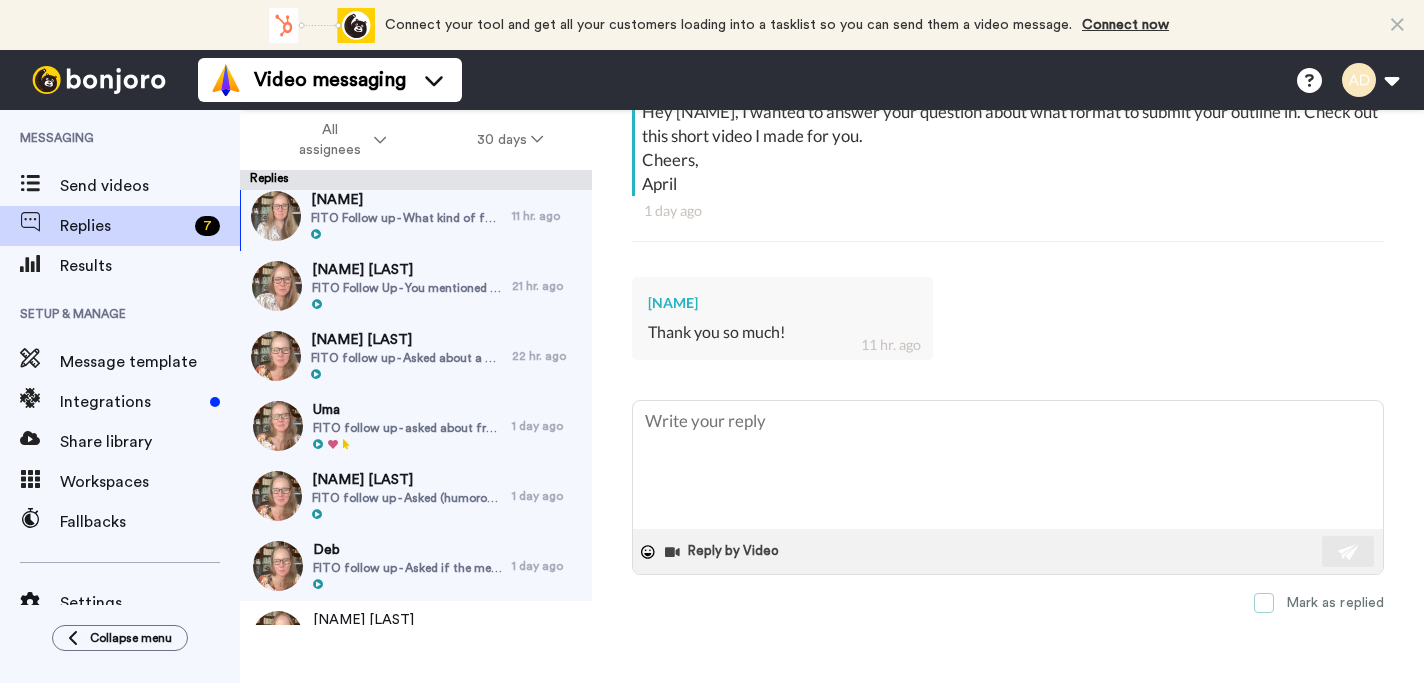 click at bounding box center (1264, 603) 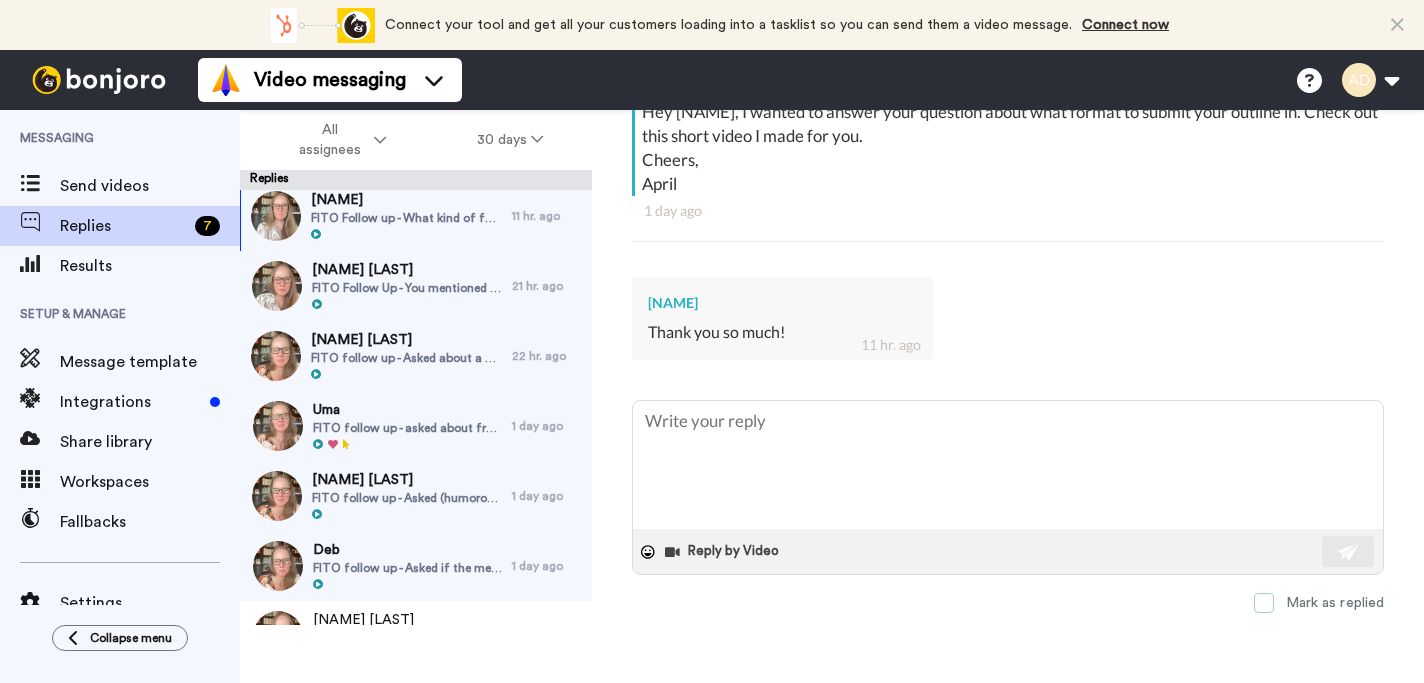 click at bounding box center [1264, 603] 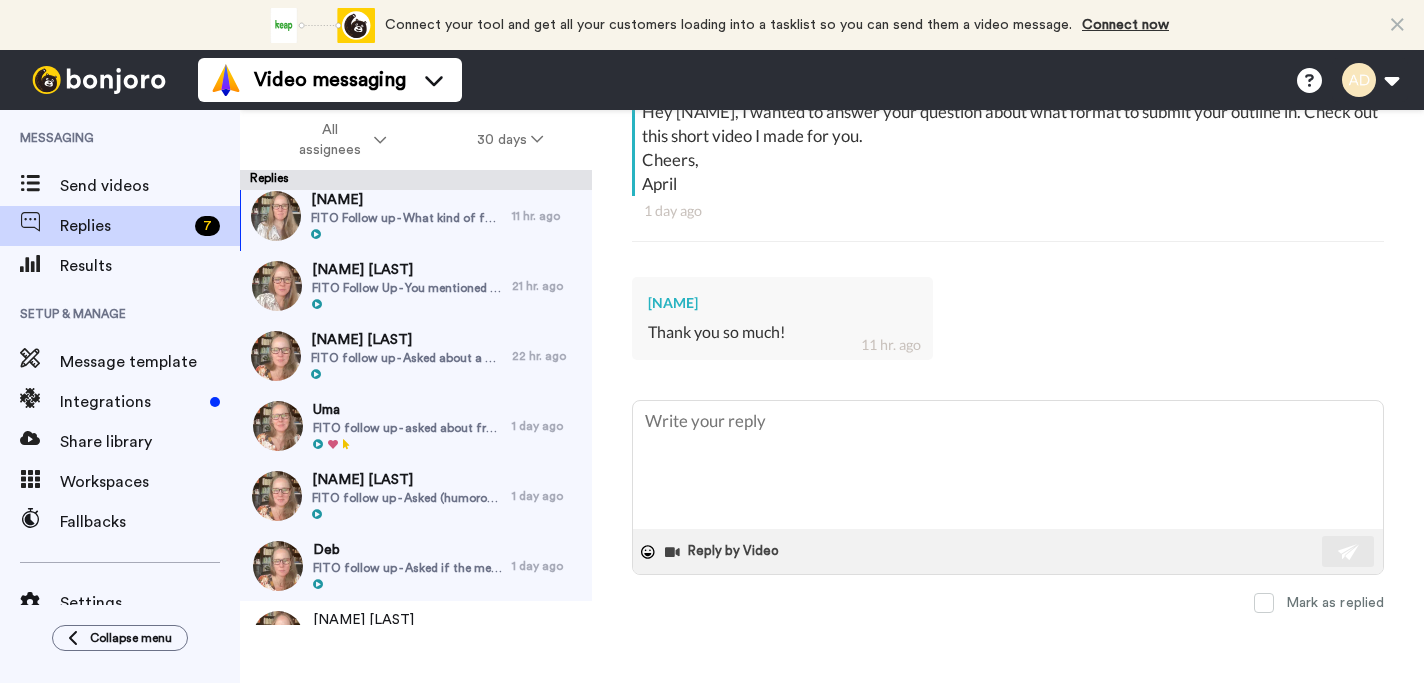 scroll, scrollTop: 0, scrollLeft: 0, axis: both 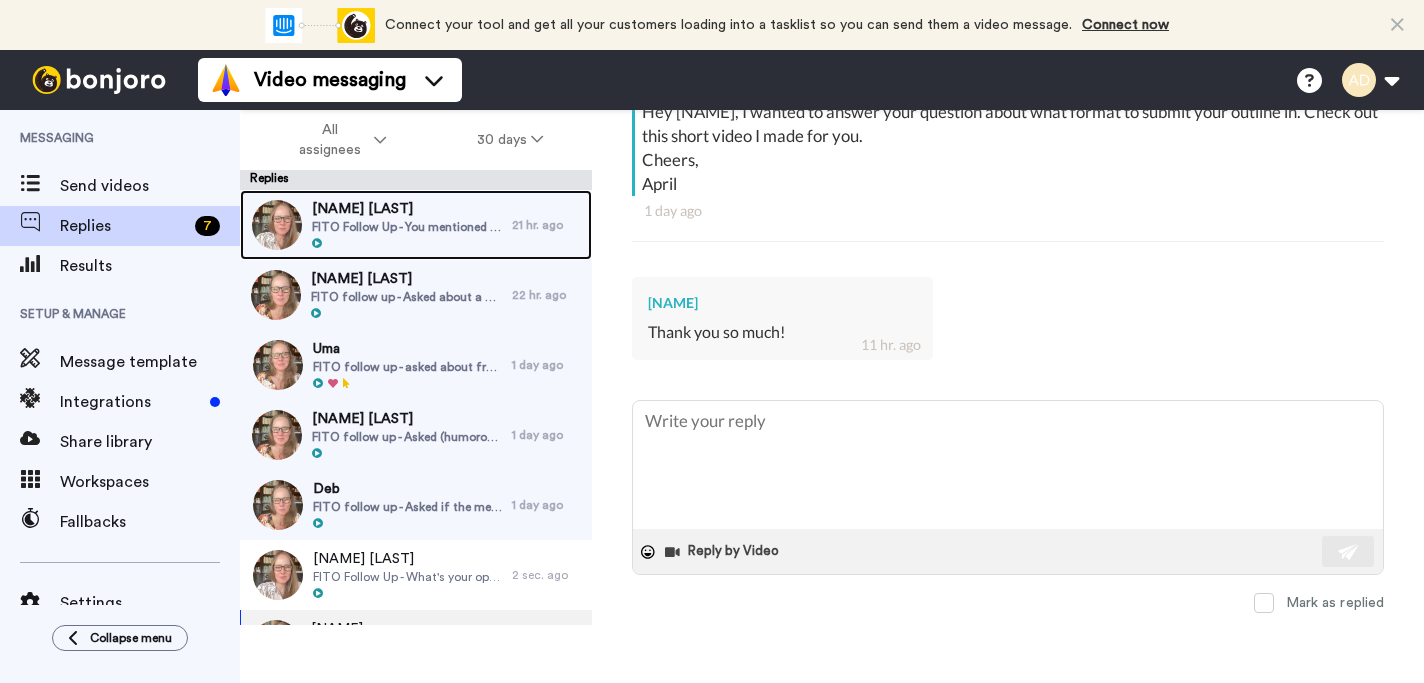 click on "Laura Roettiger" at bounding box center [407, 209] 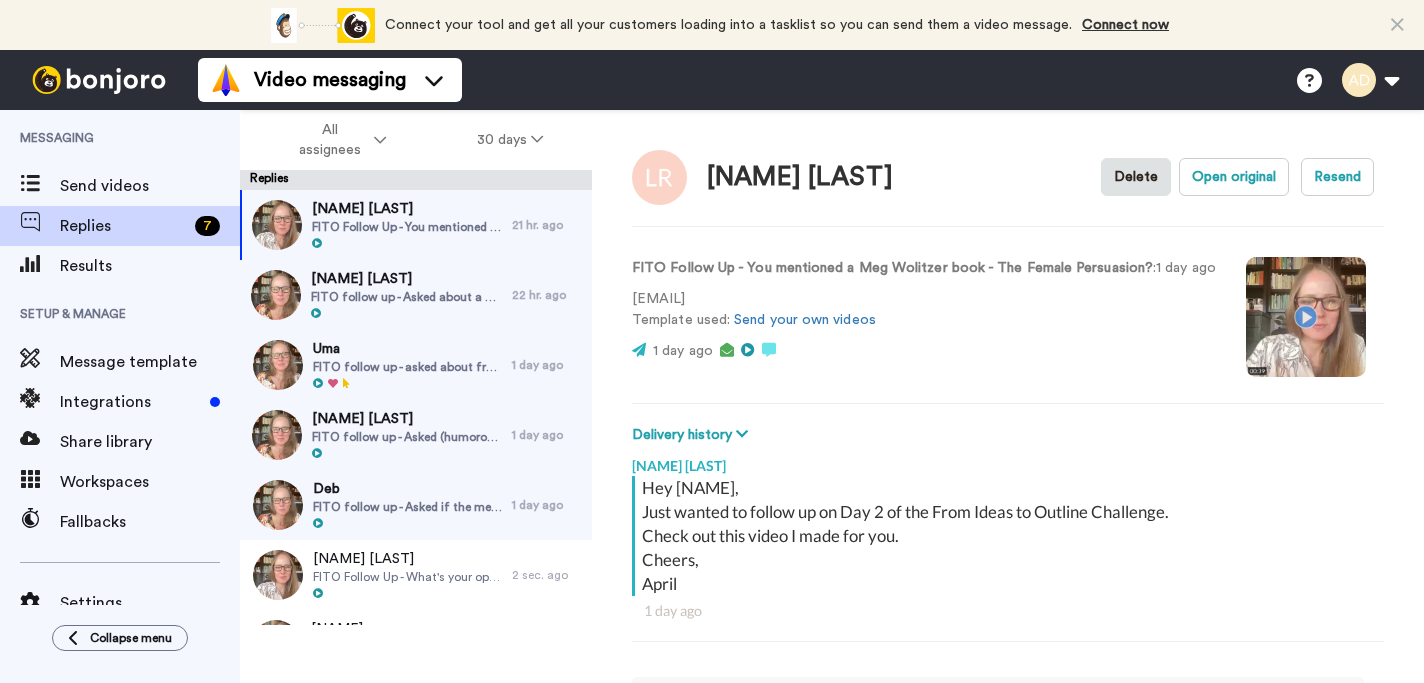 scroll, scrollTop: 19, scrollLeft: 0, axis: vertical 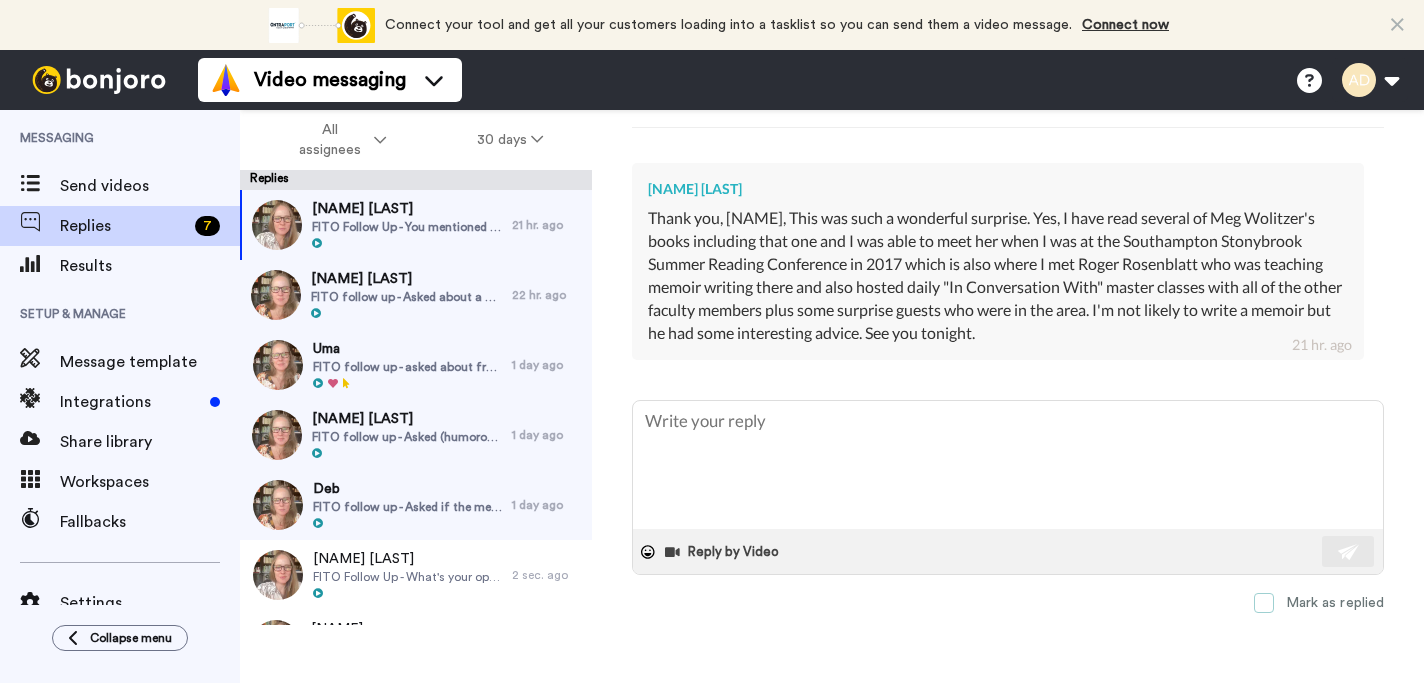 click at bounding box center [1264, 603] 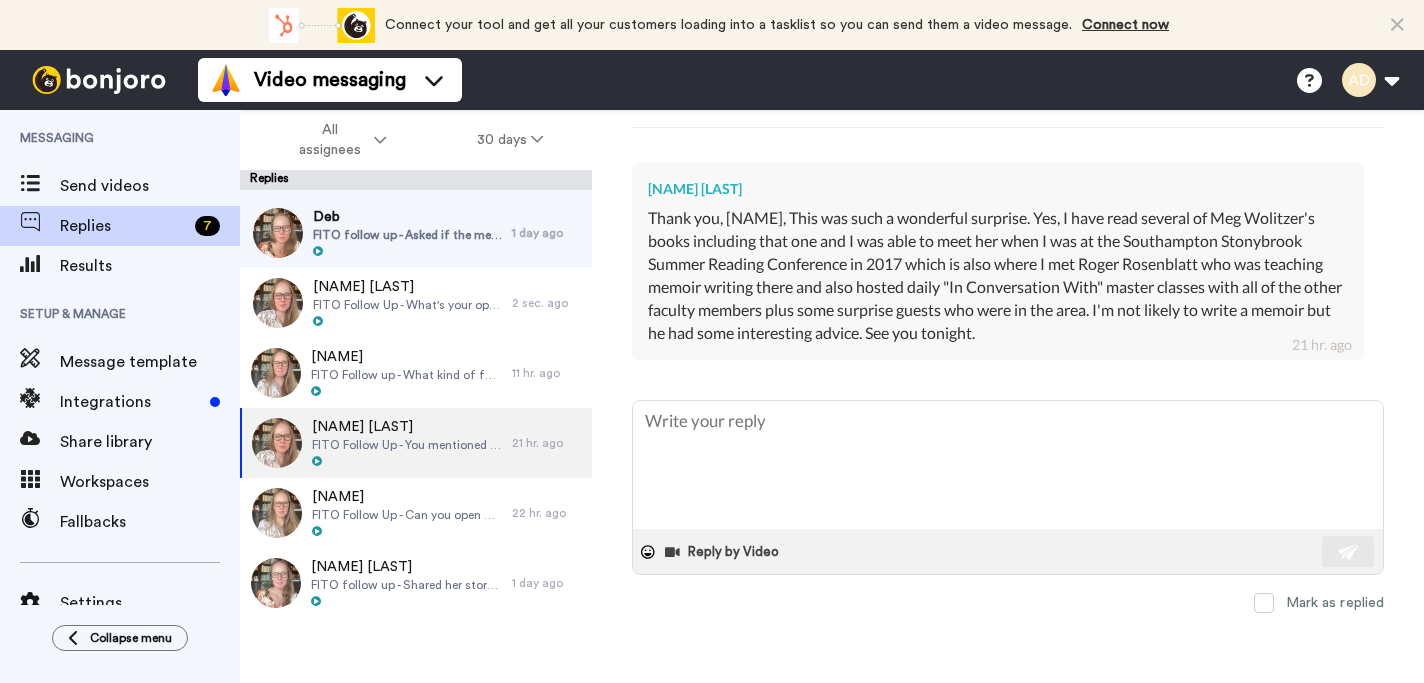 scroll, scrollTop: 0, scrollLeft: 0, axis: both 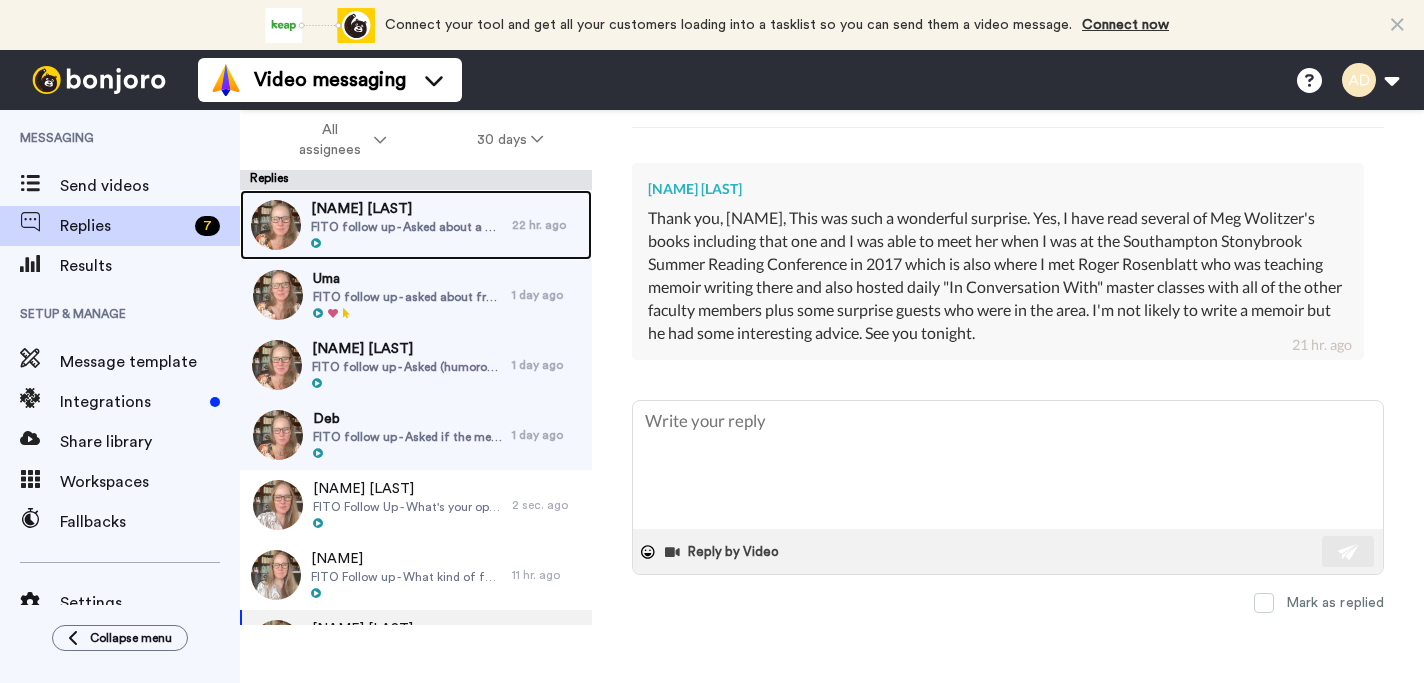 click on "FITO follow up - Asked about a character meeting their younger self and later about first-person narrator telling a third-person story" at bounding box center [406, 227] 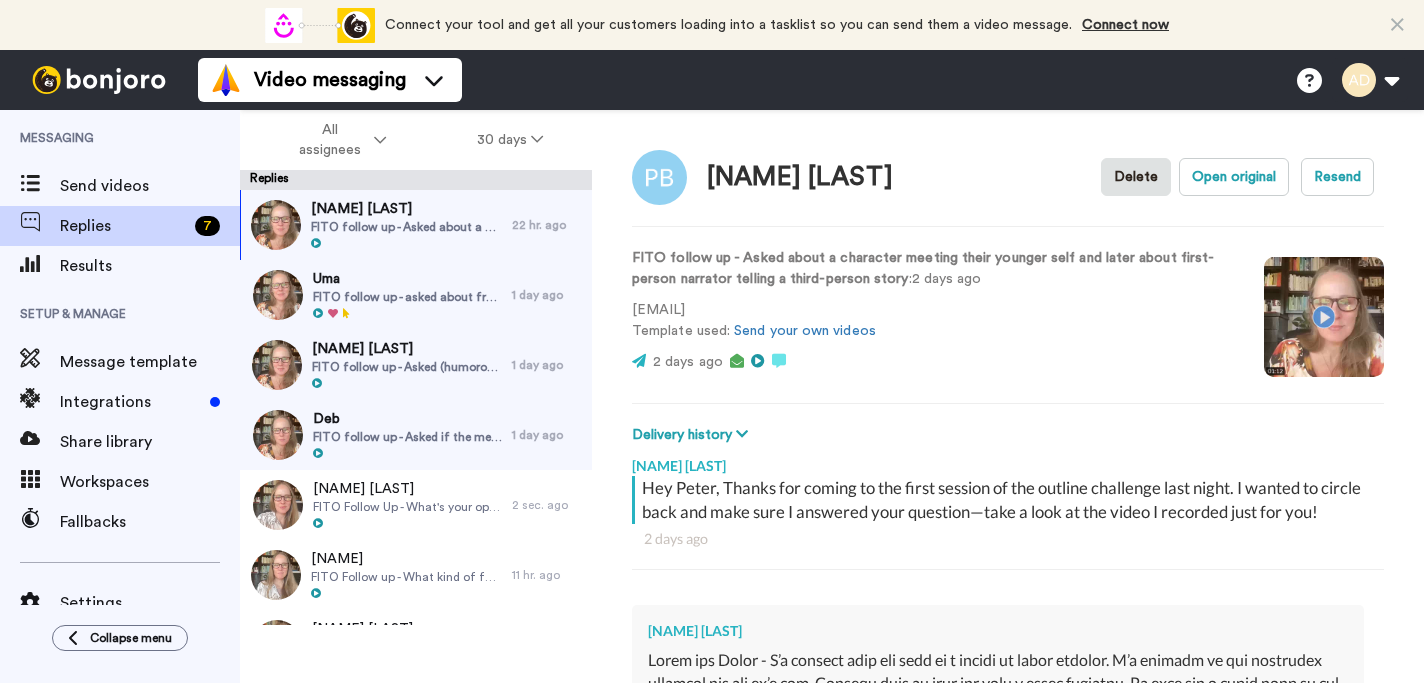 scroll, scrollTop: 0, scrollLeft: 0, axis: both 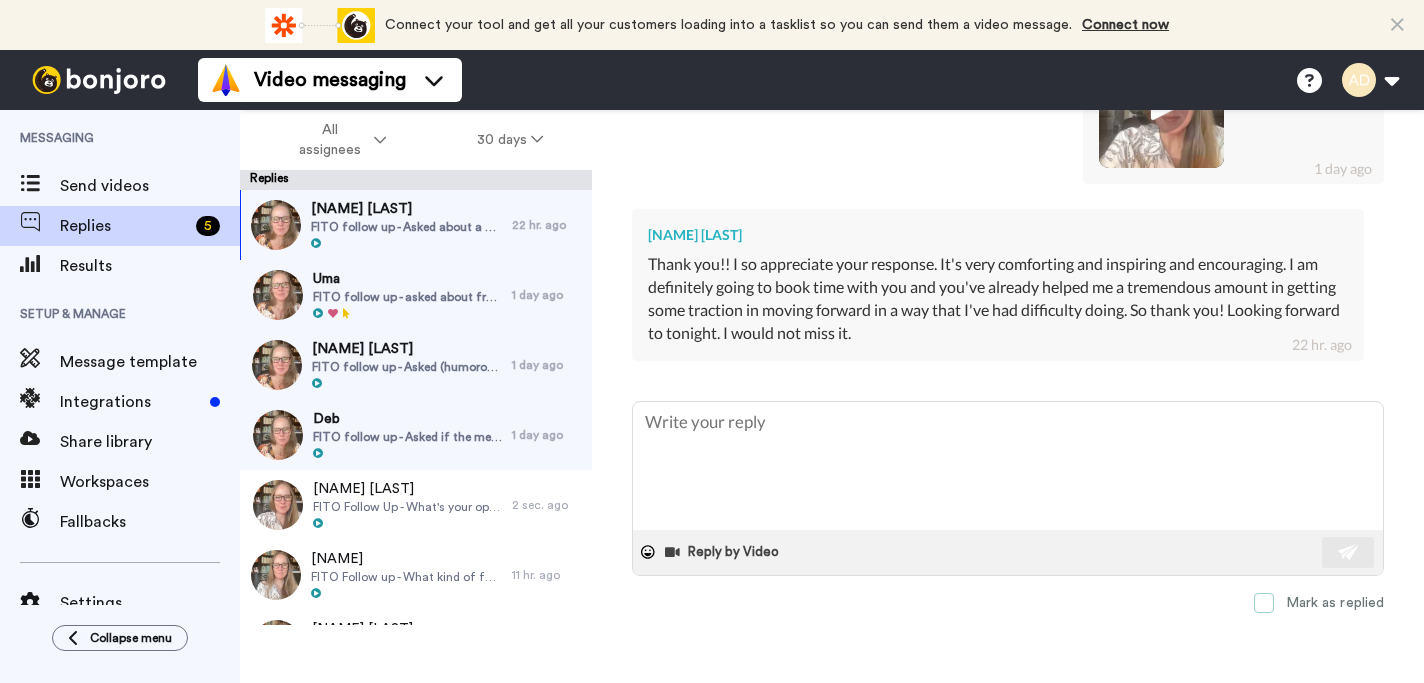 click at bounding box center (1264, 603) 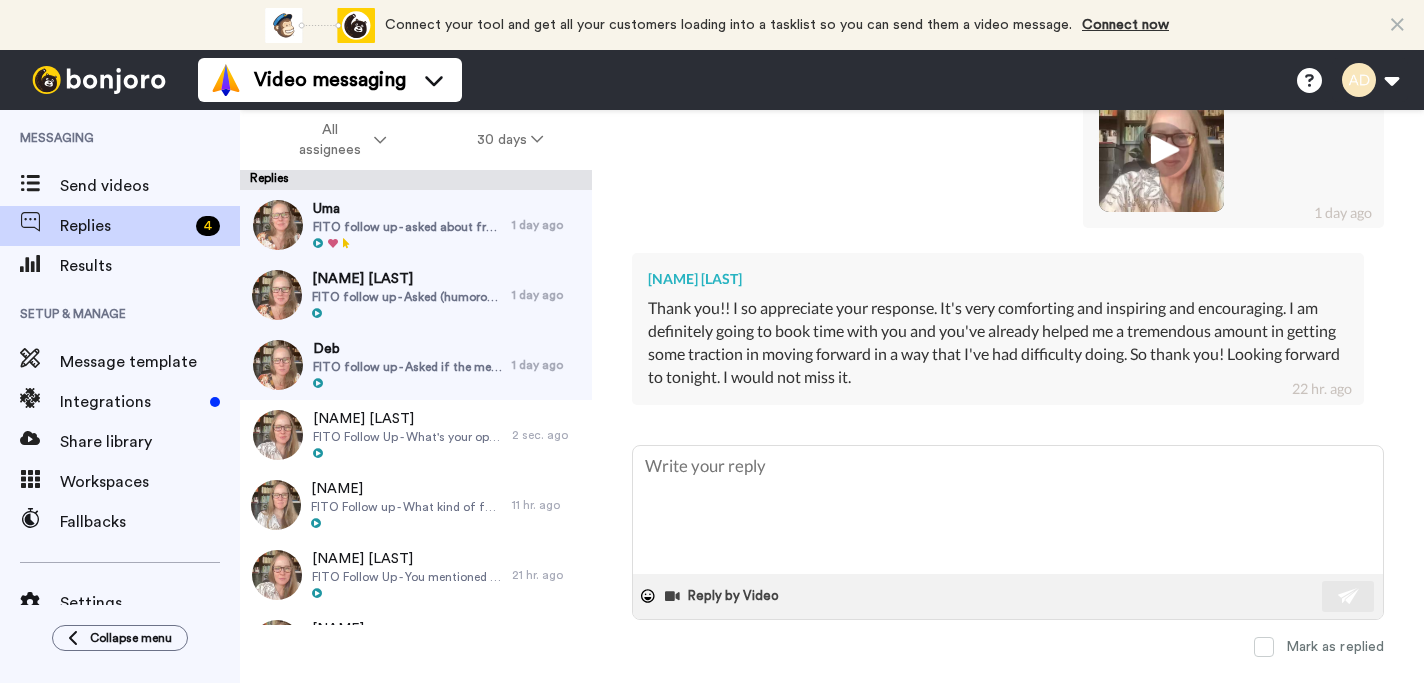 scroll, scrollTop: 1996, scrollLeft: 0, axis: vertical 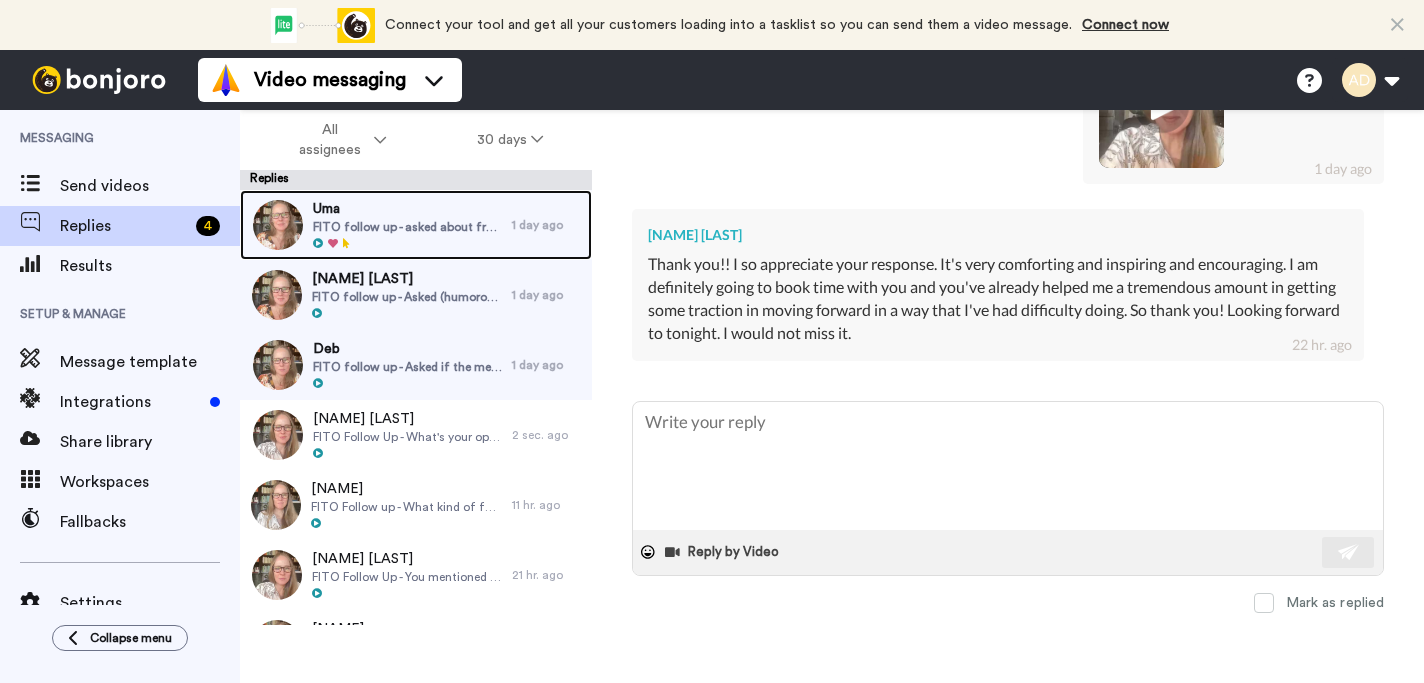 click at bounding box center [407, 244] 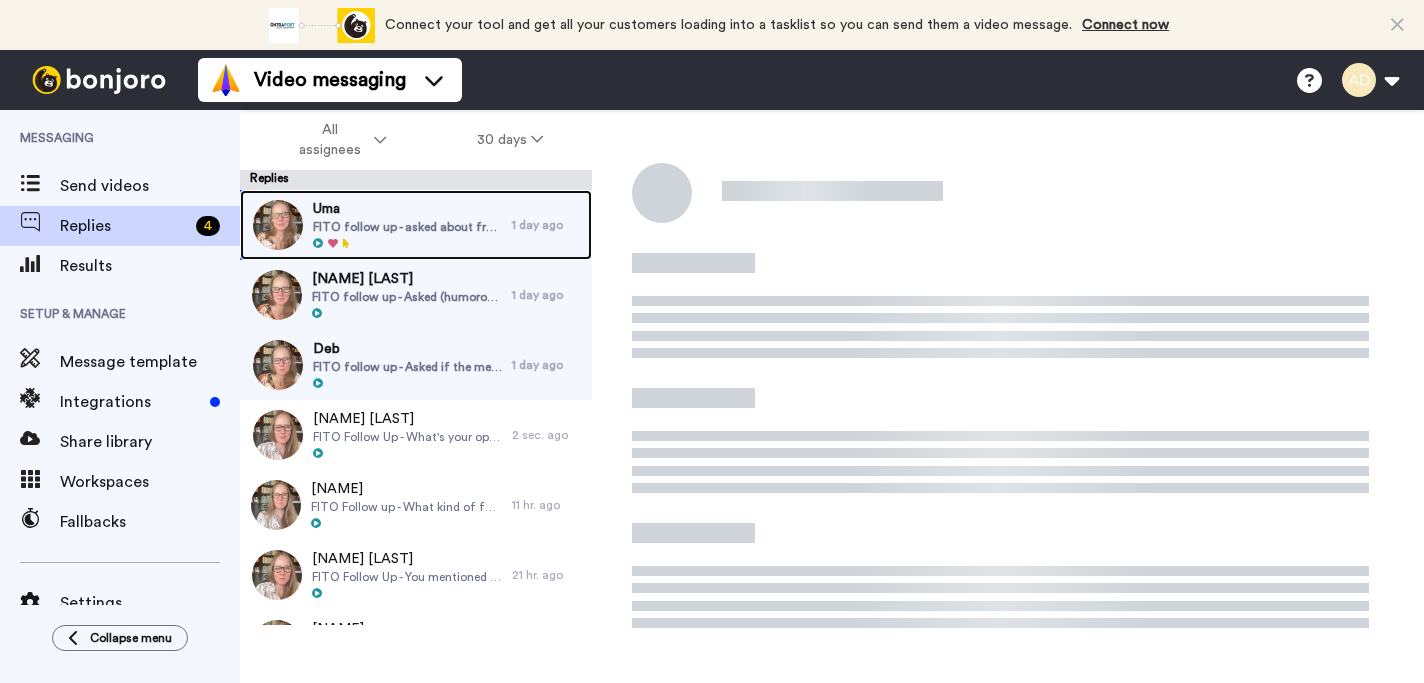 scroll, scrollTop: 2, scrollLeft: 0, axis: vertical 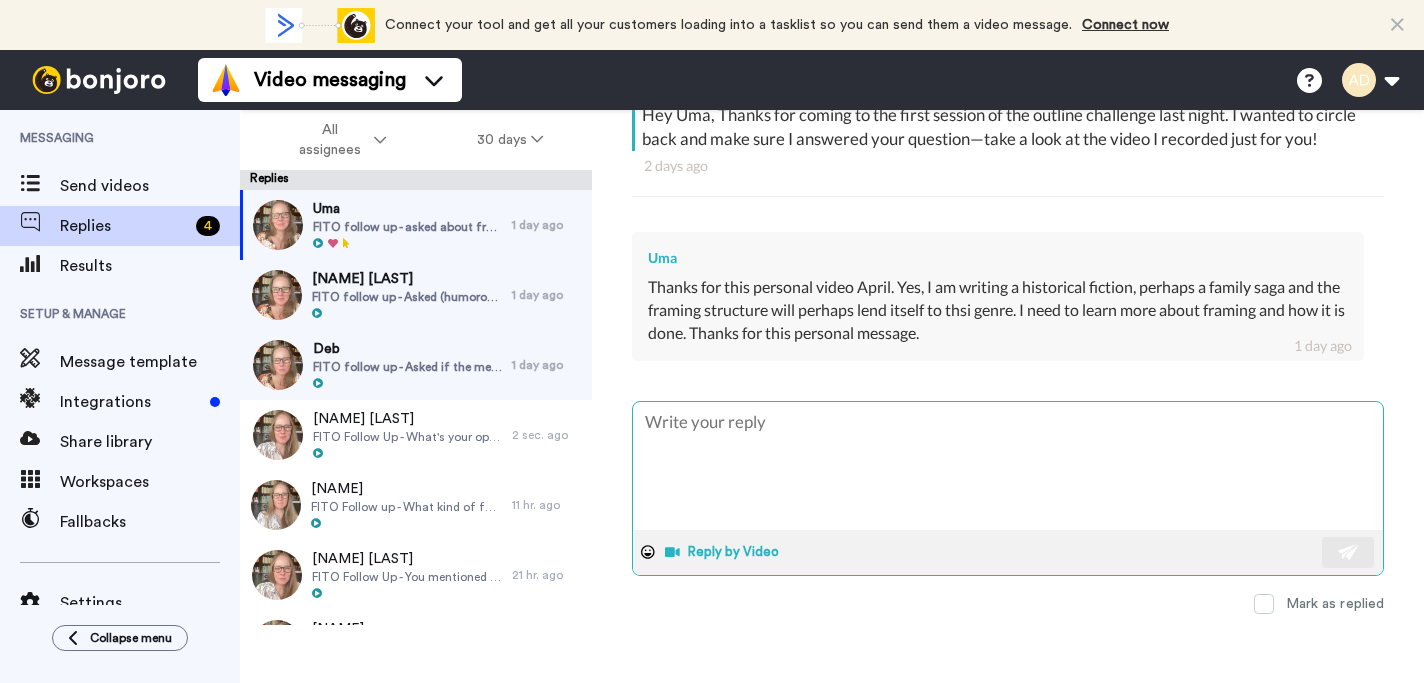 click on "Reply by Video" at bounding box center [724, 552] 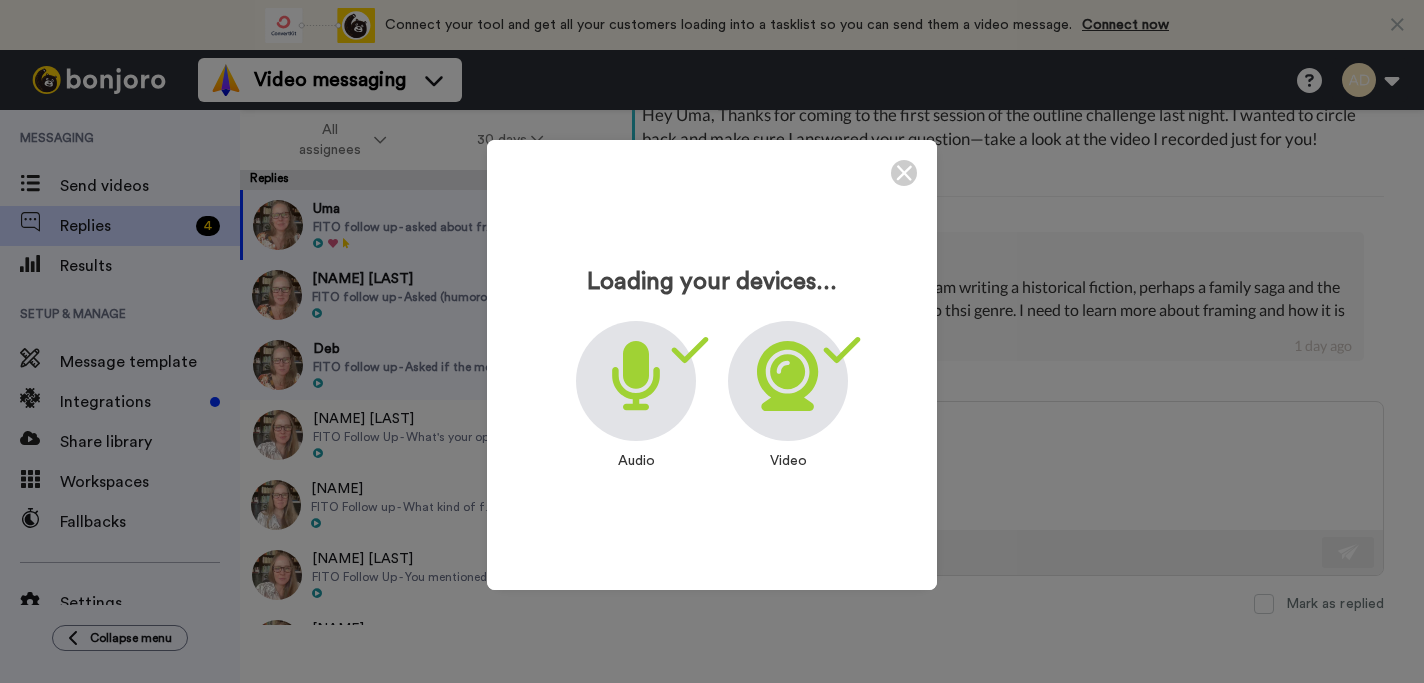click 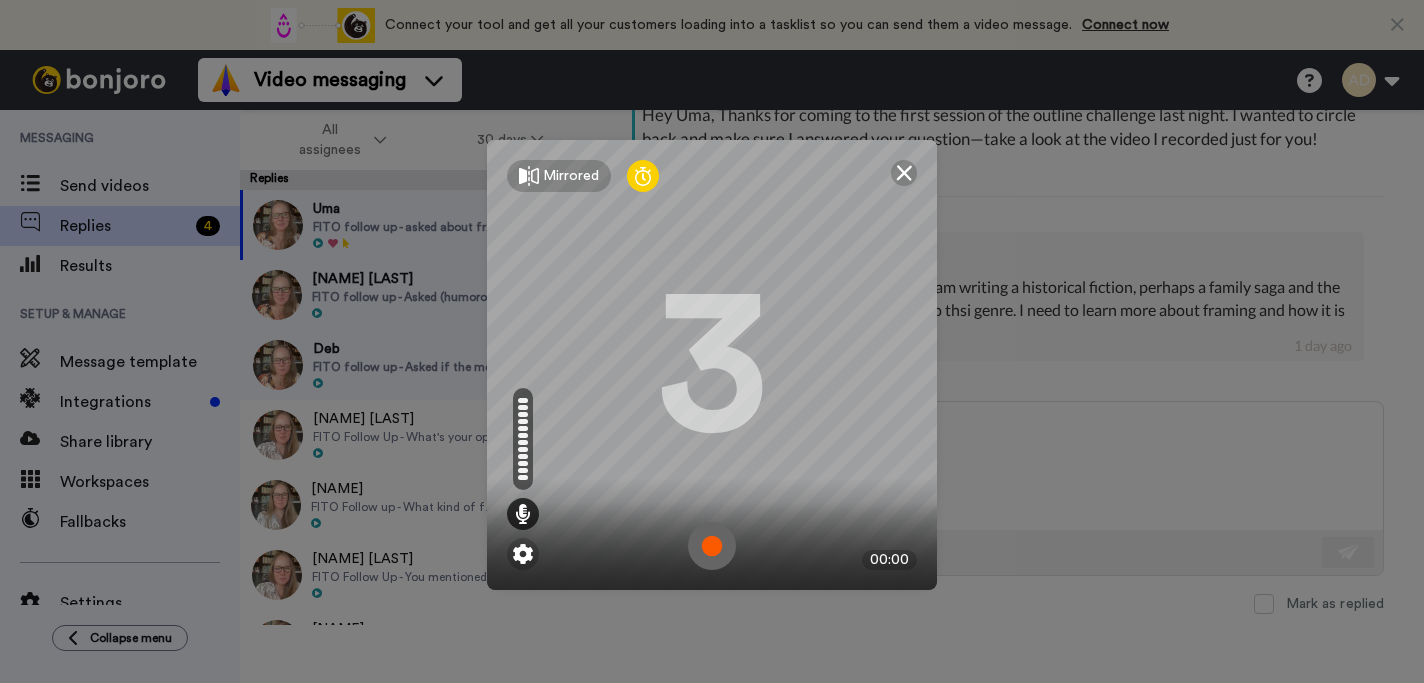 click at bounding box center (712, 546) 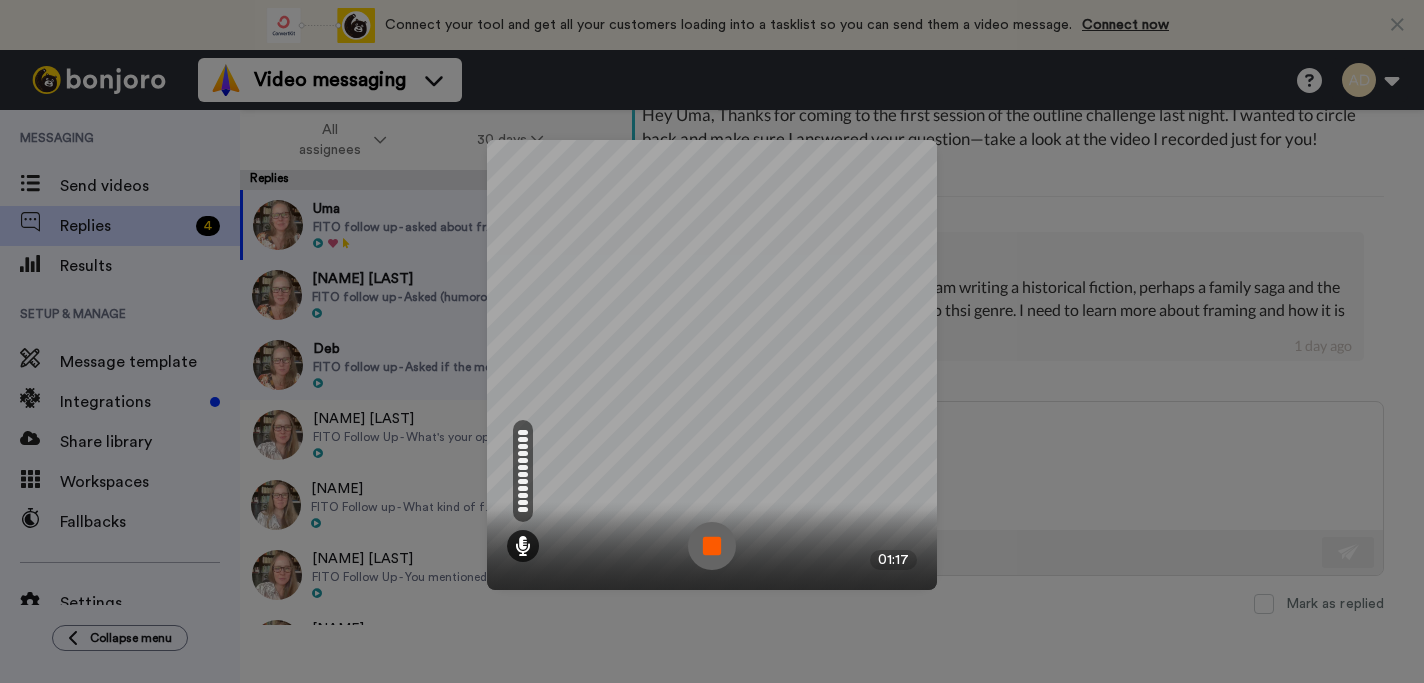 click at bounding box center [712, 546] 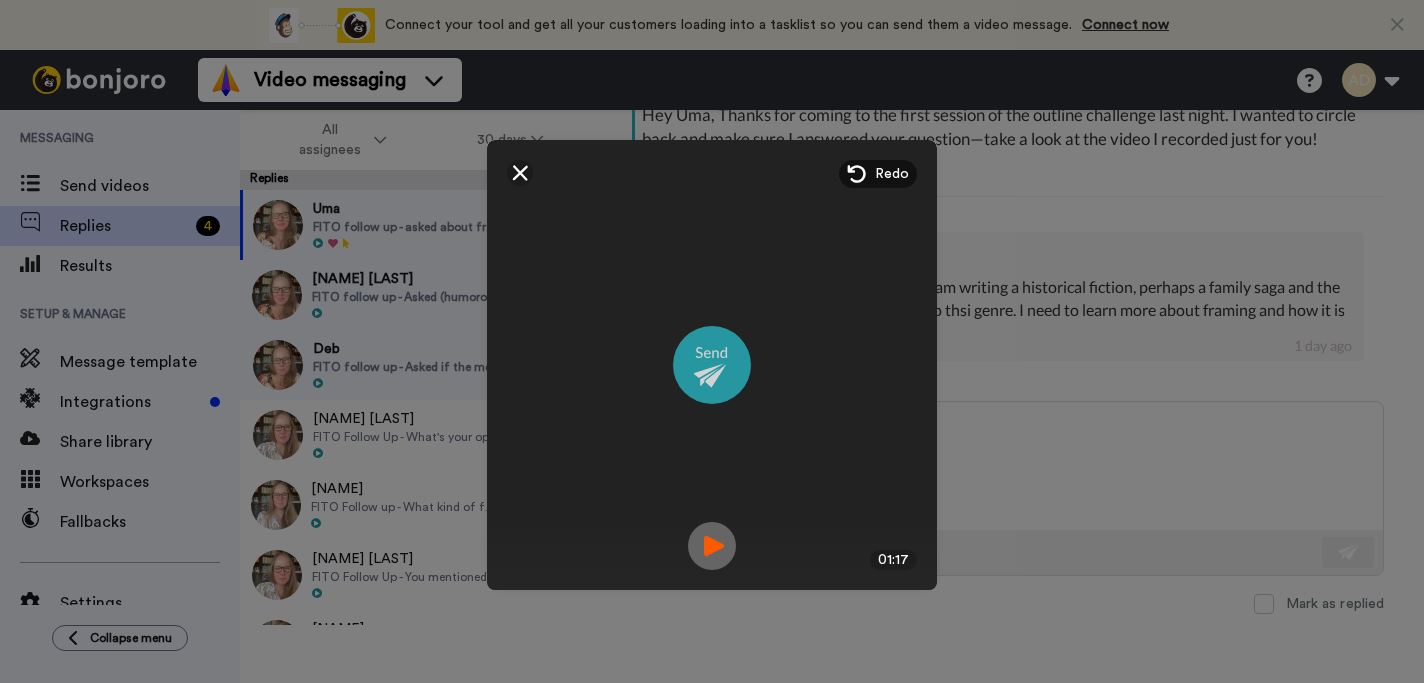 click at bounding box center [712, 365] 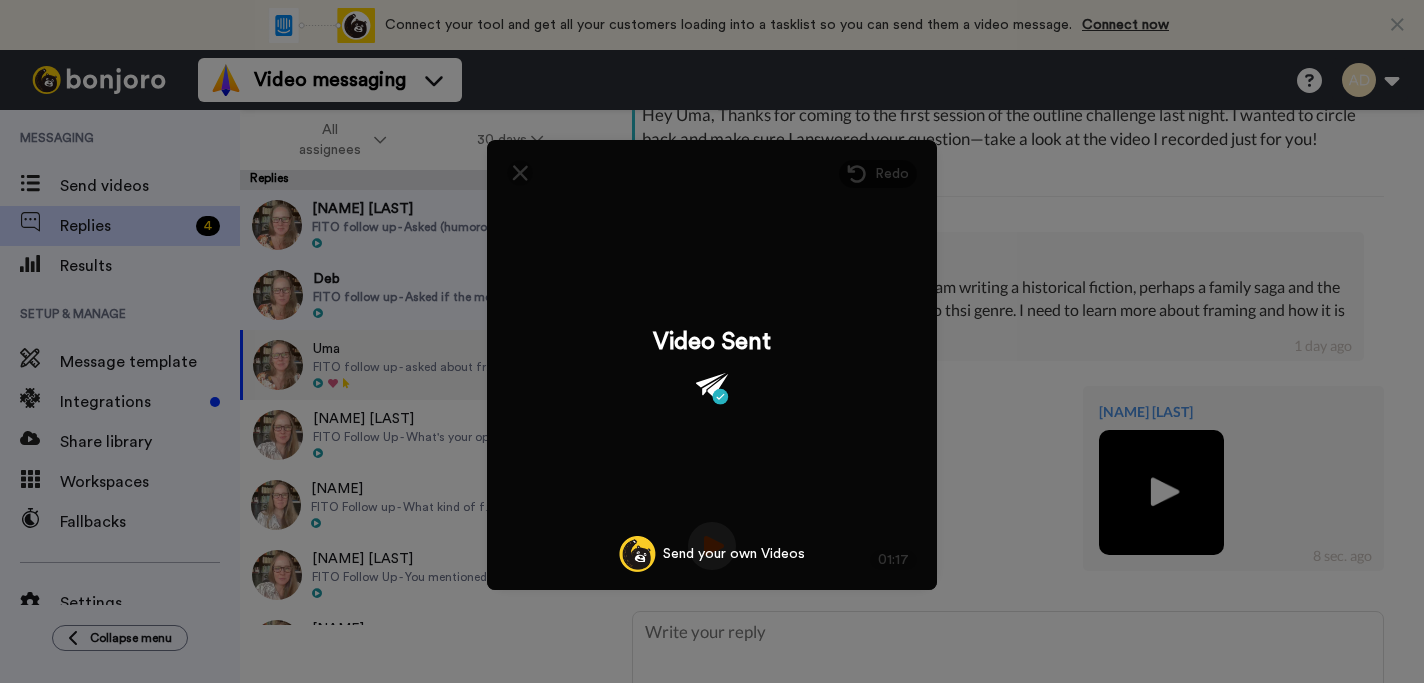 click on "Mirrored Redo 3  01:17 Video Sent Send your own Videos" at bounding box center (712, 341) 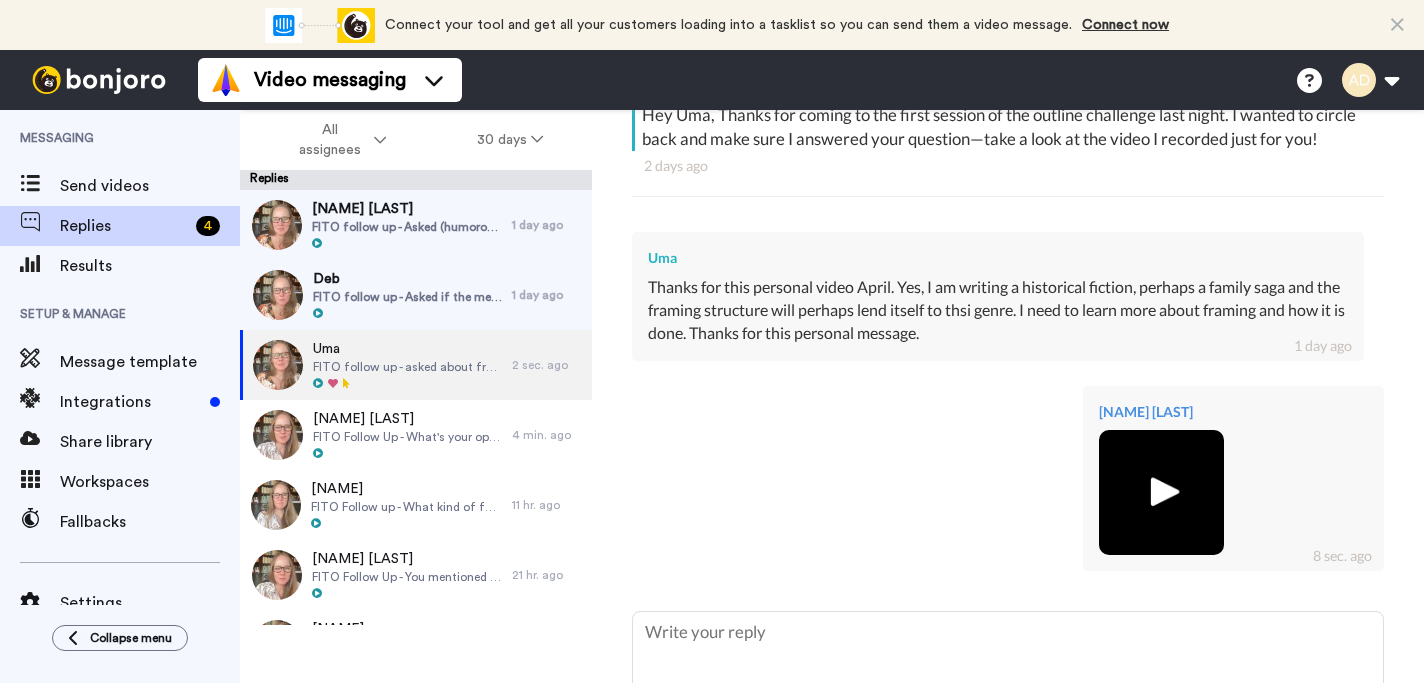scroll, scrollTop: 585, scrollLeft: 0, axis: vertical 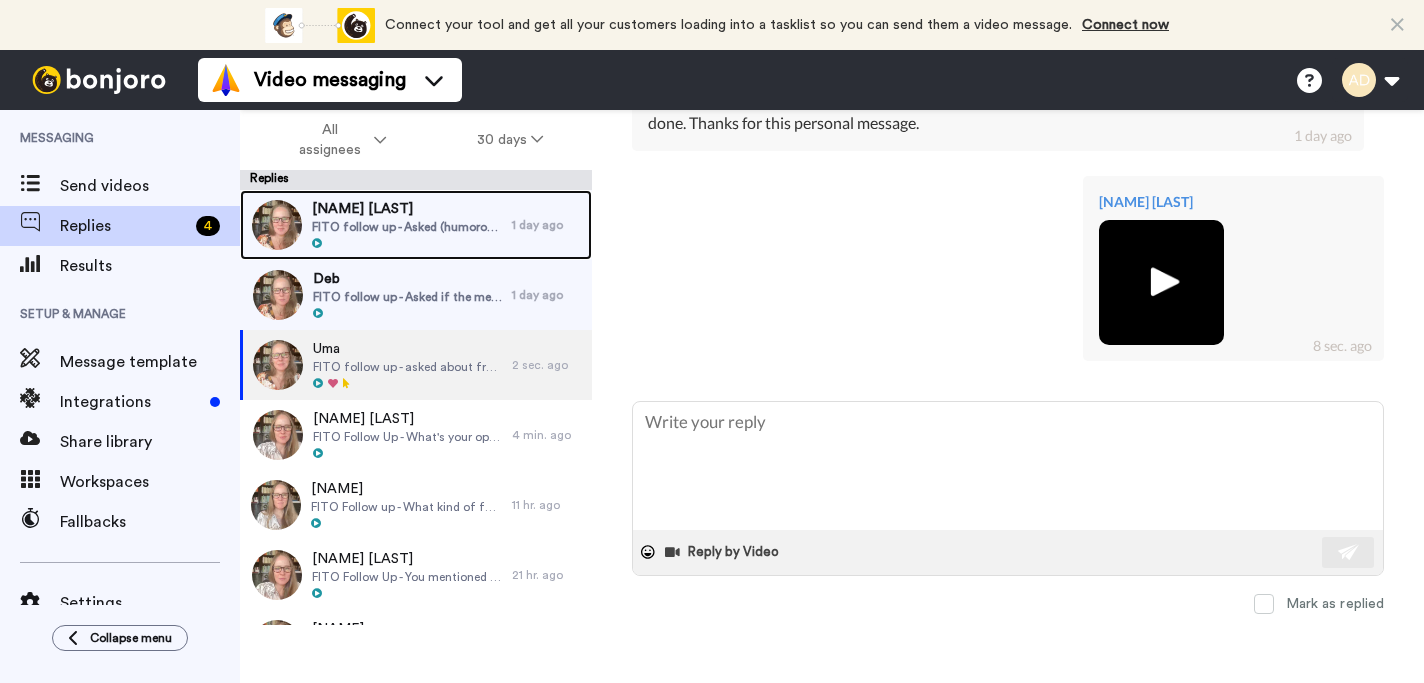 click at bounding box center [407, 244] 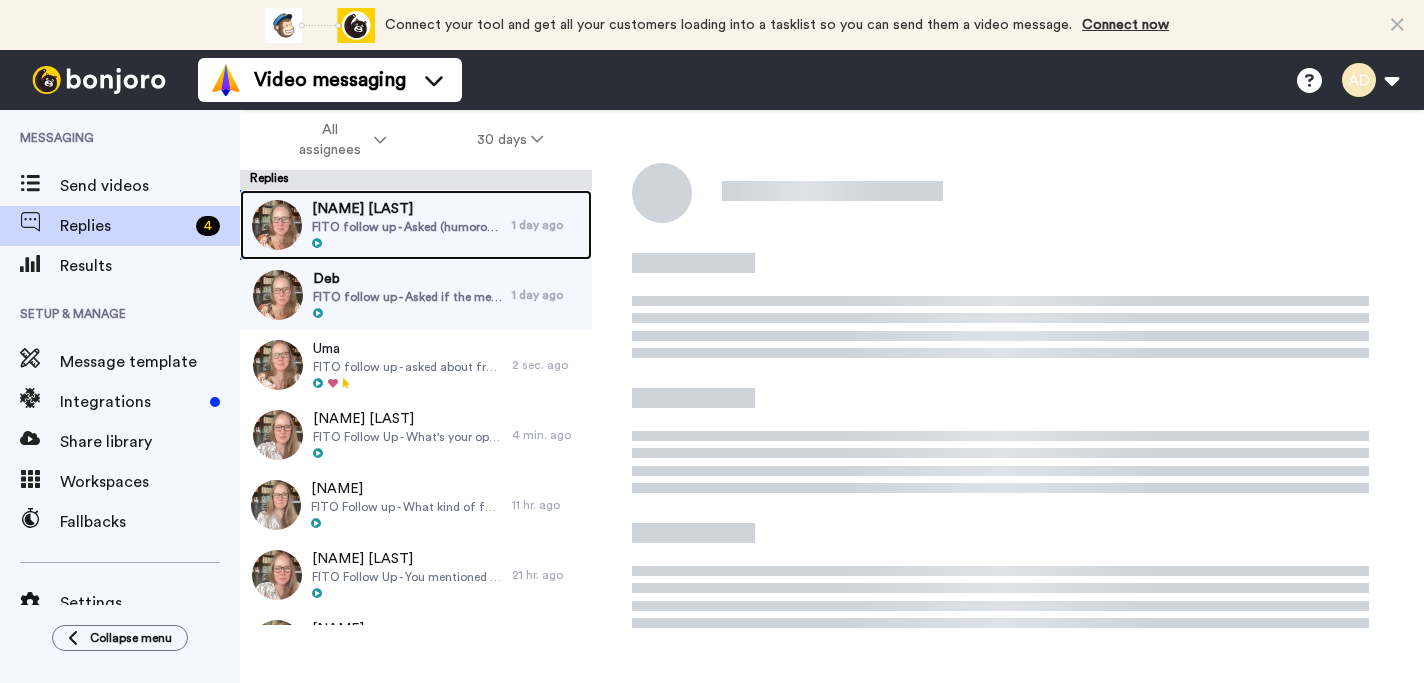 scroll, scrollTop: 2, scrollLeft: 0, axis: vertical 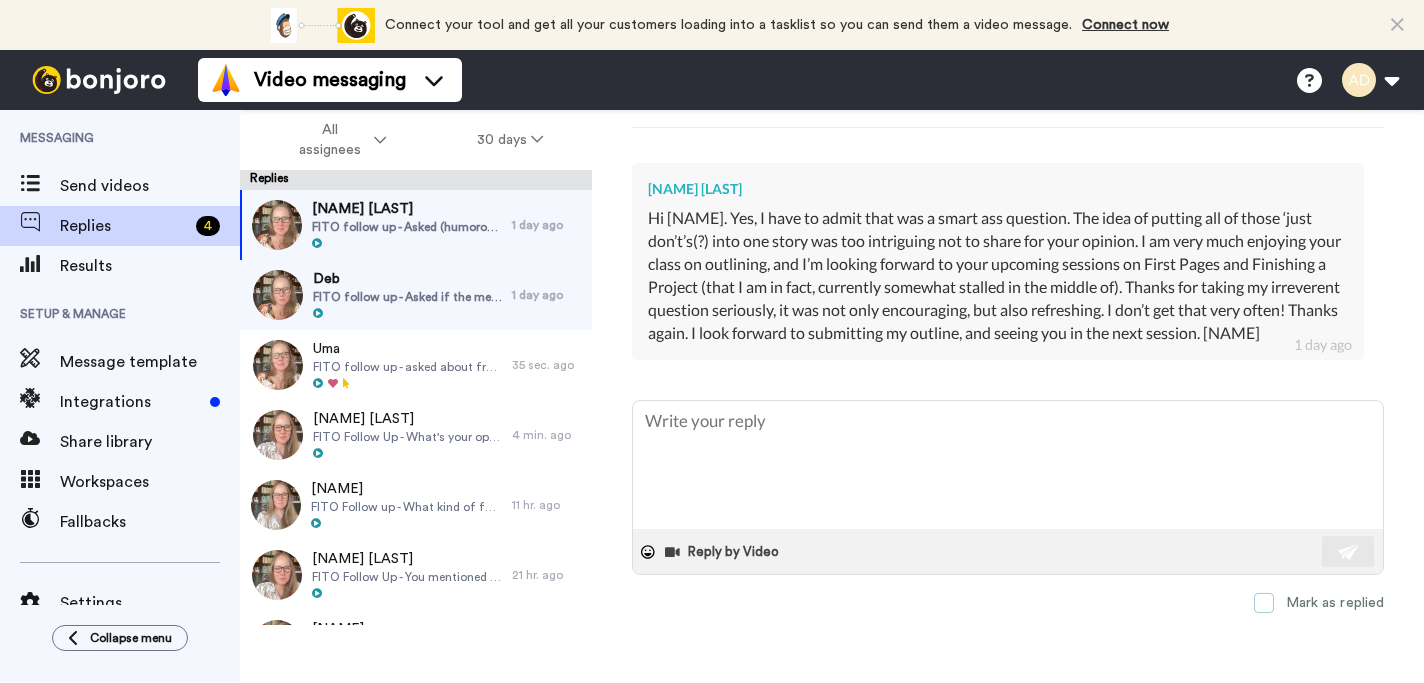 click at bounding box center [1264, 603] 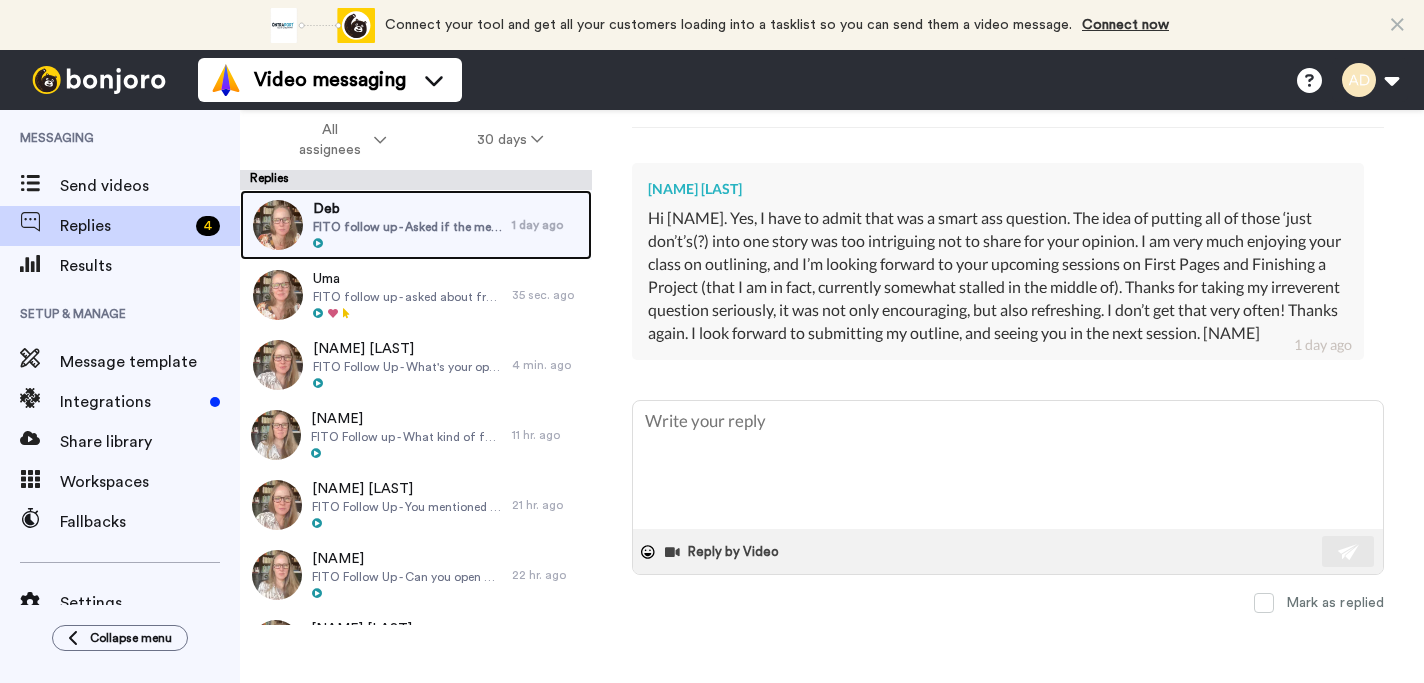 click on "FITO follow up - Asked if the mentor can also be the sidekick." at bounding box center (407, 227) 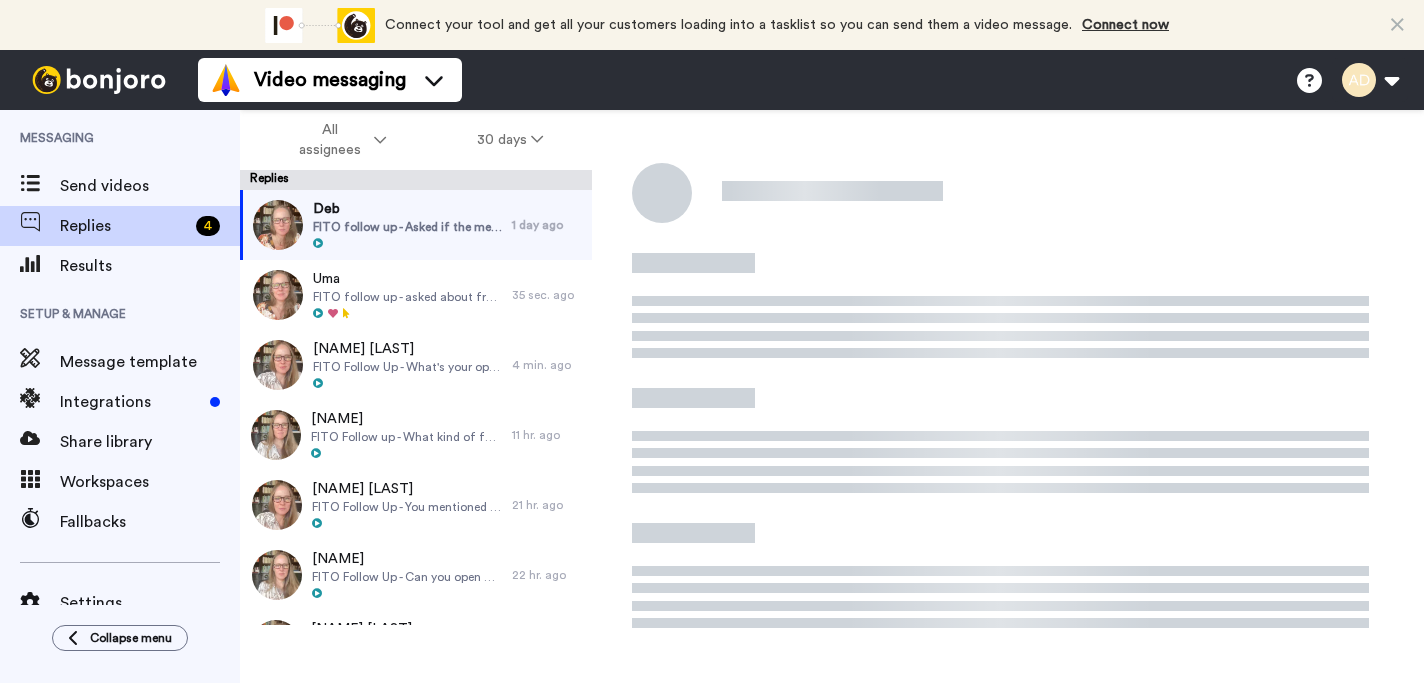 scroll, scrollTop: 0, scrollLeft: 0, axis: both 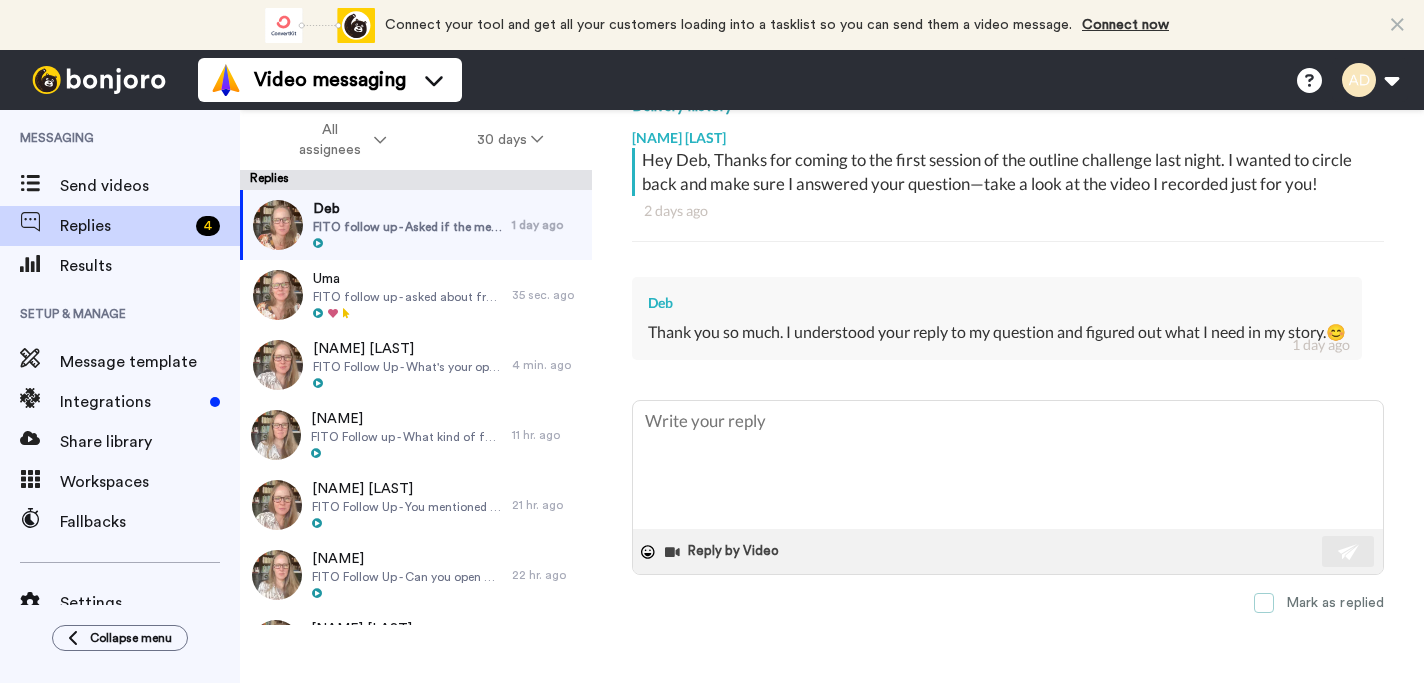 click at bounding box center (1264, 603) 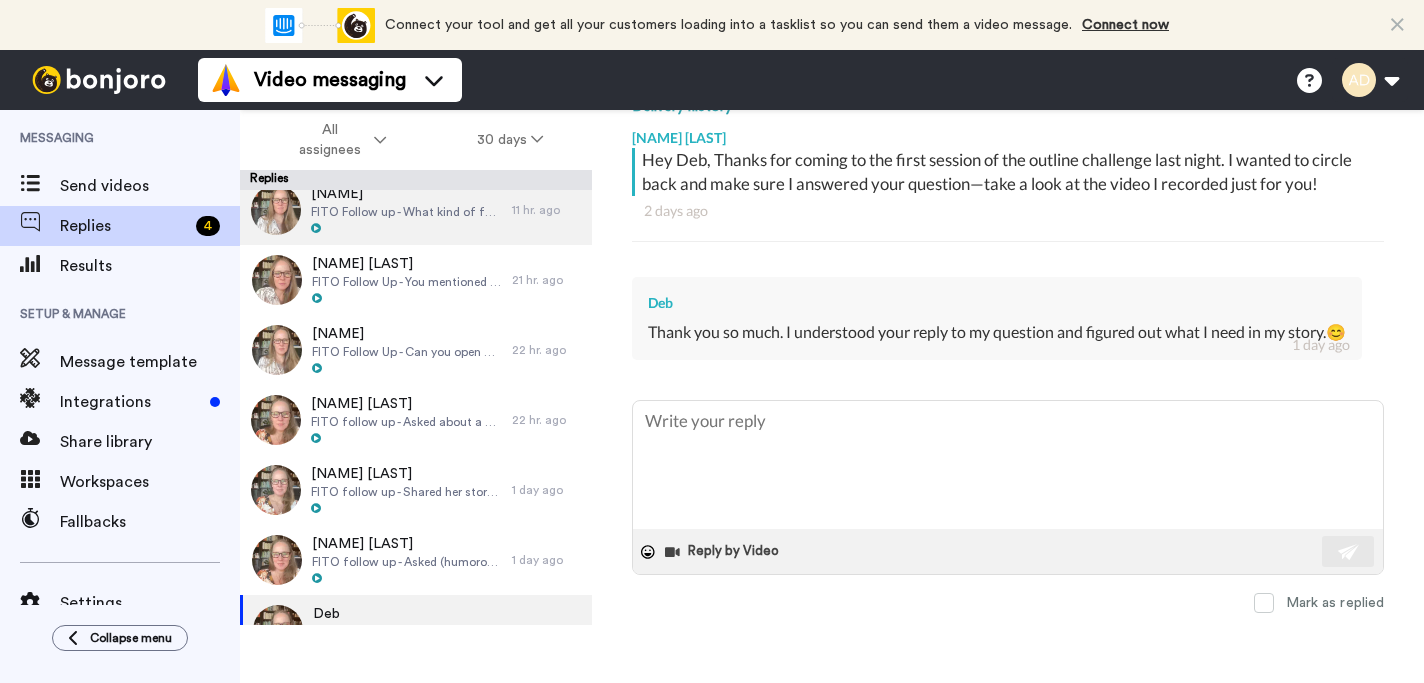 scroll, scrollTop: 0, scrollLeft: 0, axis: both 